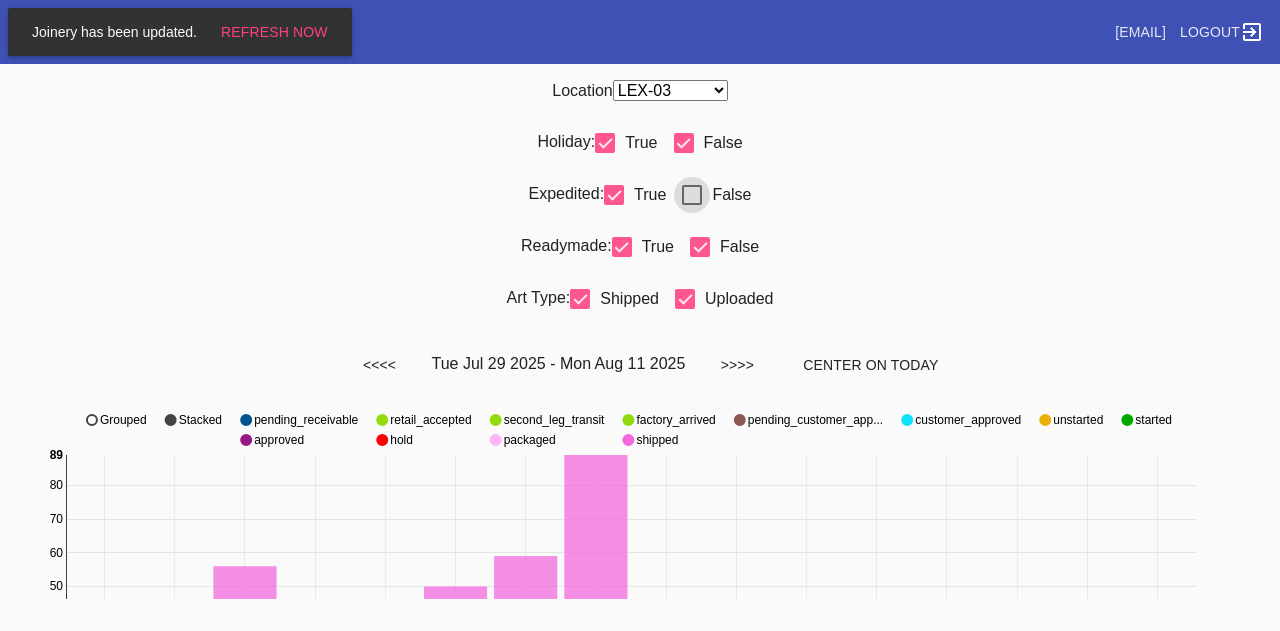 select on "number:31" 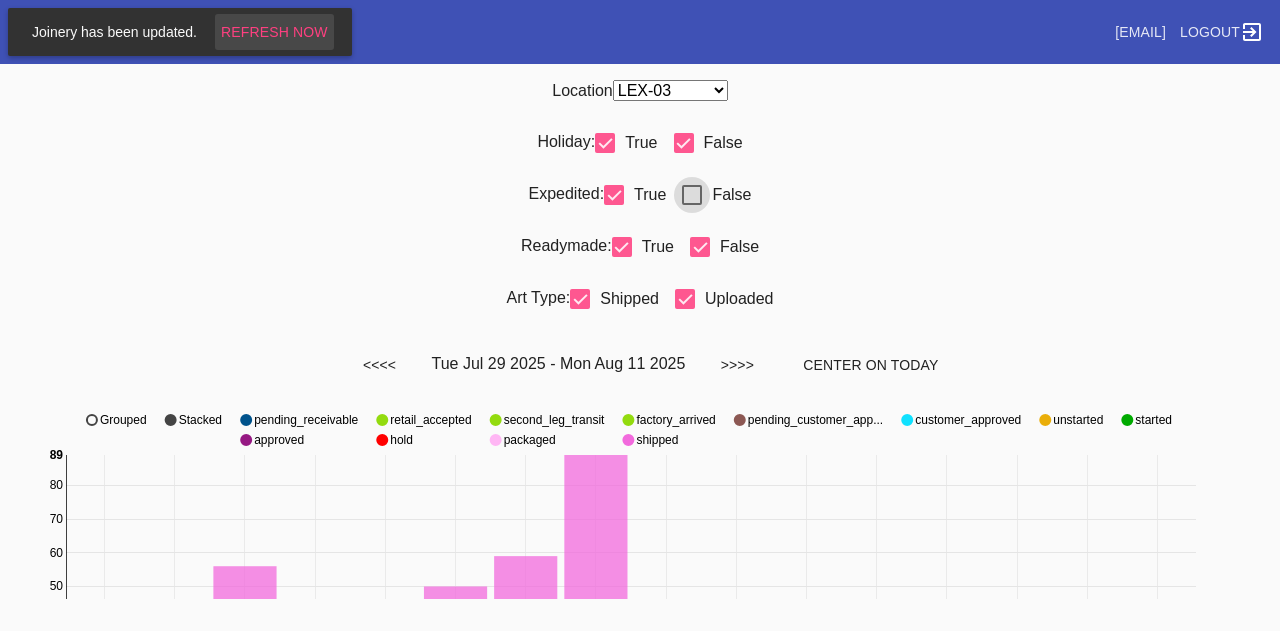 scroll, scrollTop: 0, scrollLeft: 0, axis: both 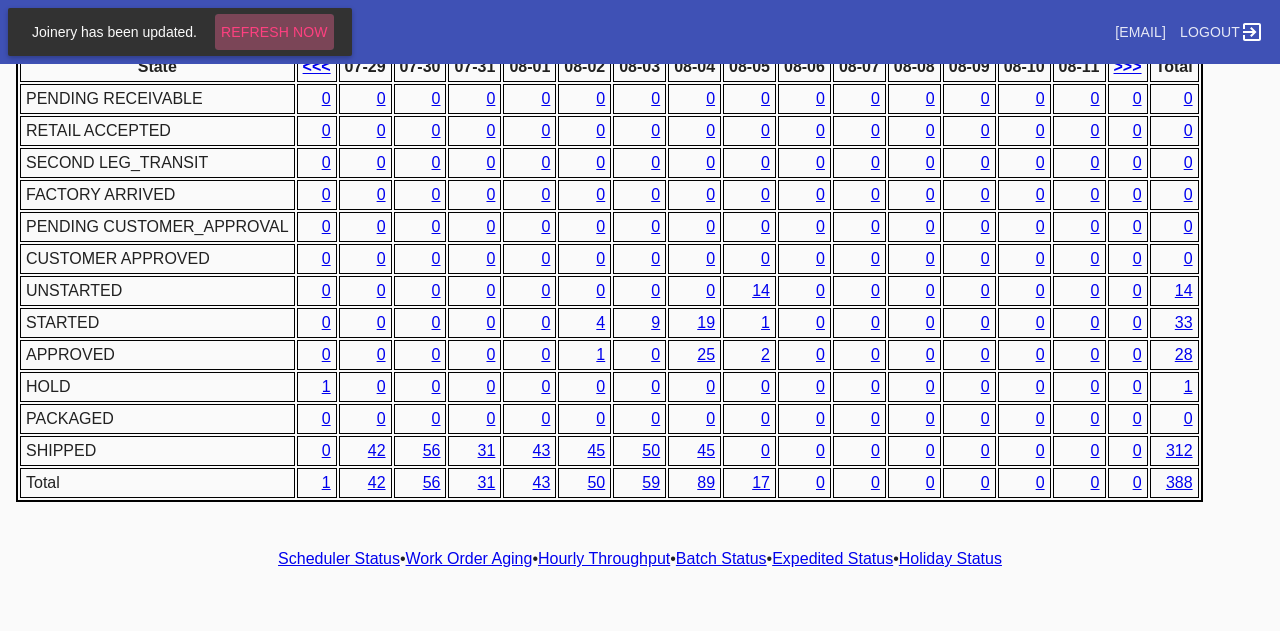 click on "Refresh Now" at bounding box center [274, 32] 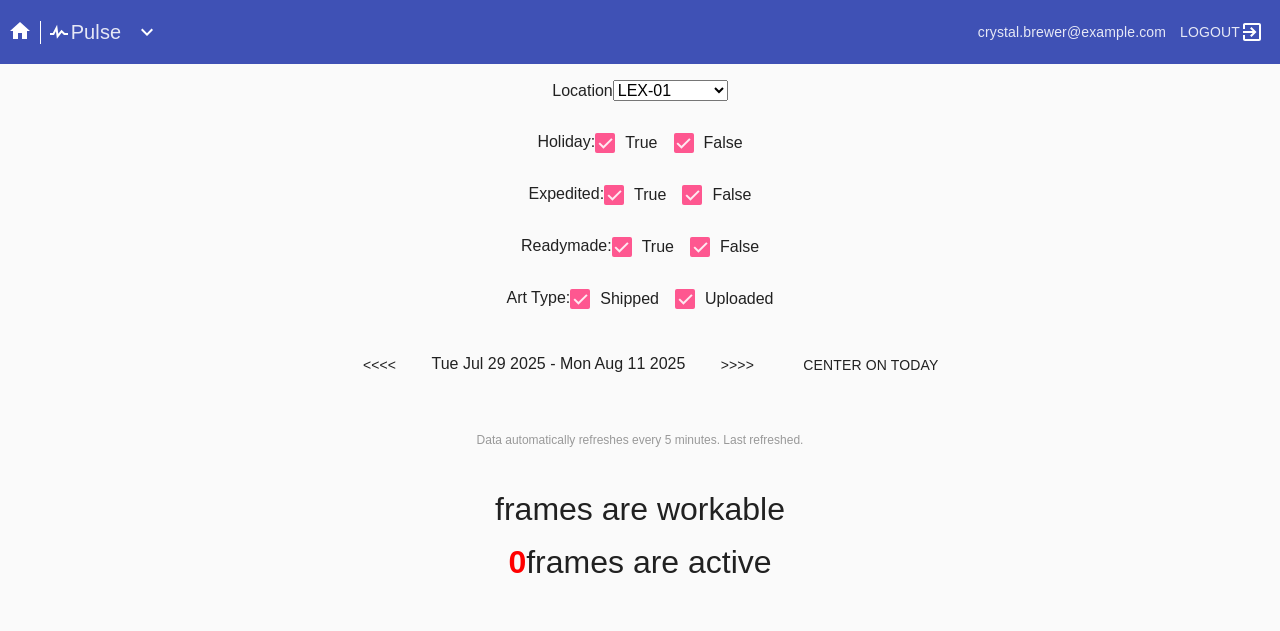 scroll, scrollTop: 0, scrollLeft: 0, axis: both 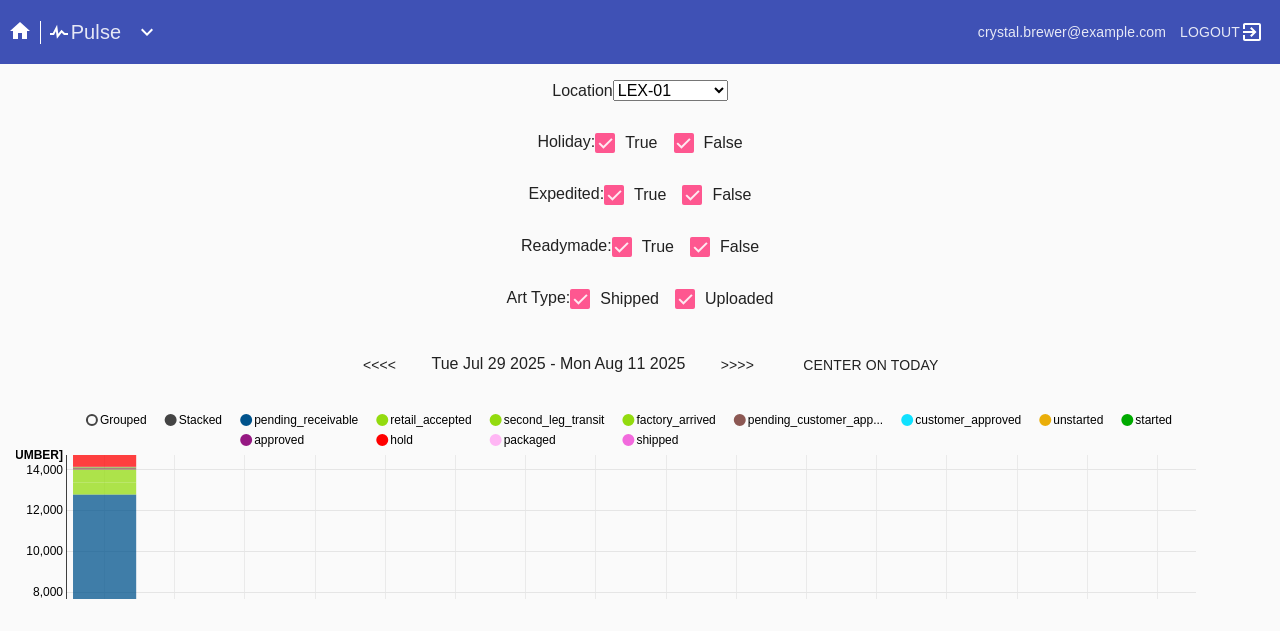 click on "Any Location DCA-05 ELP-01 LAS-01 LEX-01 LEX-03" at bounding box center [670, 90] 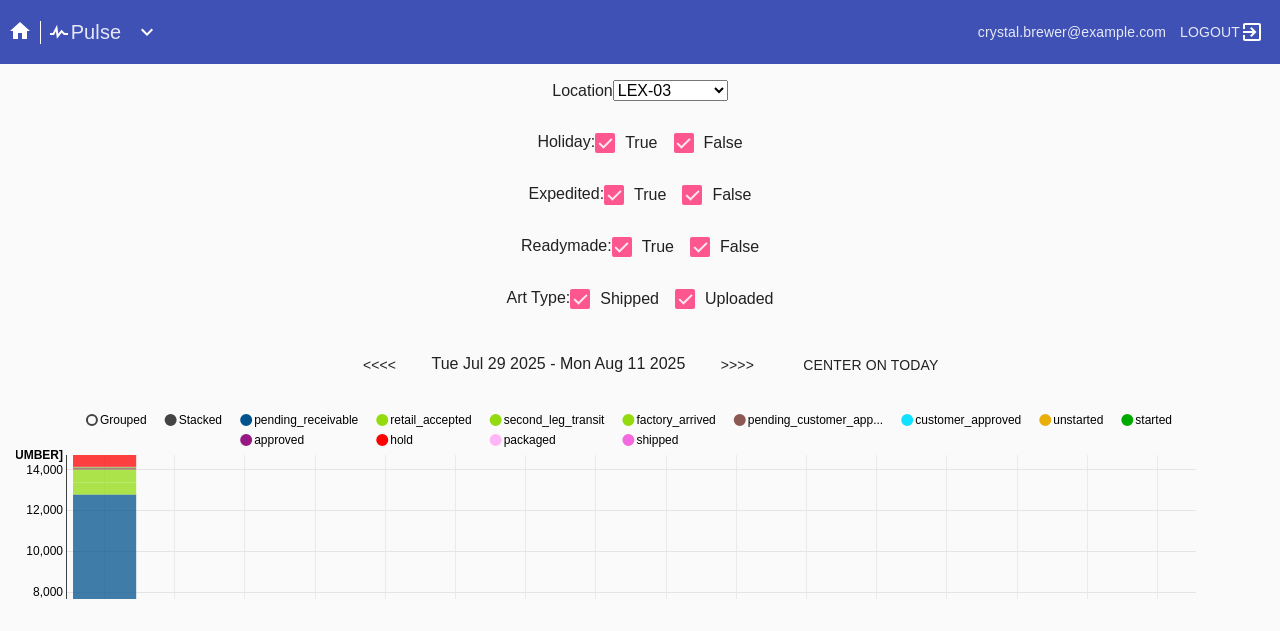 click on "Any Location DCA-05 ELP-01 LAS-01 LEX-01 LEX-03" at bounding box center [670, 90] 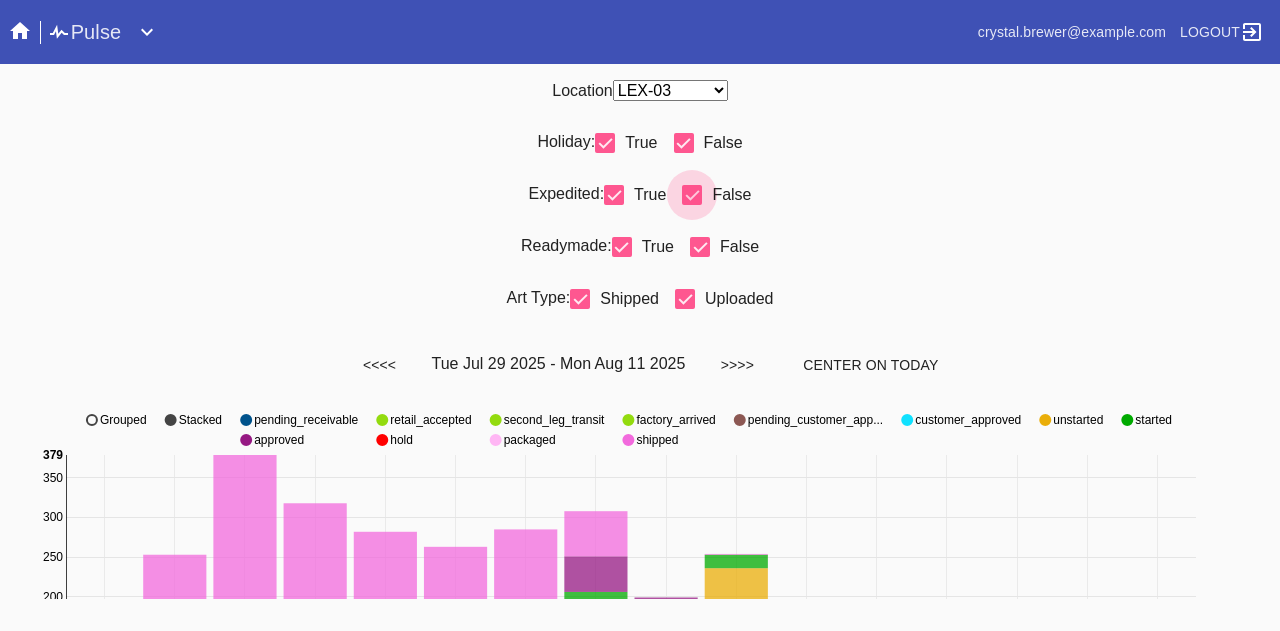 click at bounding box center [692, 195] 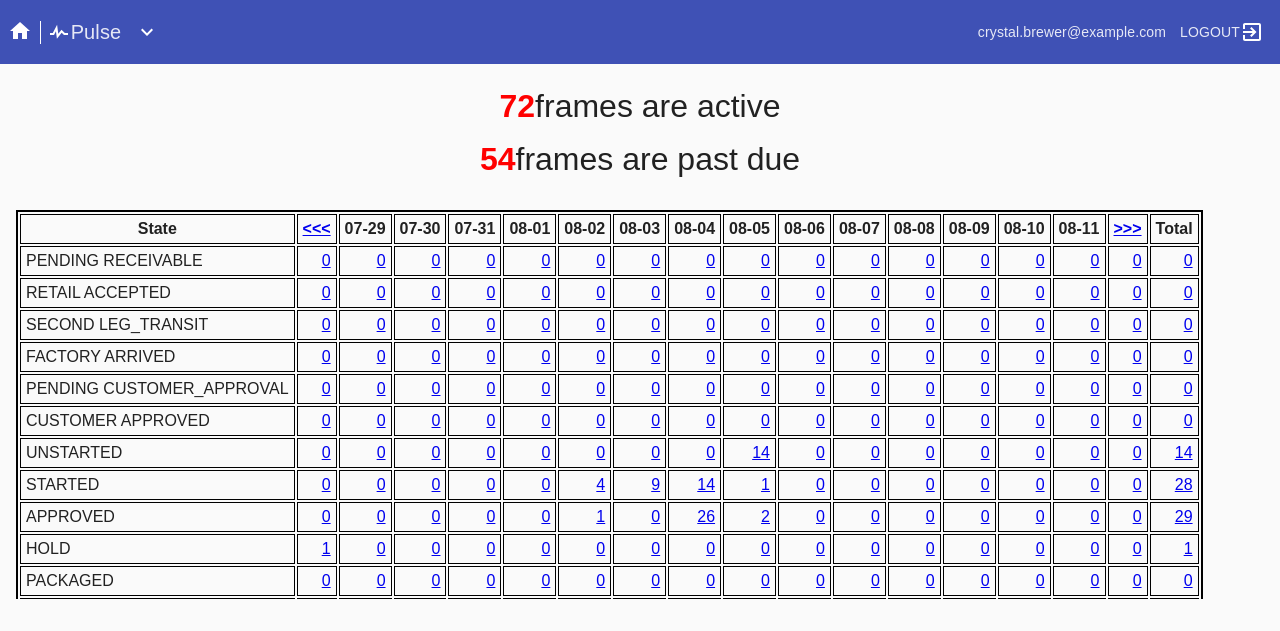 scroll, scrollTop: 1018, scrollLeft: 0, axis: vertical 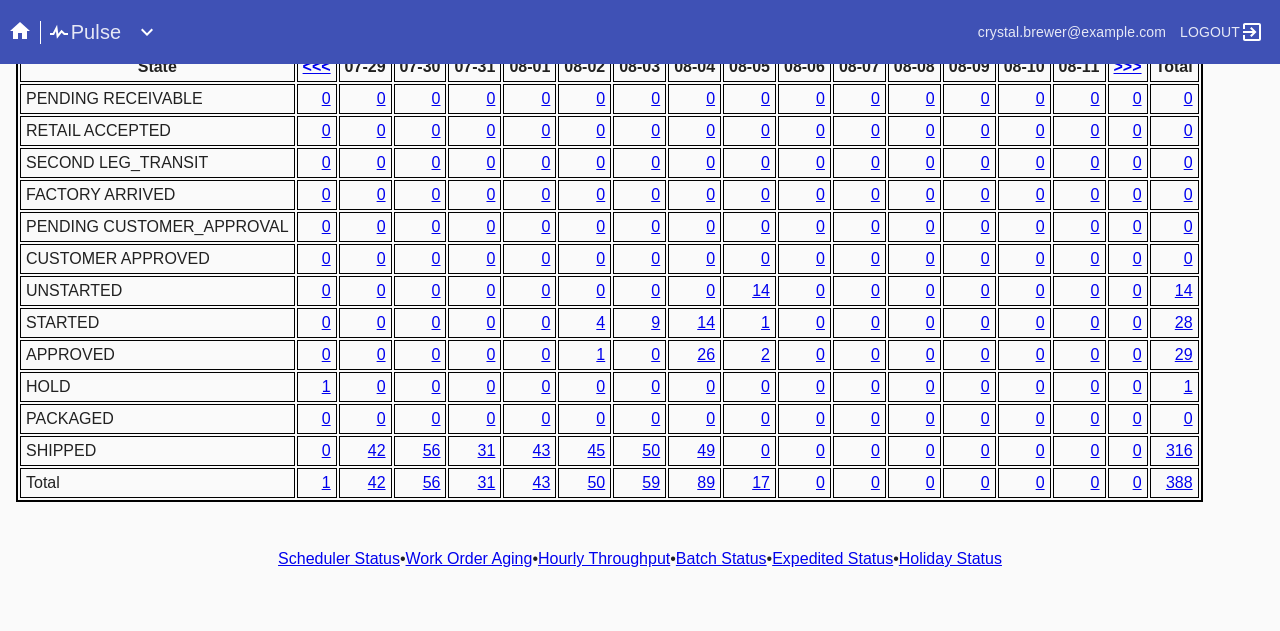 click on "4" at bounding box center (600, 322) 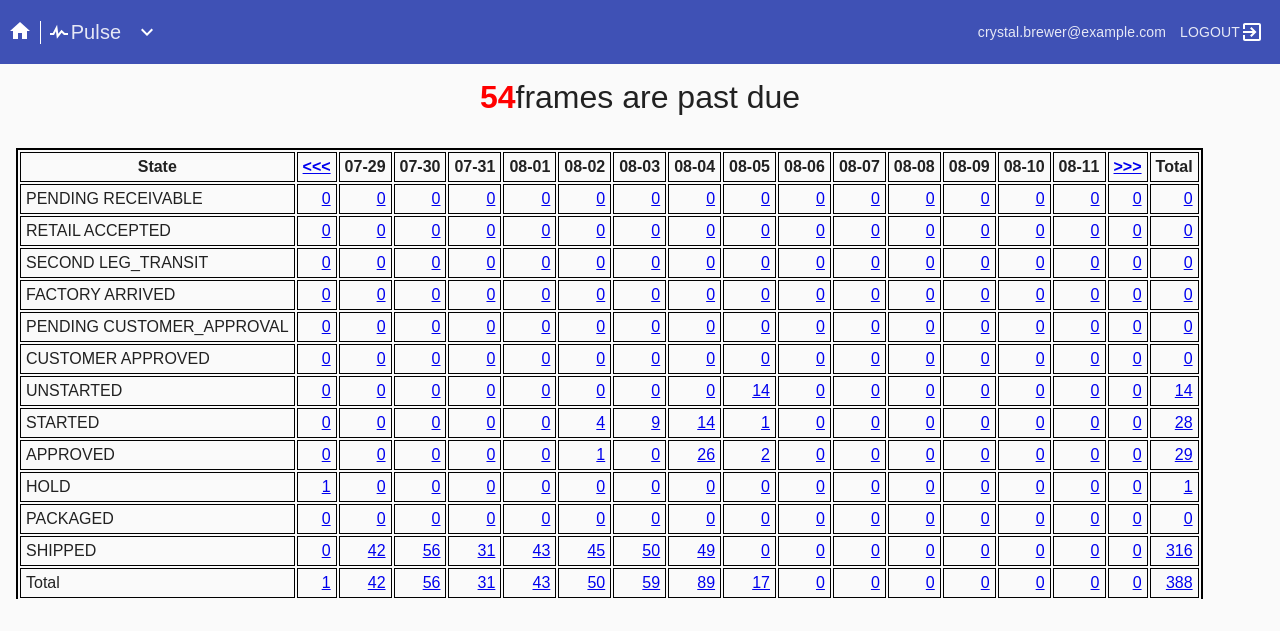 scroll, scrollTop: 1018, scrollLeft: 0, axis: vertical 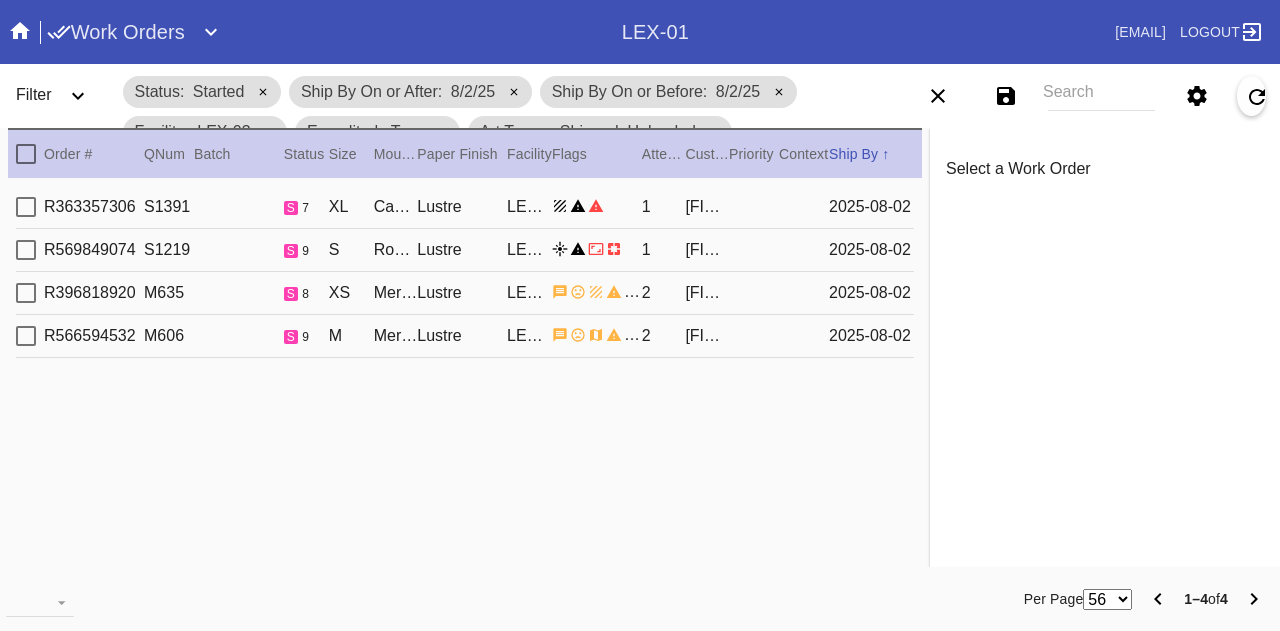 click on "Lustre" at bounding box center [462, 207] 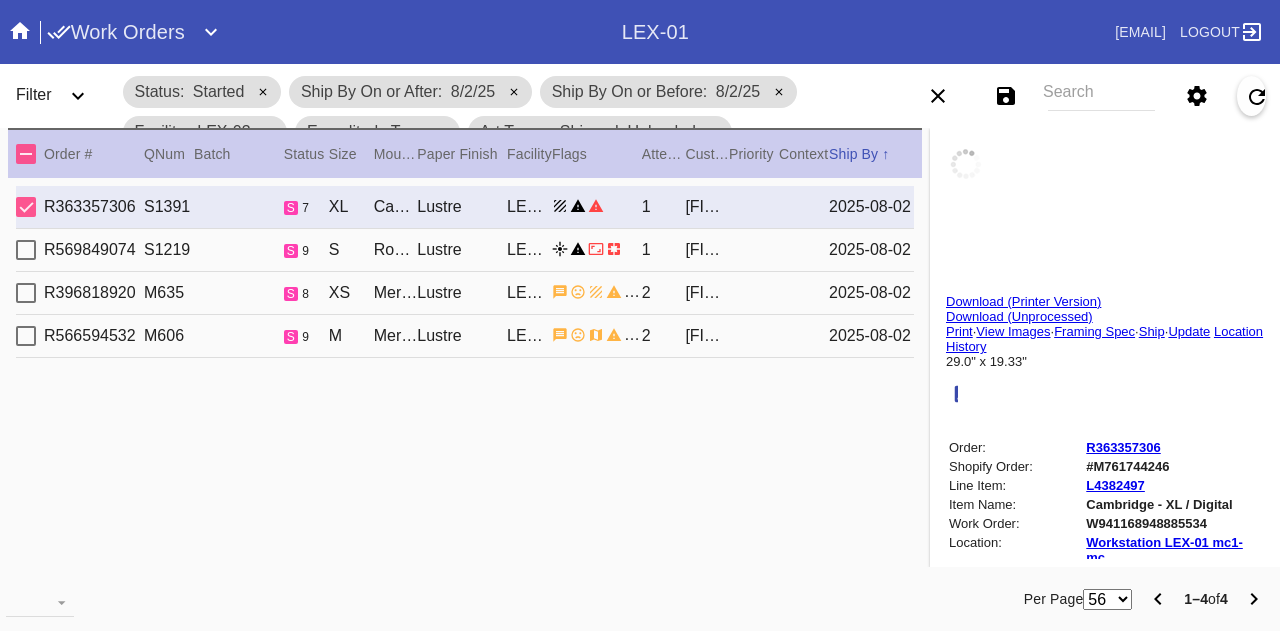 type on "2025 FOREVER COLORADO BBQ" 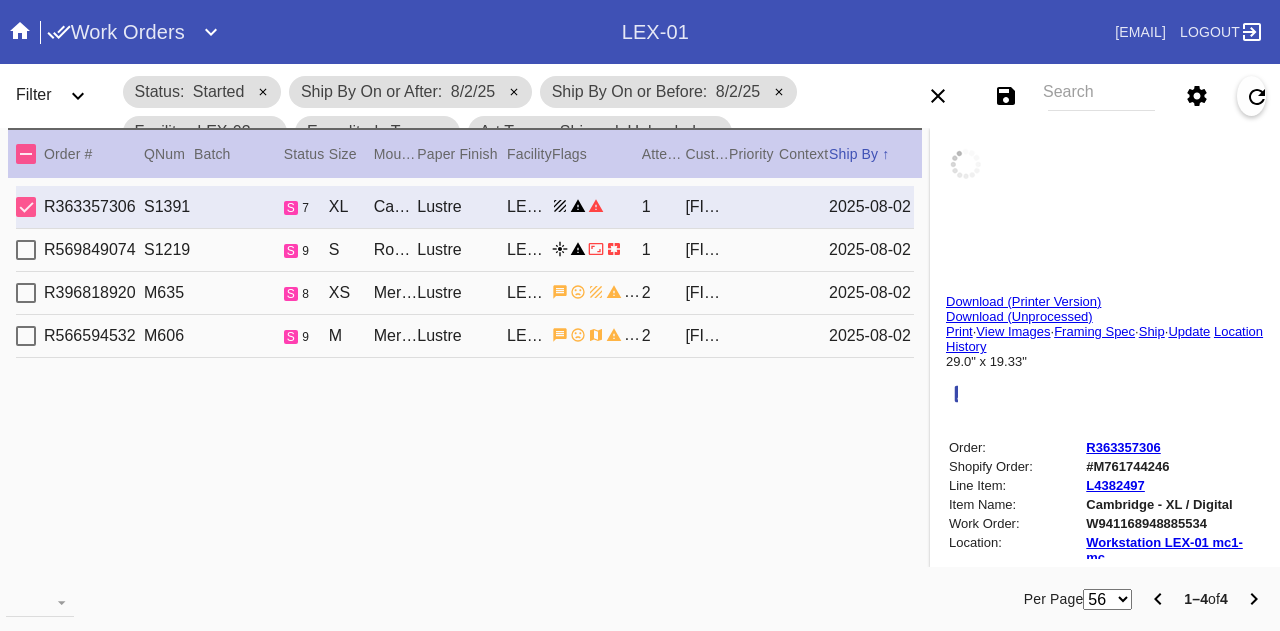 type on "DAKAN RANCH" 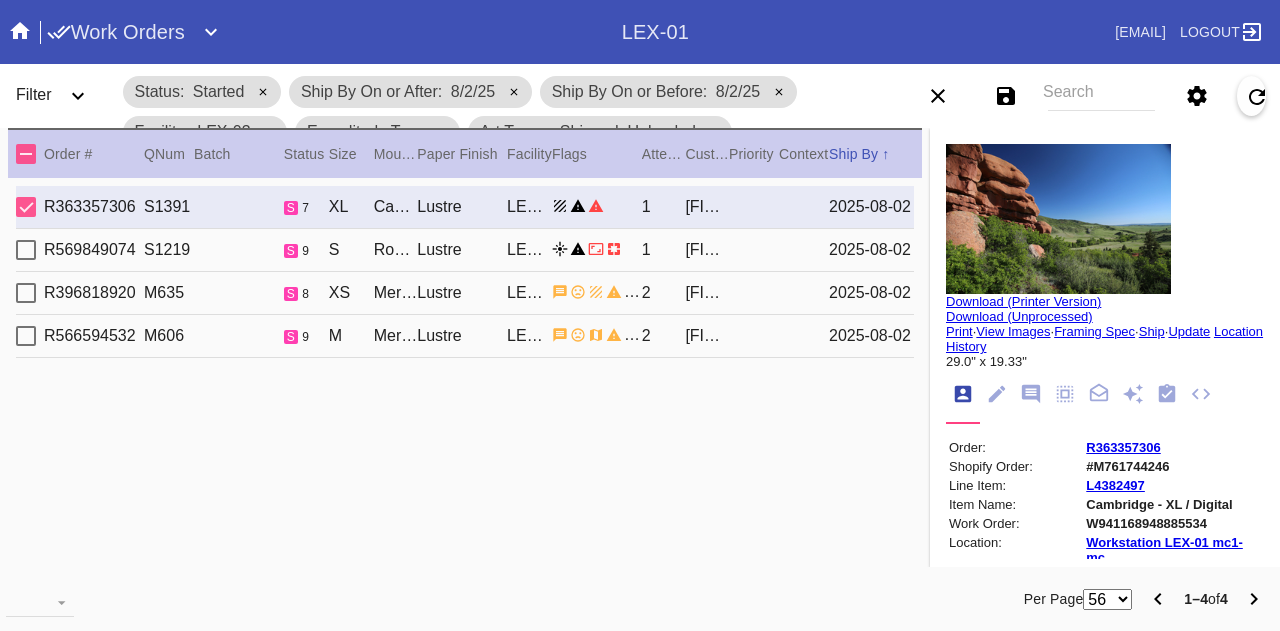 click on "Lustre" at bounding box center [462, 250] 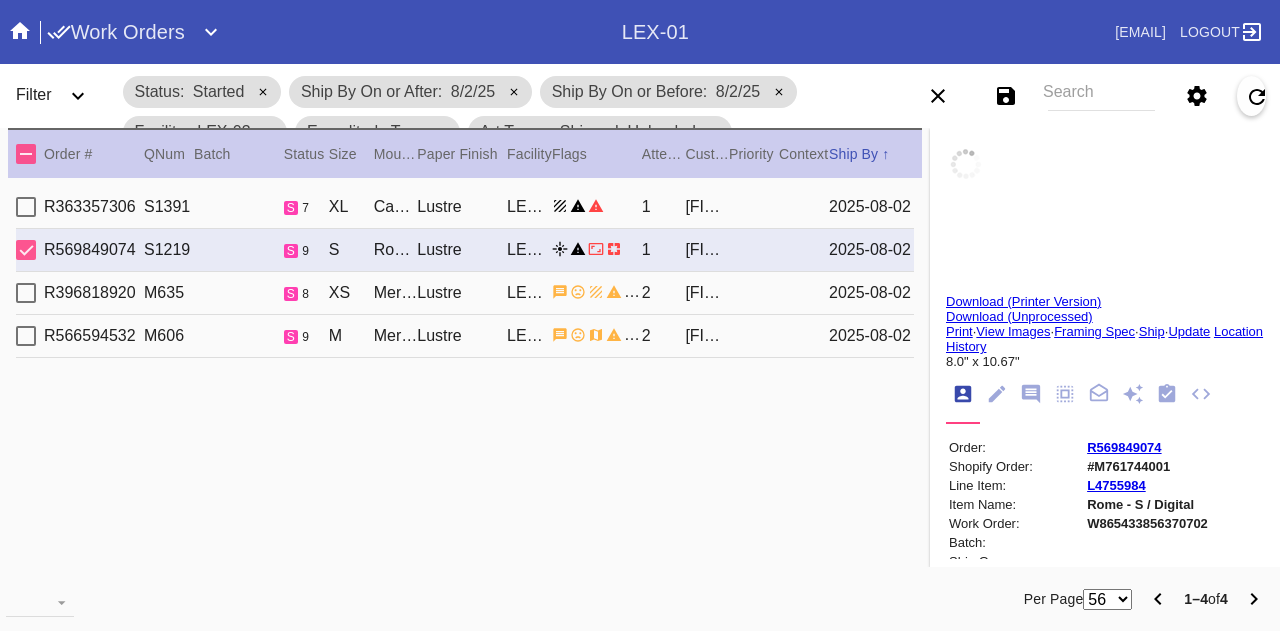 type on "52nd State" 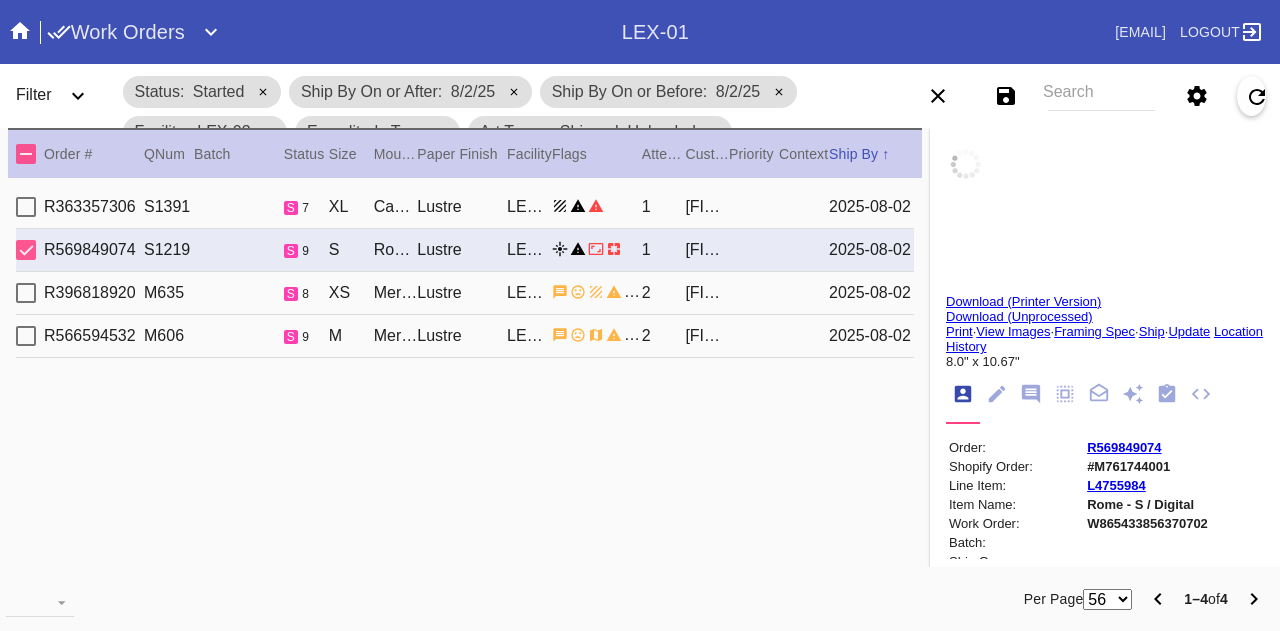 type on "Columbia 2025" 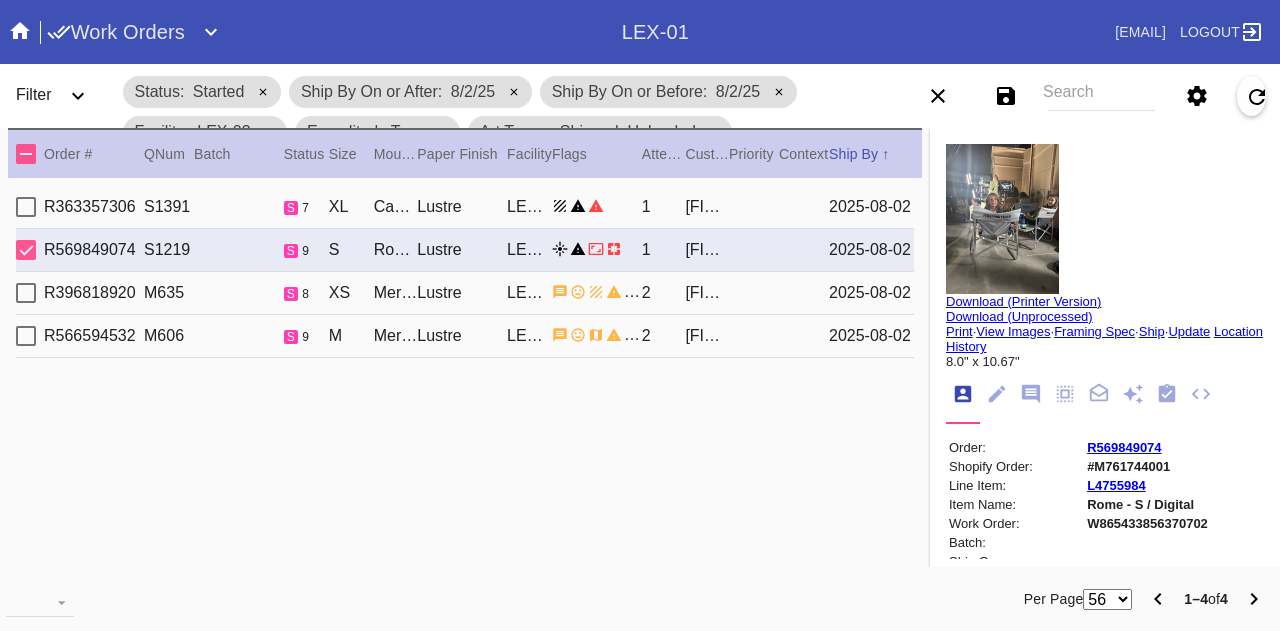 click on "R396818920 M635 s   8 XS Mercer Slim / Dove White Lustre LEX-03 2 Eli Chon
2025-08-02" at bounding box center (465, 293) 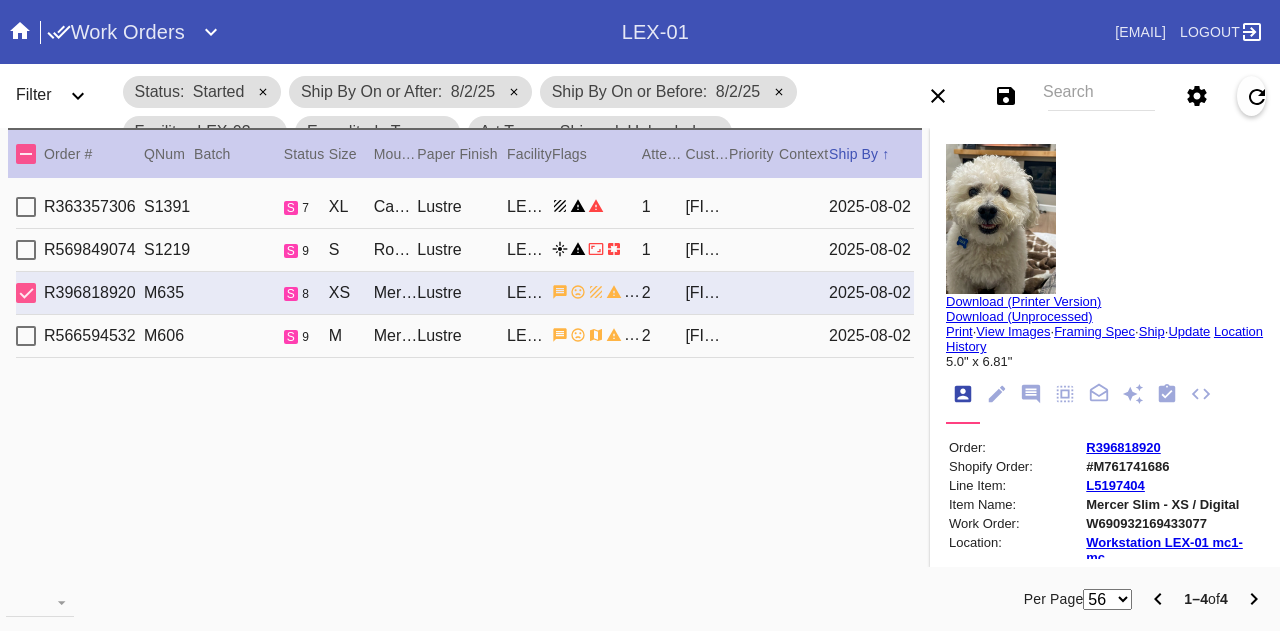 type on "Max Chon" 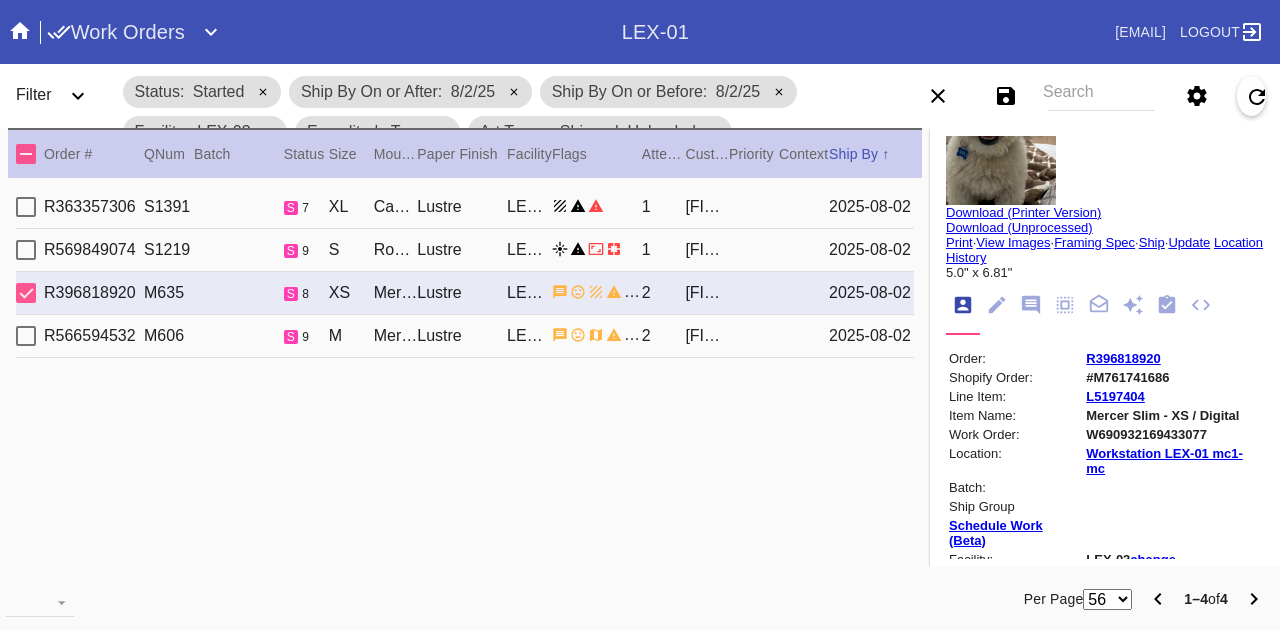 scroll, scrollTop: 84, scrollLeft: 0, axis: vertical 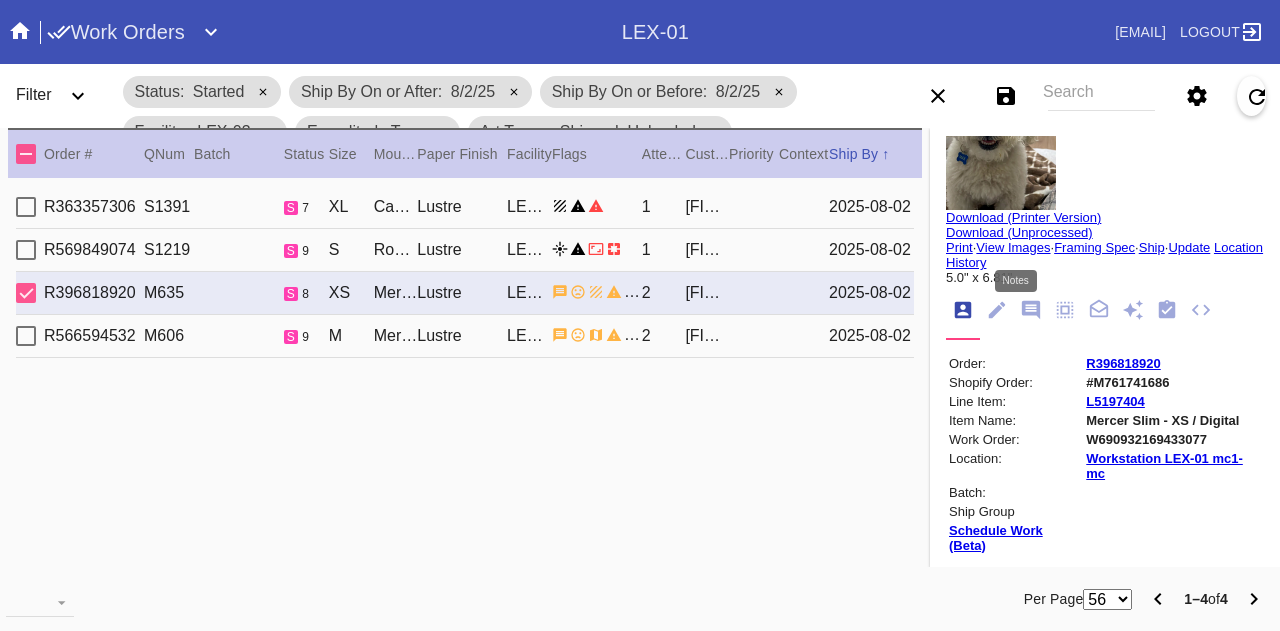 click 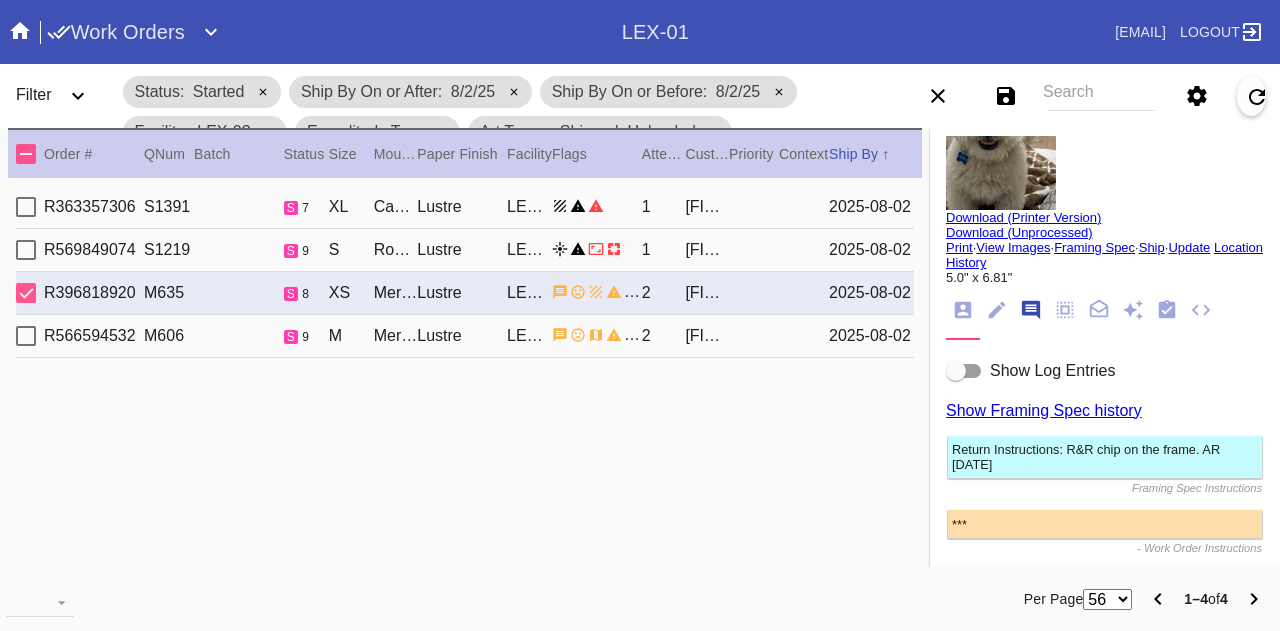 scroll, scrollTop: 122, scrollLeft: 0, axis: vertical 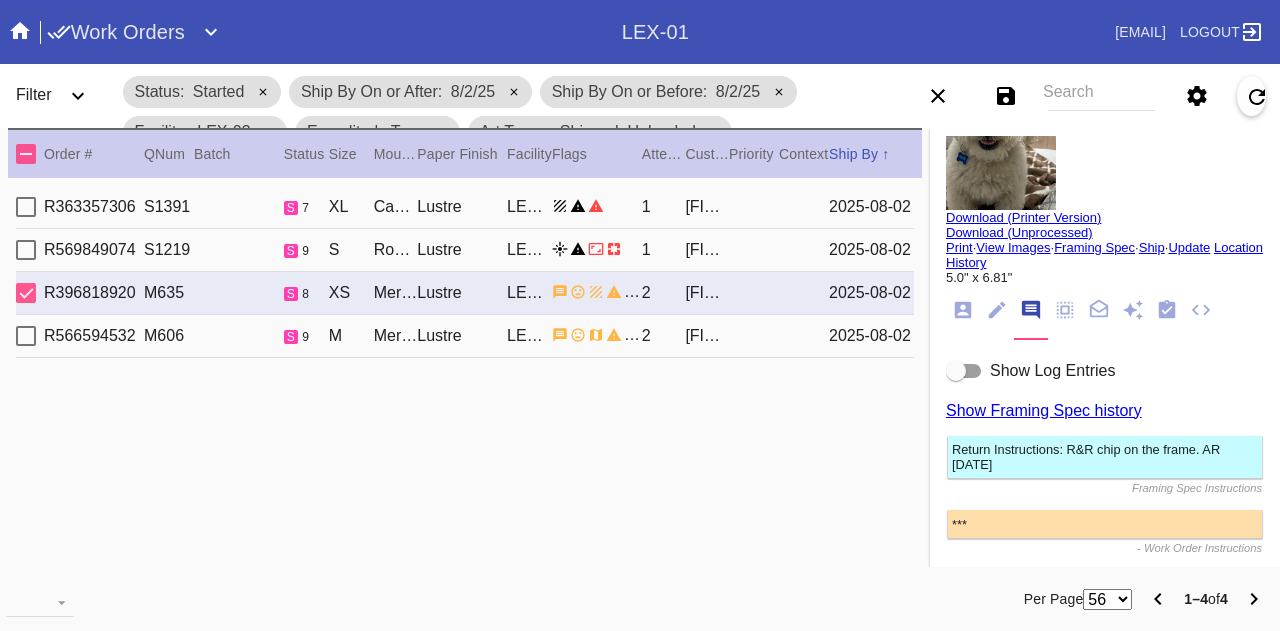 click at bounding box center [964, 371] 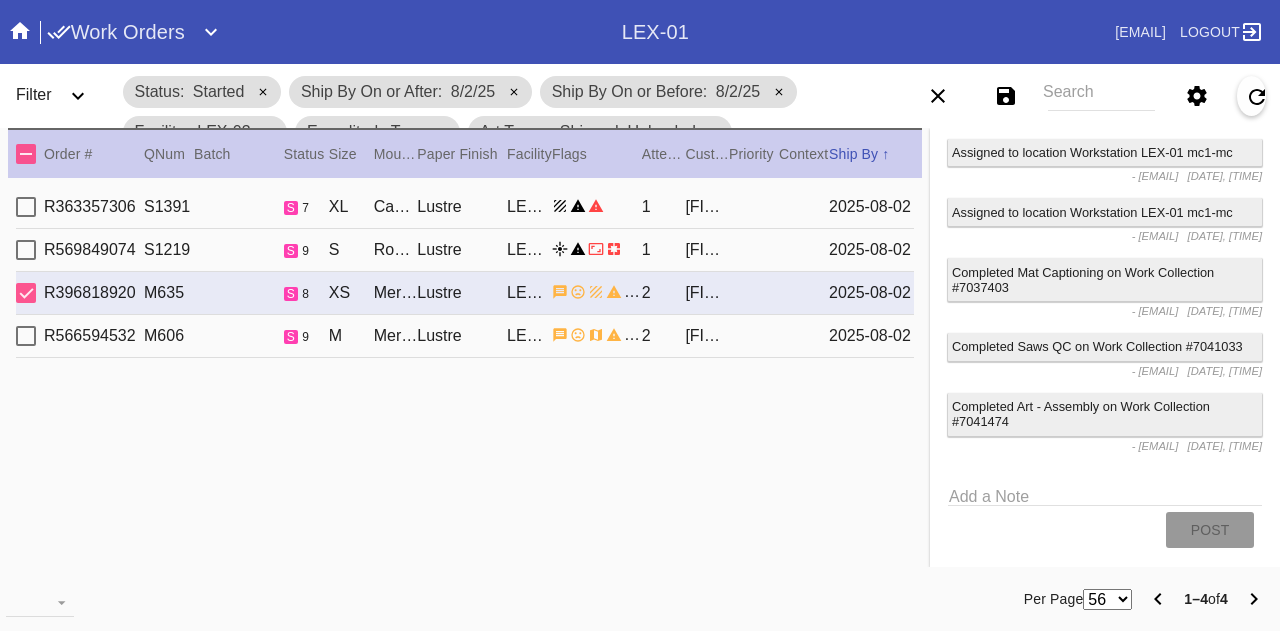 scroll, scrollTop: 4097, scrollLeft: 0, axis: vertical 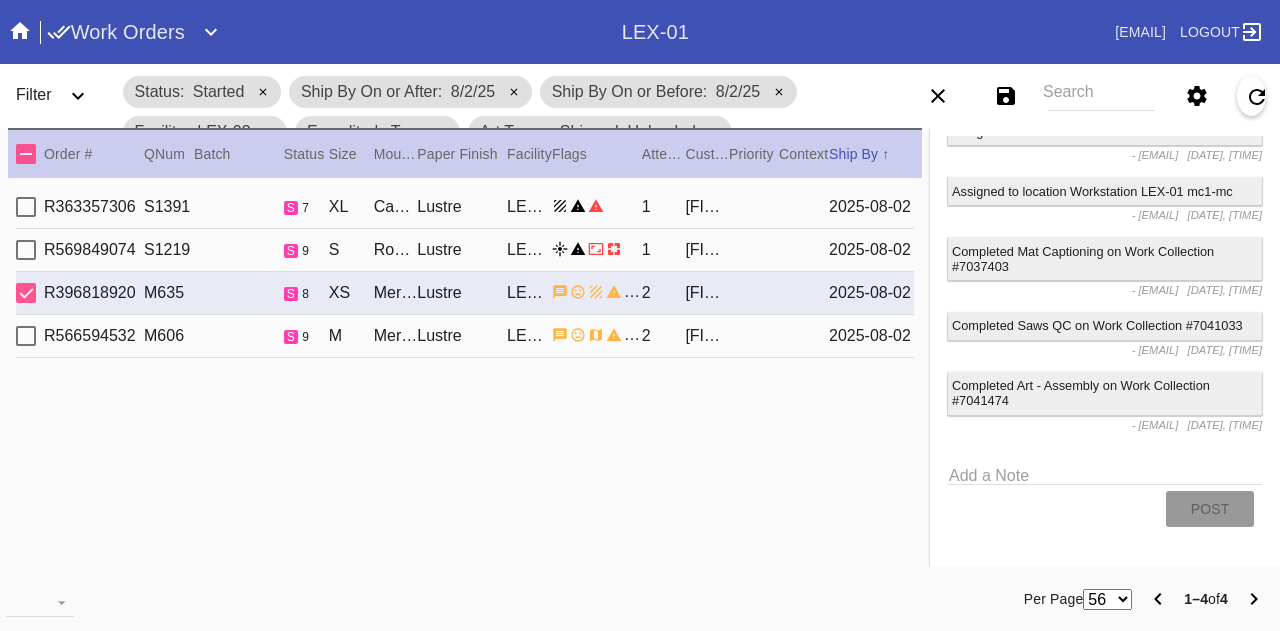 click on "LEX-03" at bounding box center (529, 336) 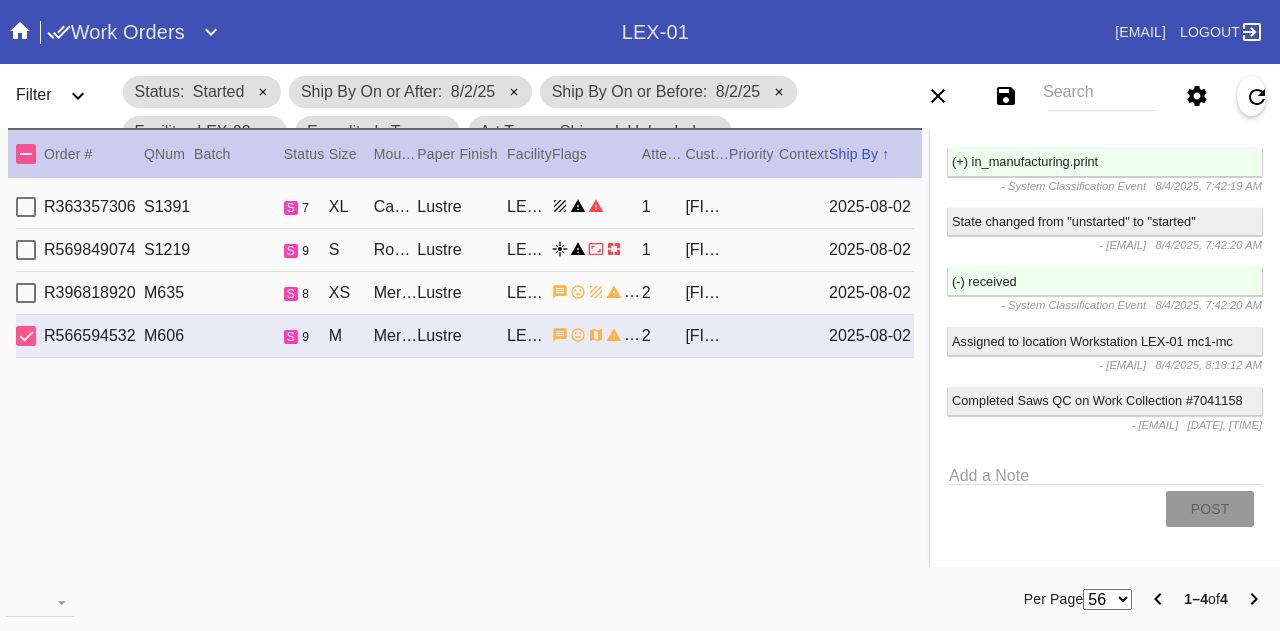 type on "Thank you for sharing this very special pony with me!  We love you Valentino!
- Caroline Butz" 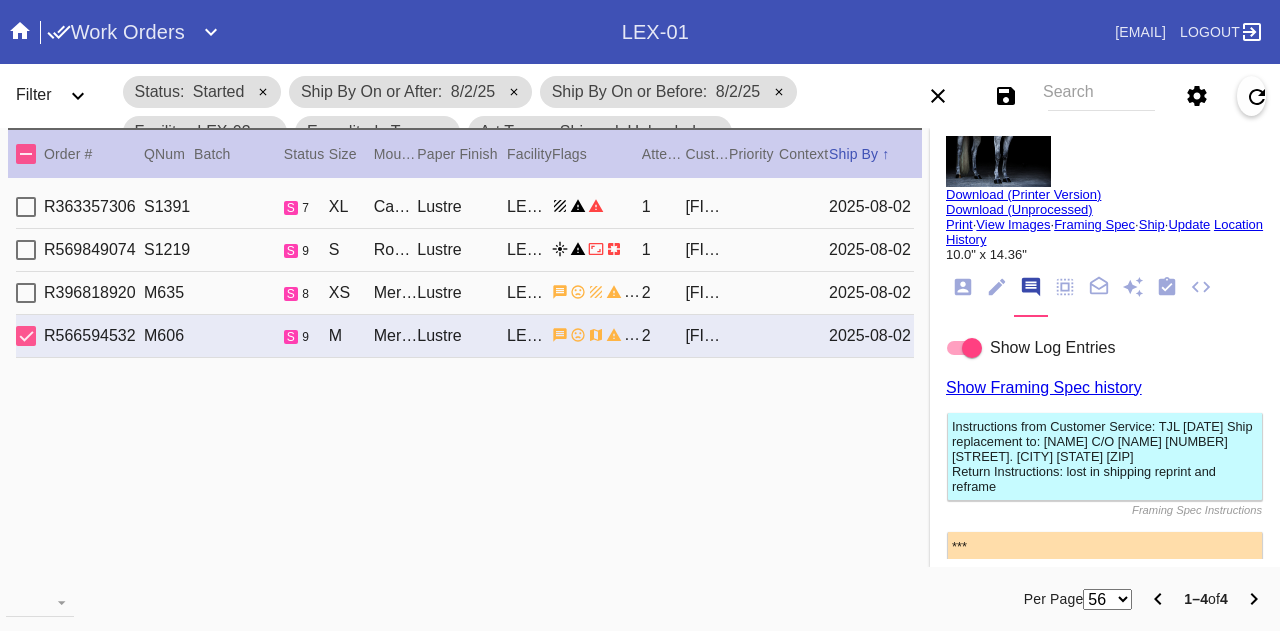 scroll, scrollTop: 0, scrollLeft: 0, axis: both 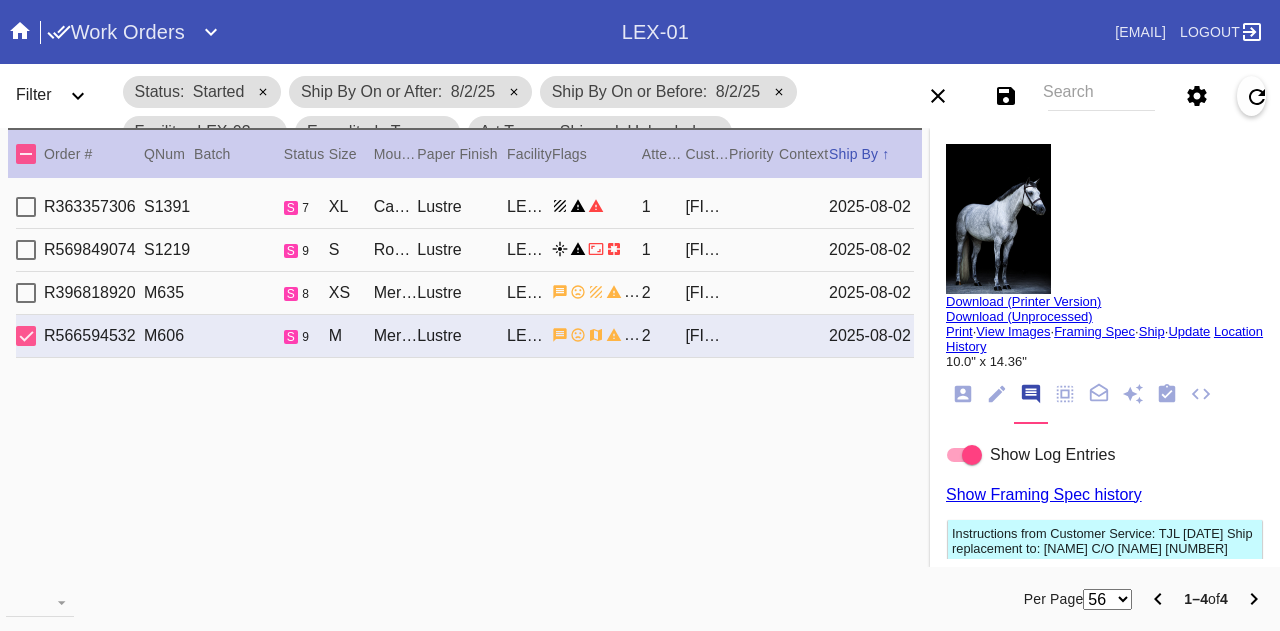 click on "Search" at bounding box center [1101, 96] 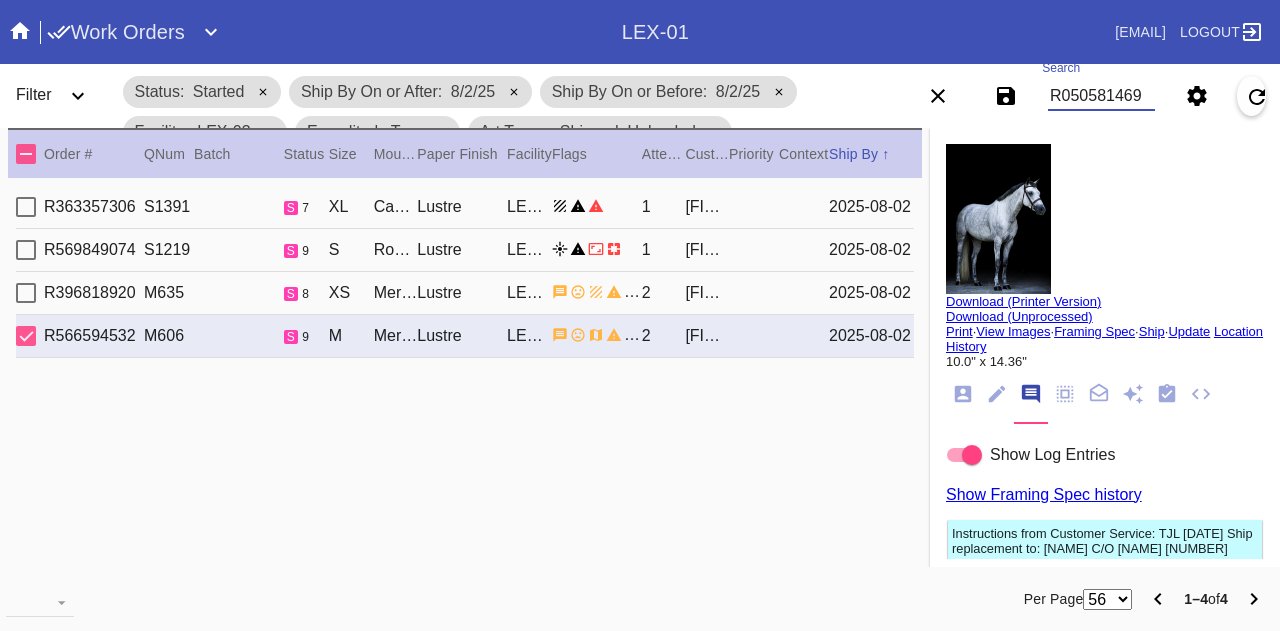 type on "R050581469" 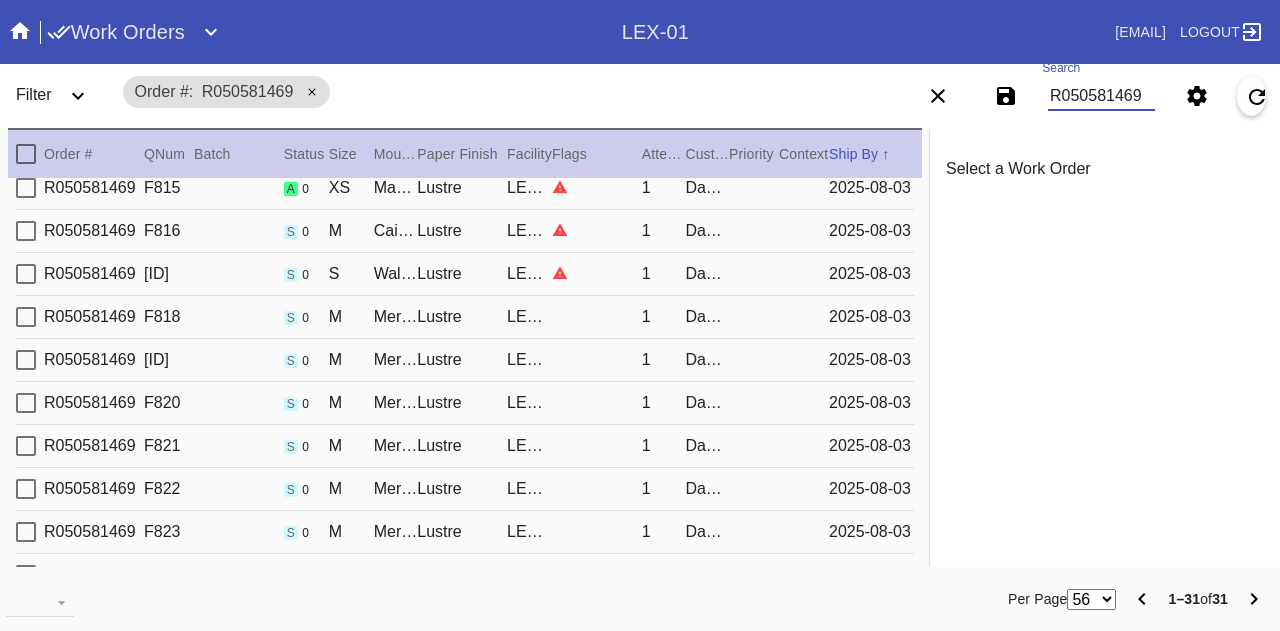 scroll, scrollTop: 0, scrollLeft: 0, axis: both 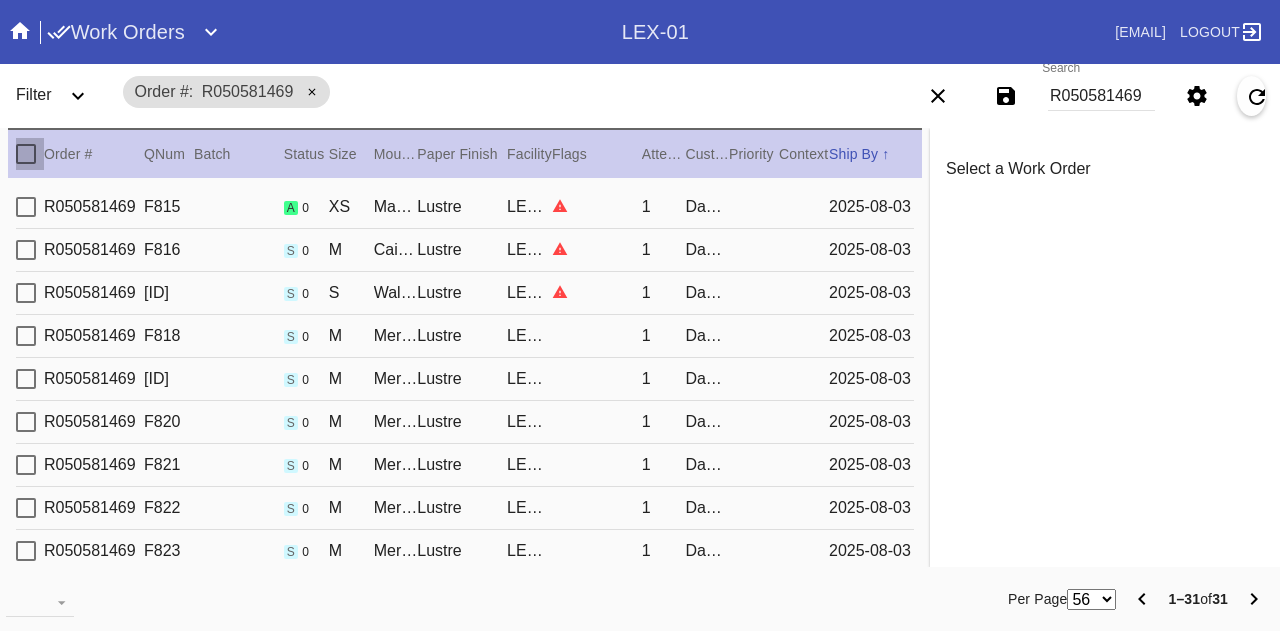click at bounding box center (26, 154) 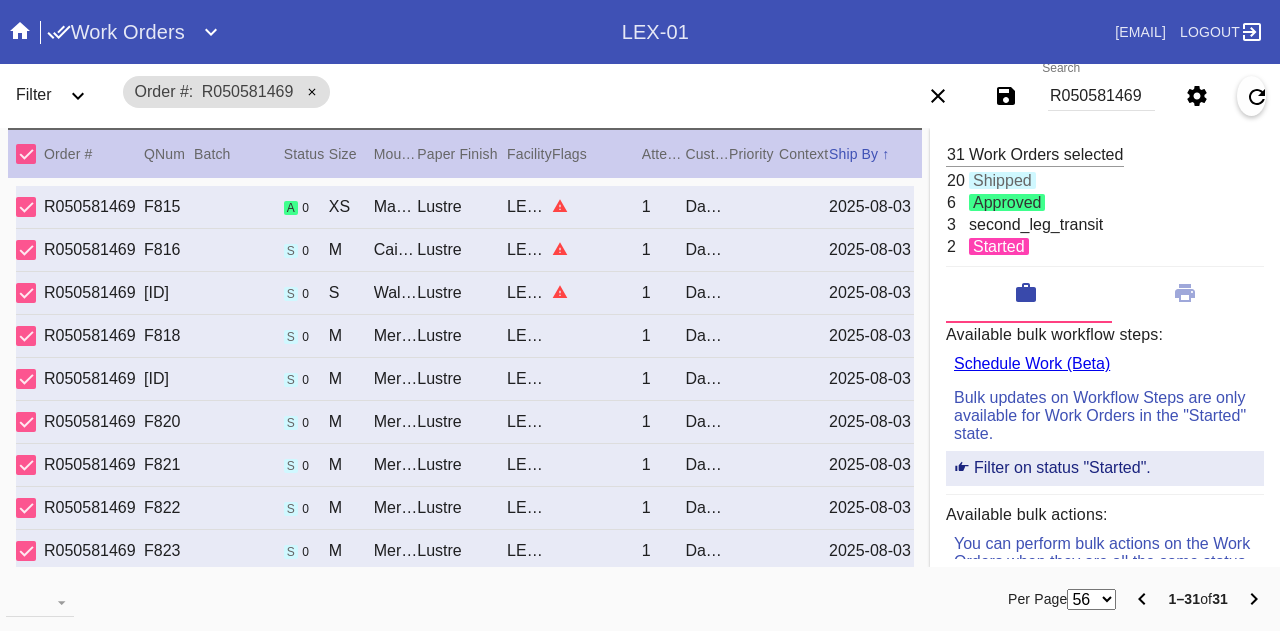 click on "XS" at bounding box center [351, 207] 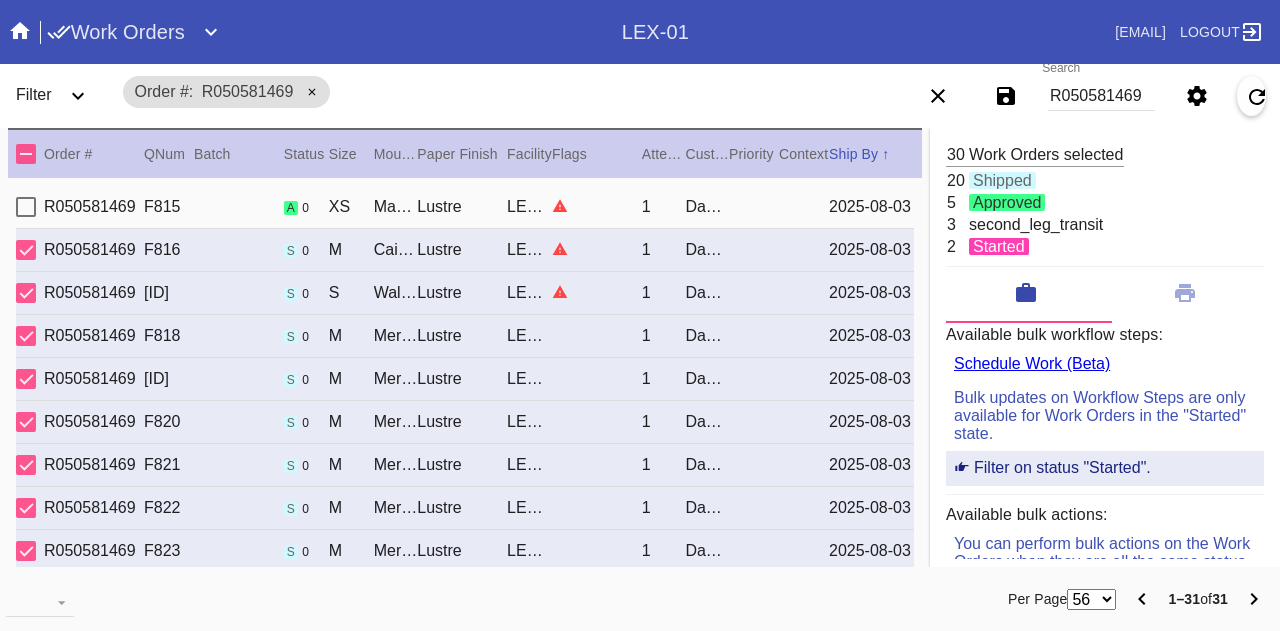 click on "XS" at bounding box center [351, 207] 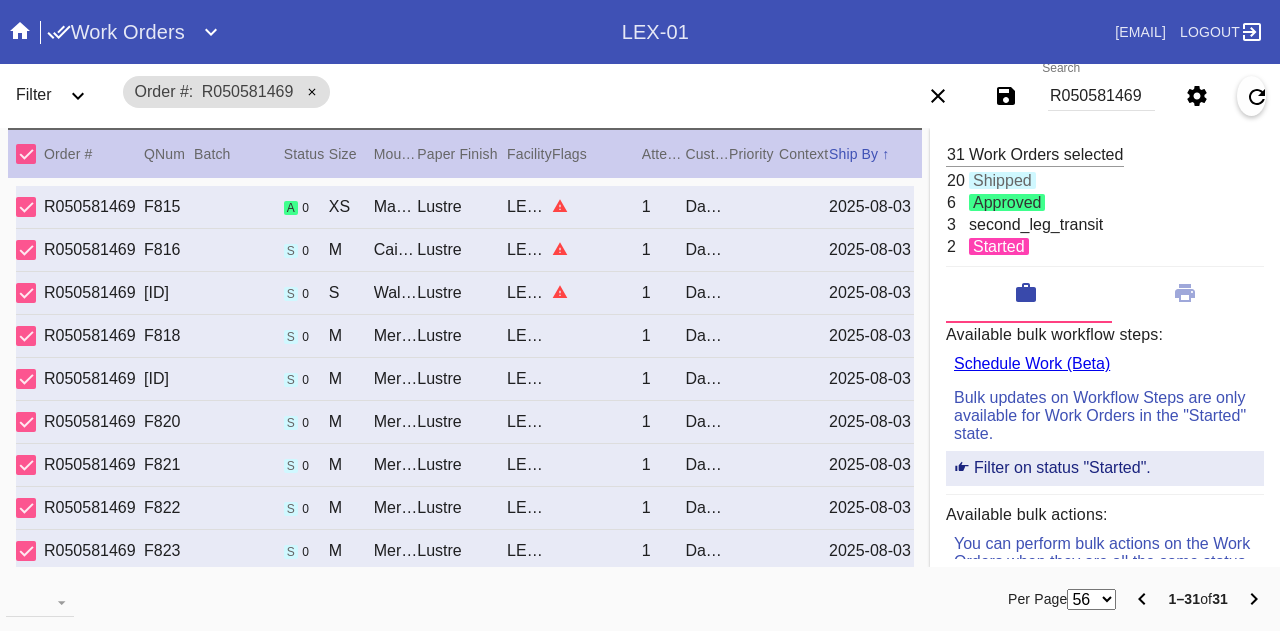 click at bounding box center [26, 154] 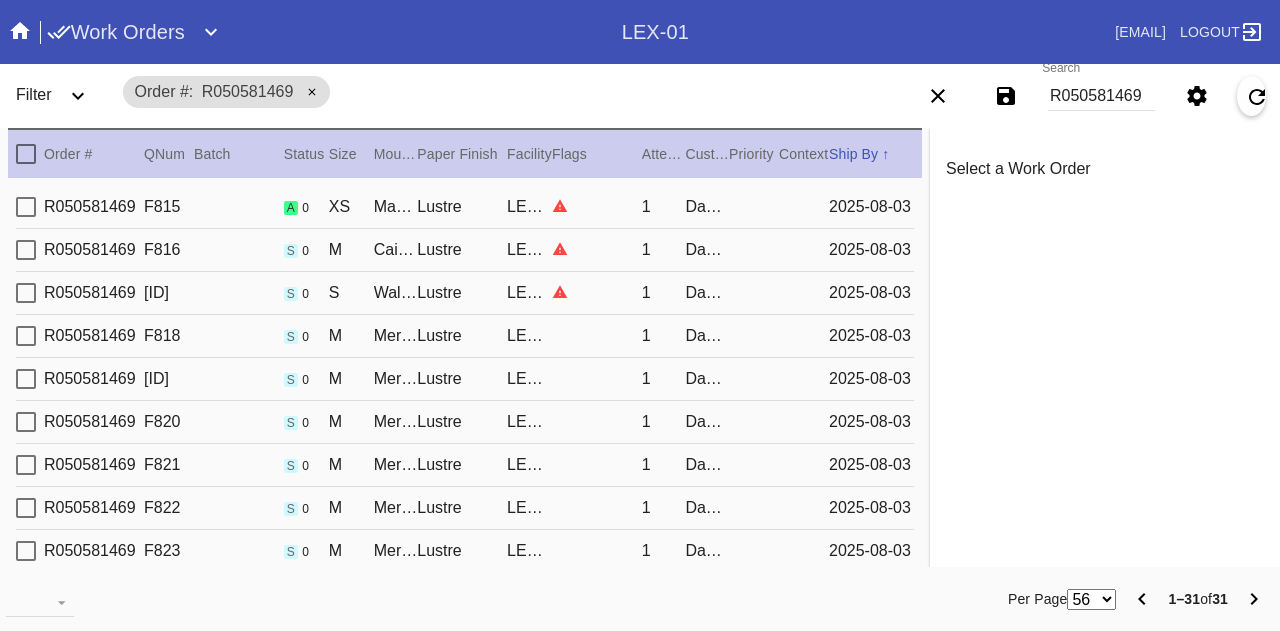 click on "R050581469" at bounding box center (94, 207) 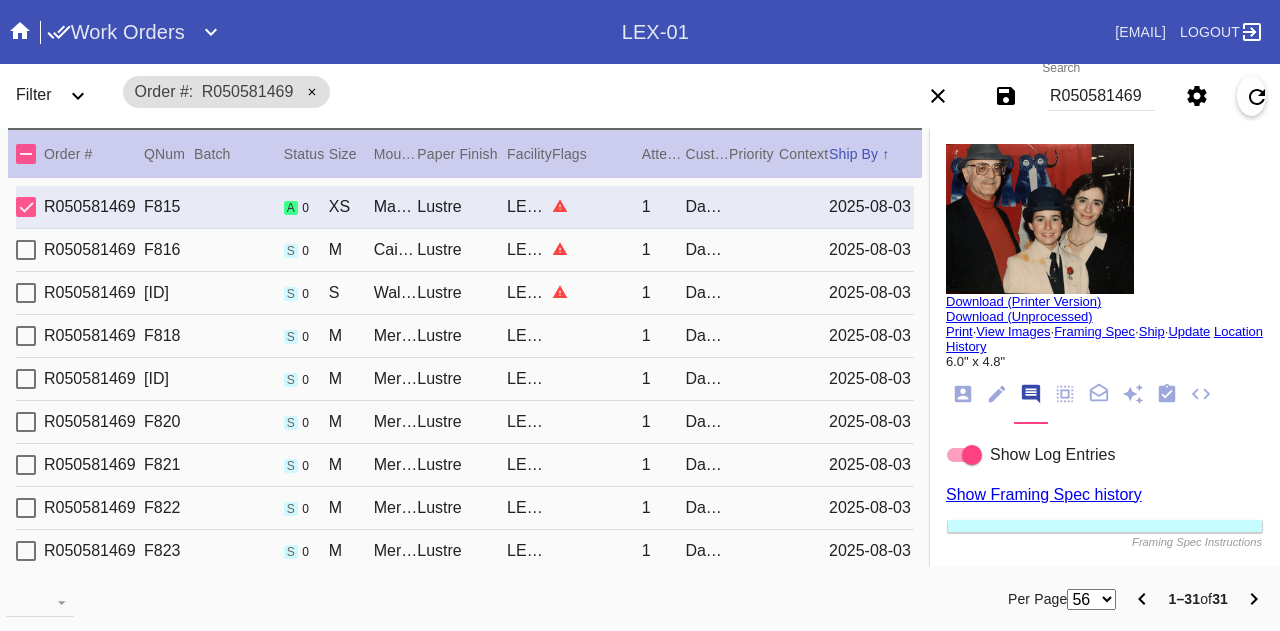scroll, scrollTop: 100, scrollLeft: 0, axis: vertical 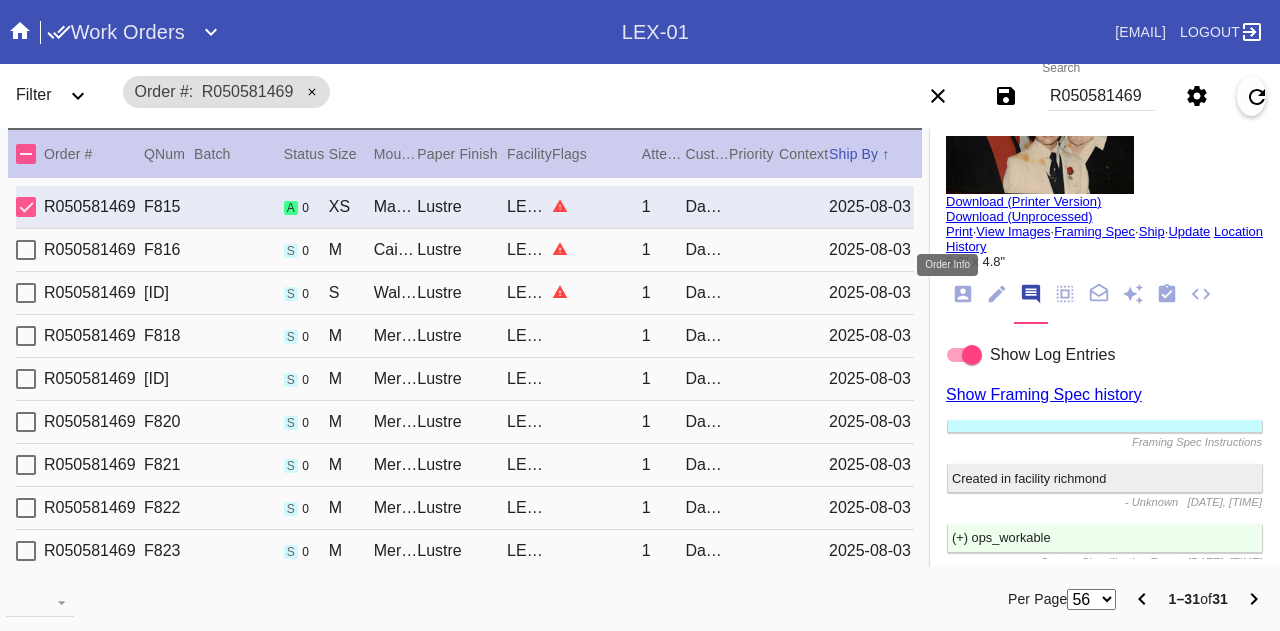 click 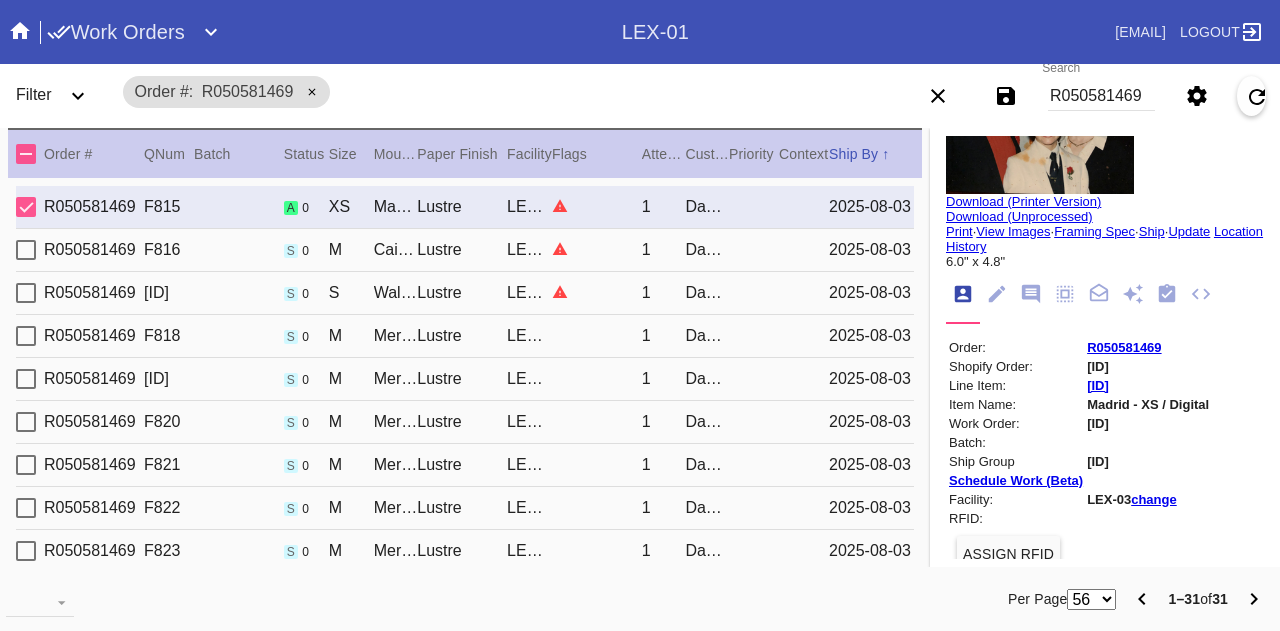 scroll, scrollTop: 300, scrollLeft: 0, axis: vertical 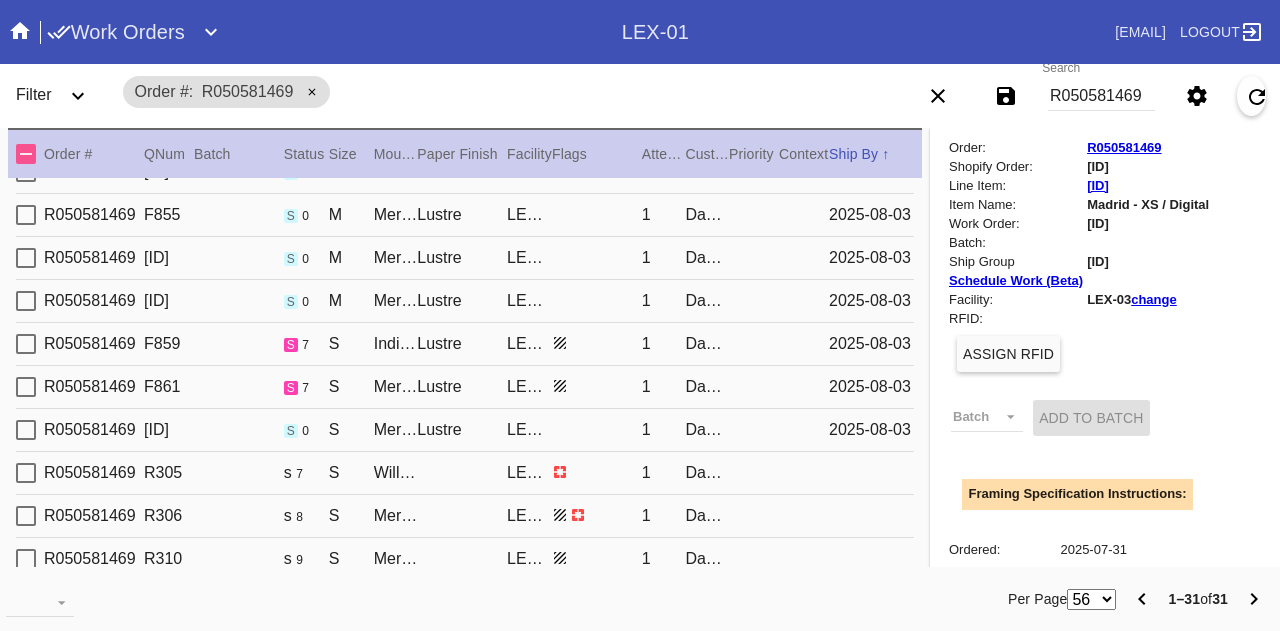 click on "Indigo Walnut Gallery / Dove White" at bounding box center (396, 344) 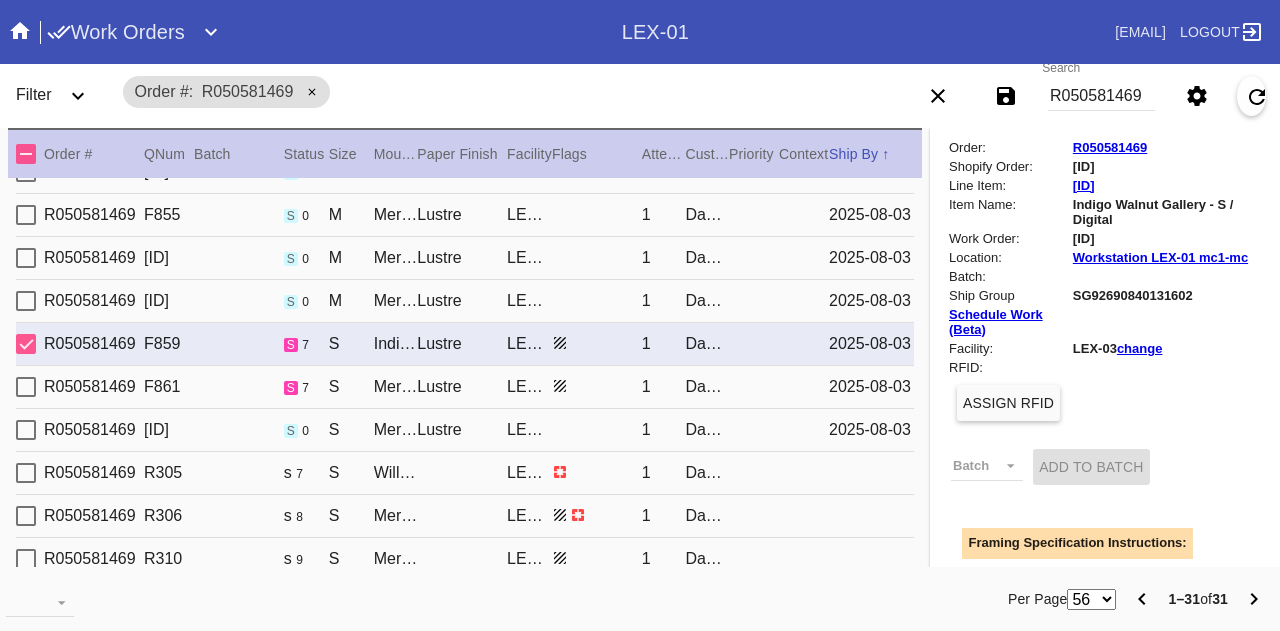 type on "Doc & Sylvia Covino" 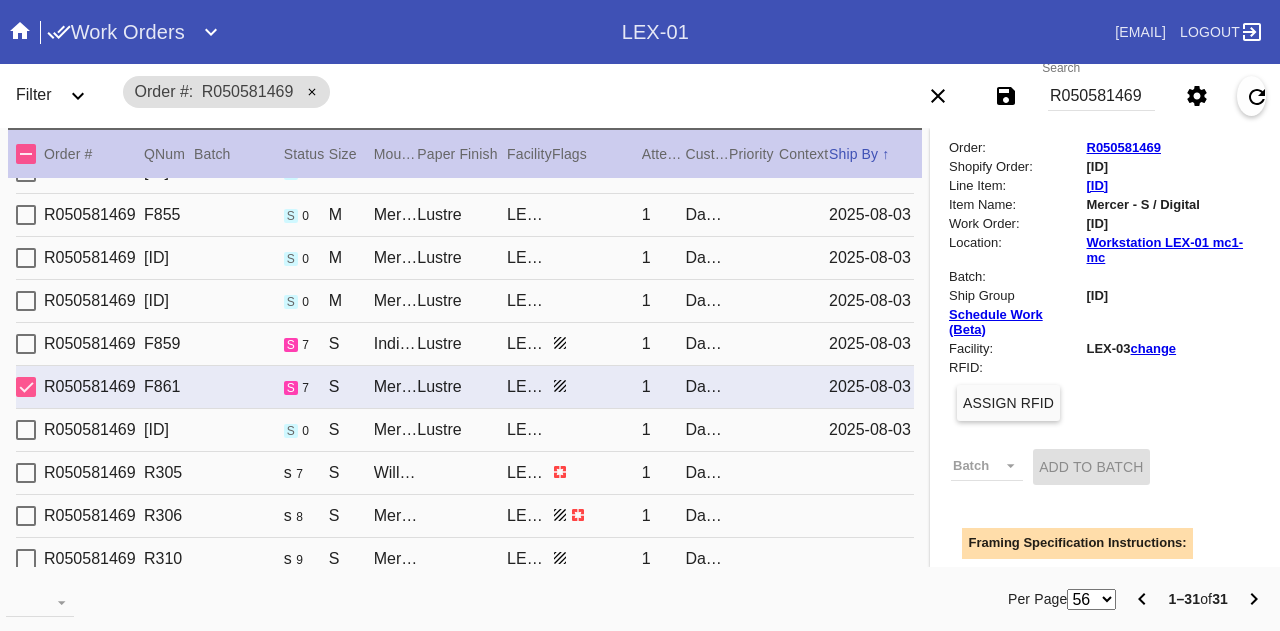type 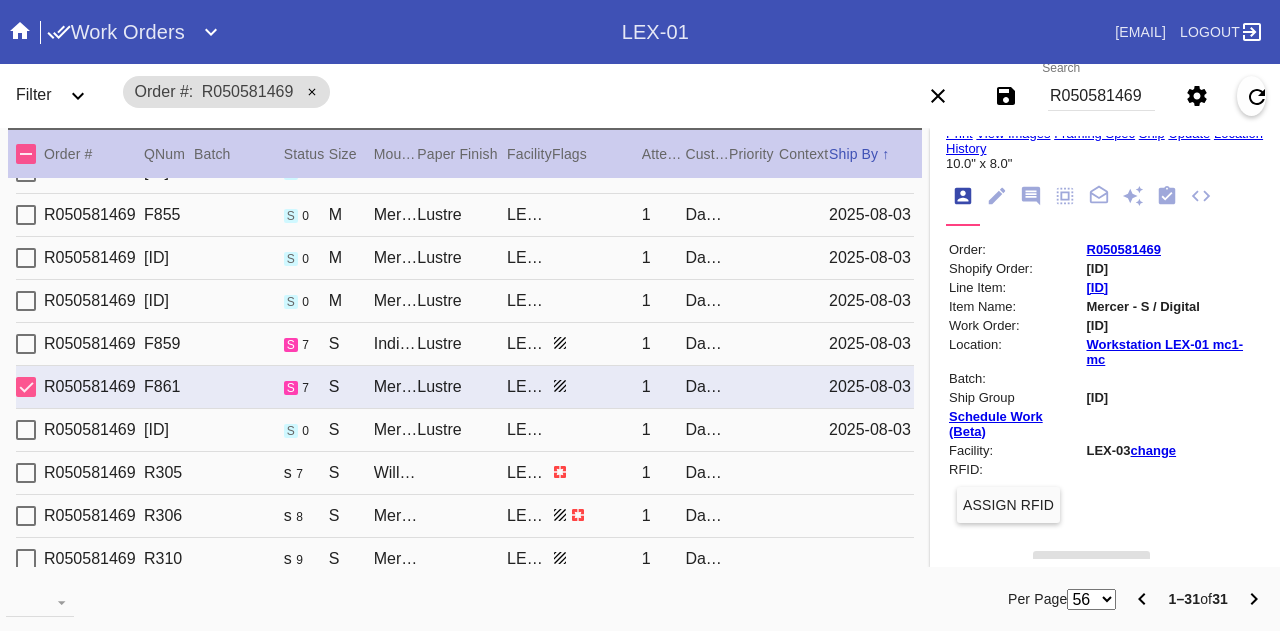 scroll, scrollTop: 0, scrollLeft: 0, axis: both 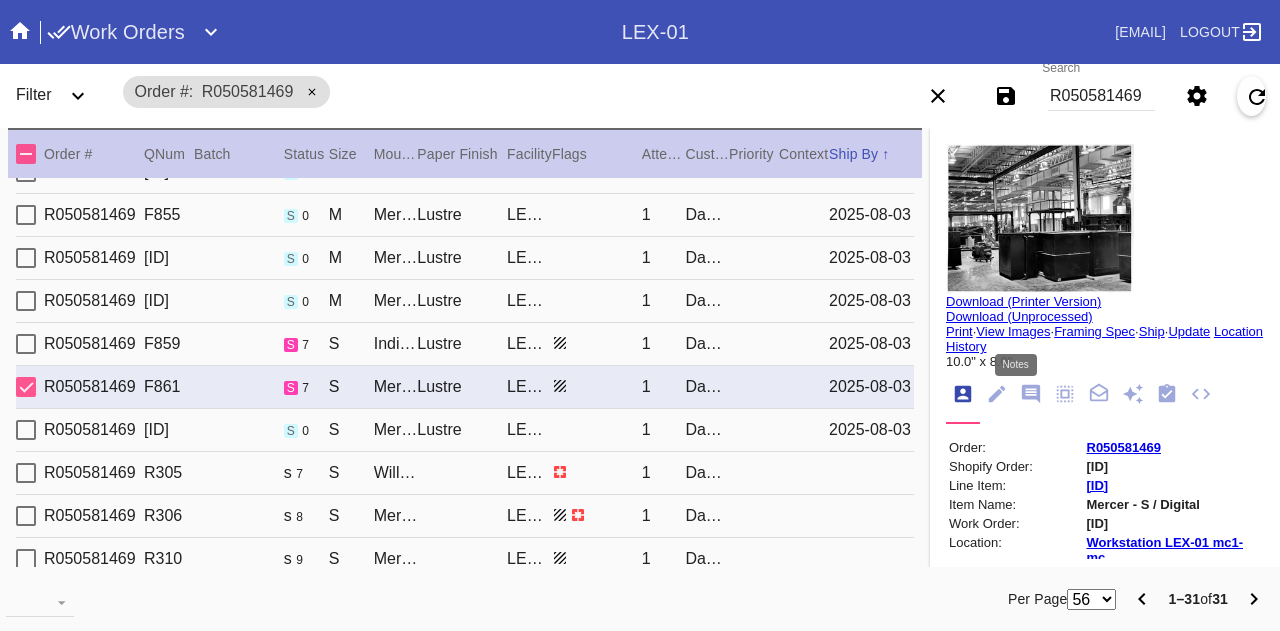 click 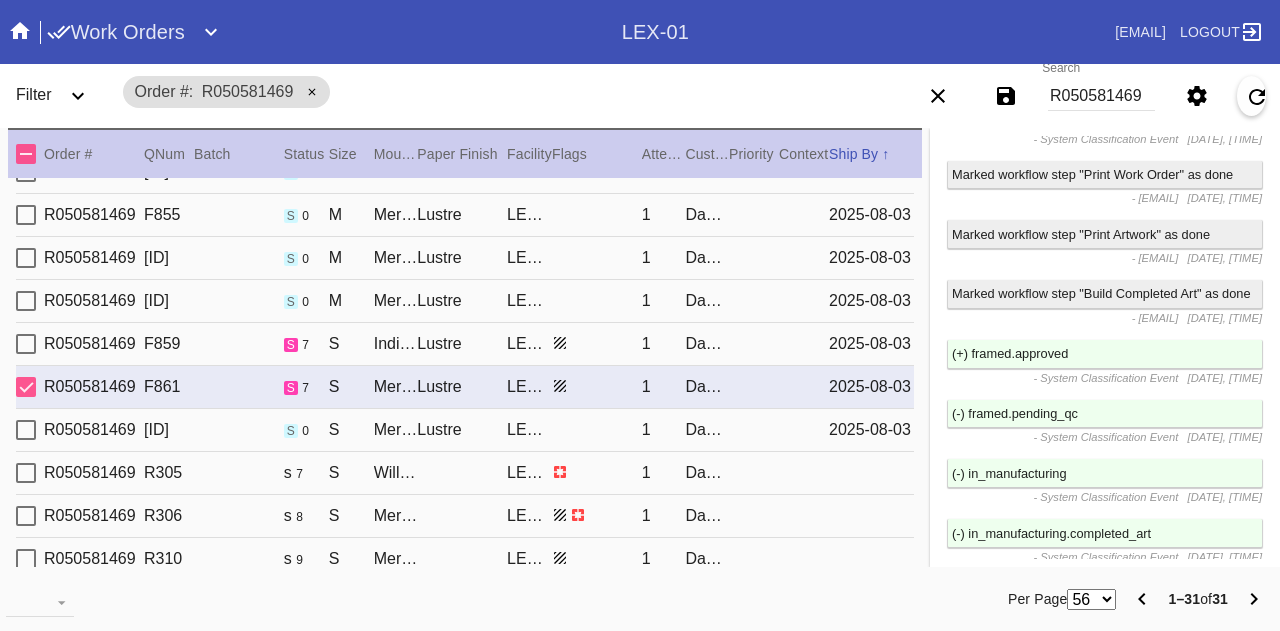scroll, scrollTop: 3185, scrollLeft: 0, axis: vertical 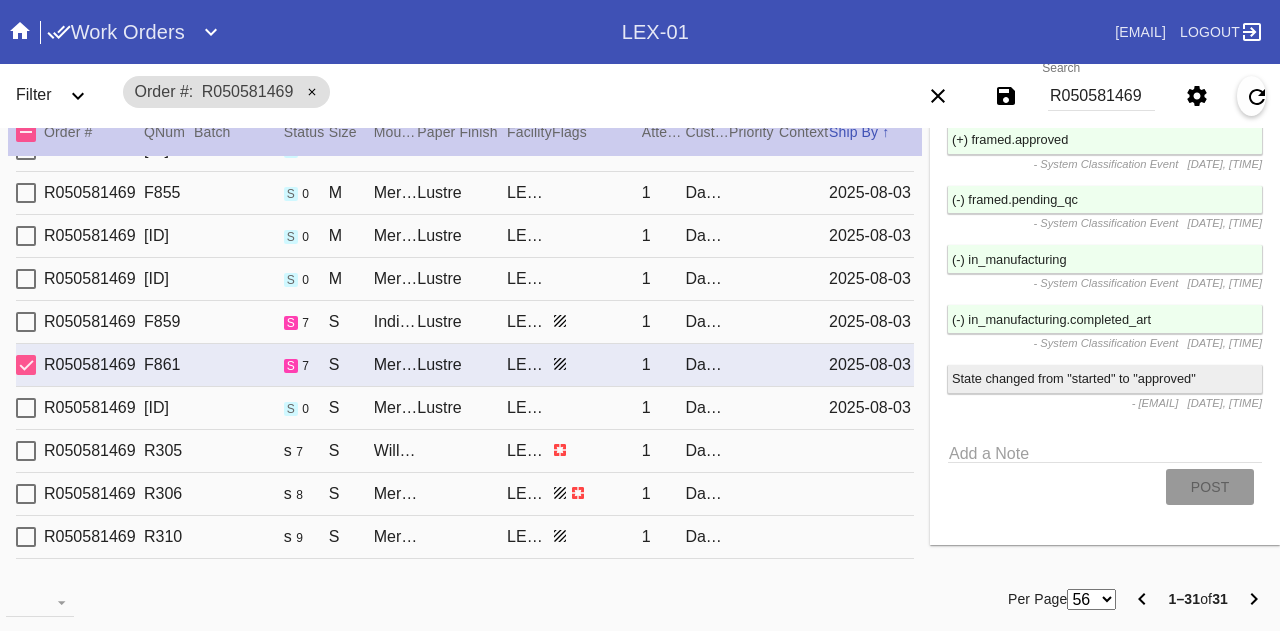 click on "Lustre" at bounding box center (462, 322) 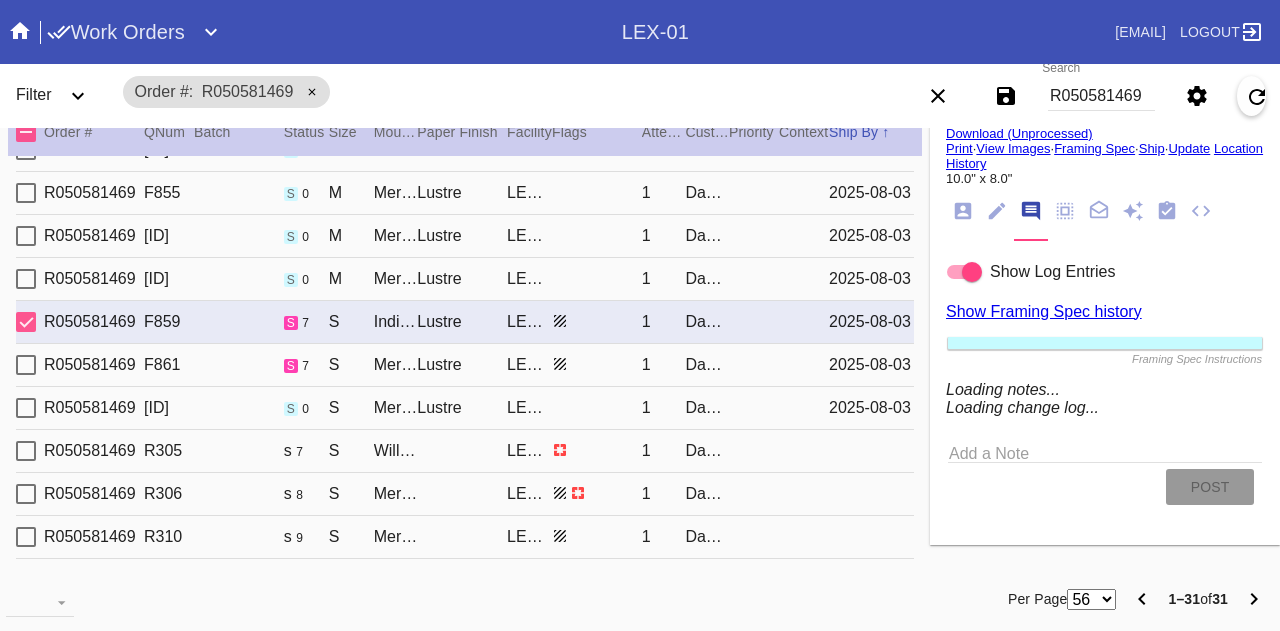 type on "Doc & Sylvia Covino" 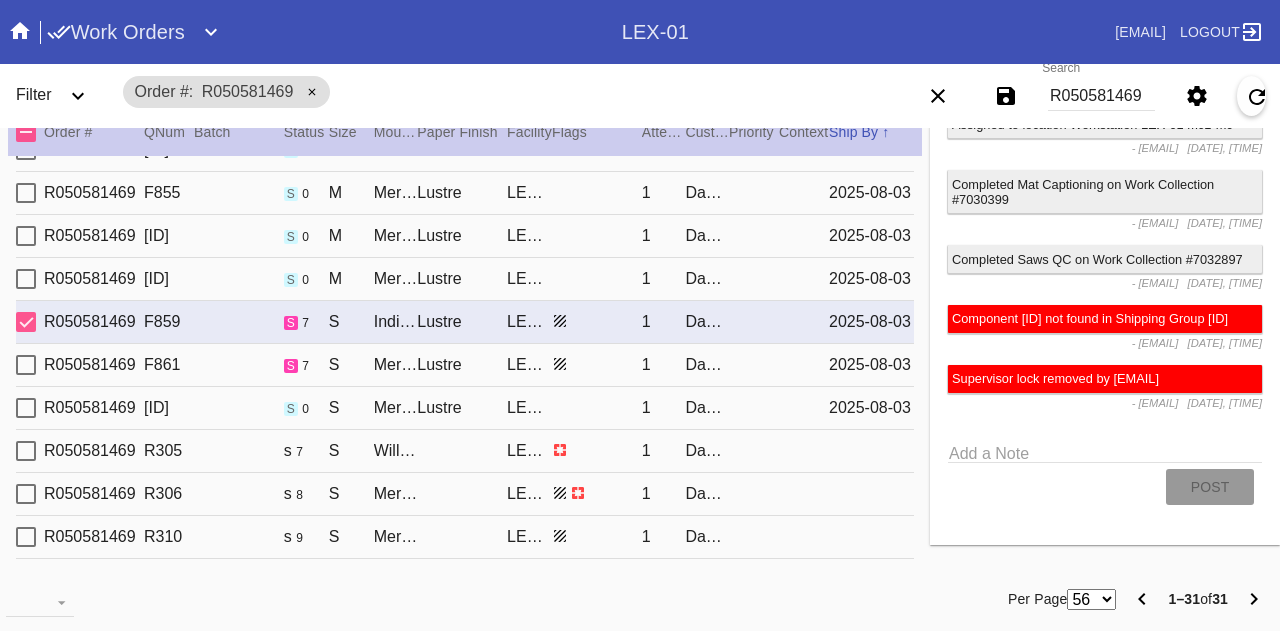 scroll, scrollTop: 1833, scrollLeft: 0, axis: vertical 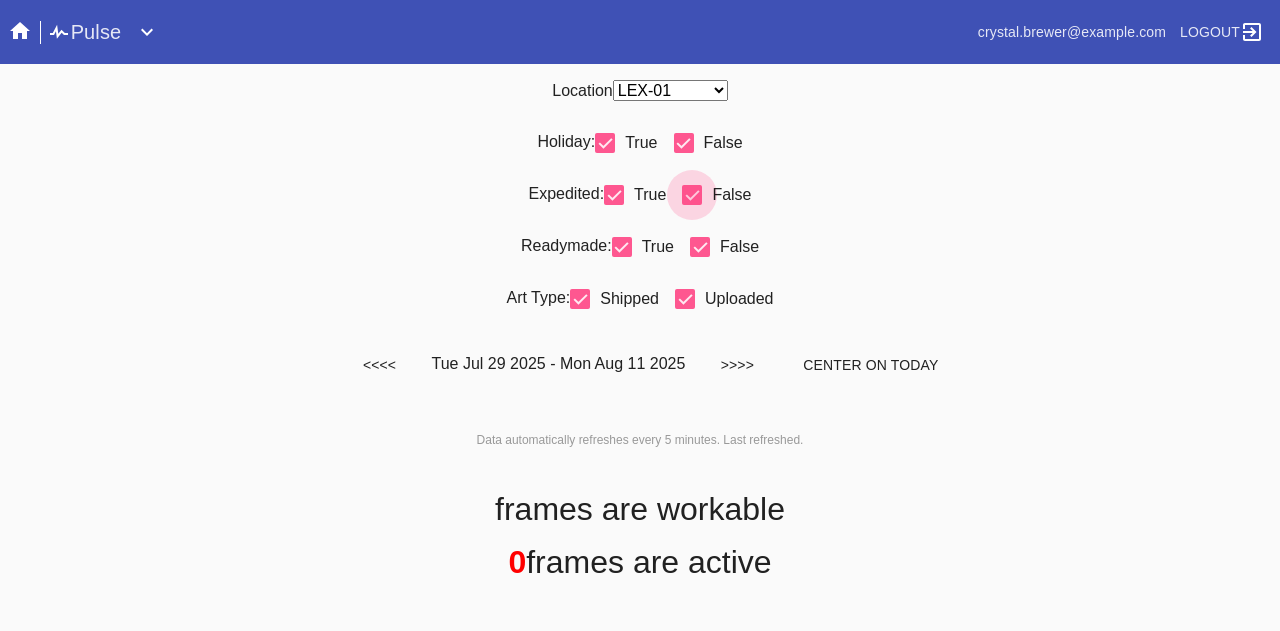 click at bounding box center (692, 195) 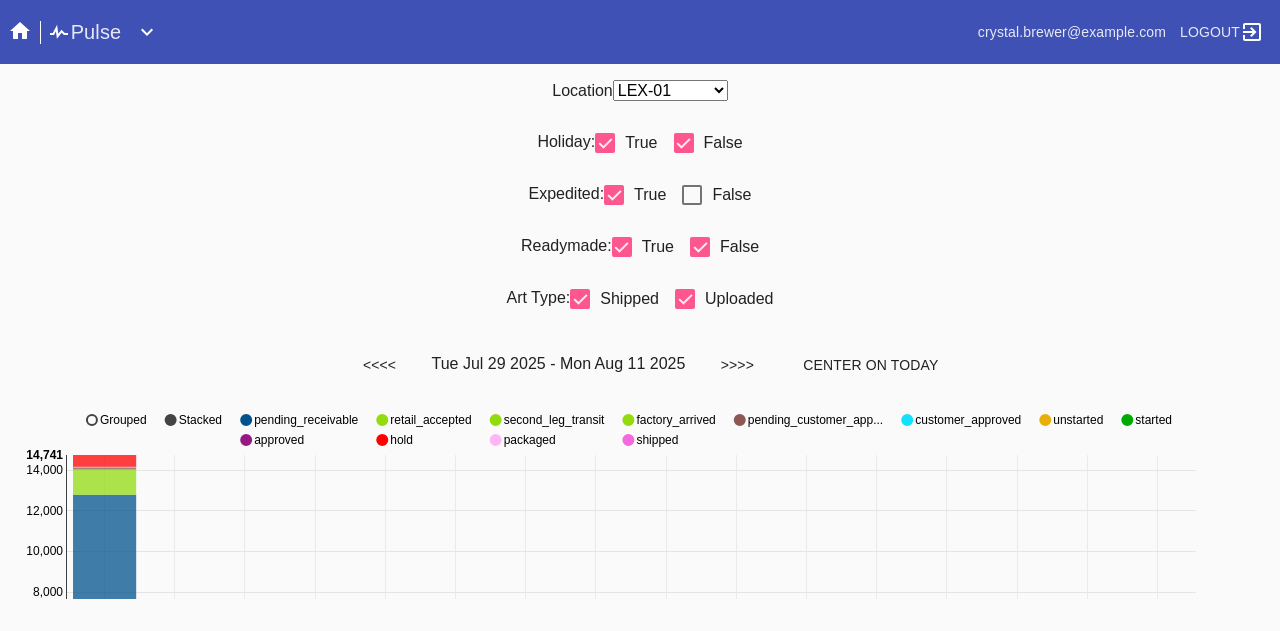 click on "Location   Any Location DCA-05 ELP-01 LAS-01 LEX-01 LEX-03" at bounding box center (640, 90) 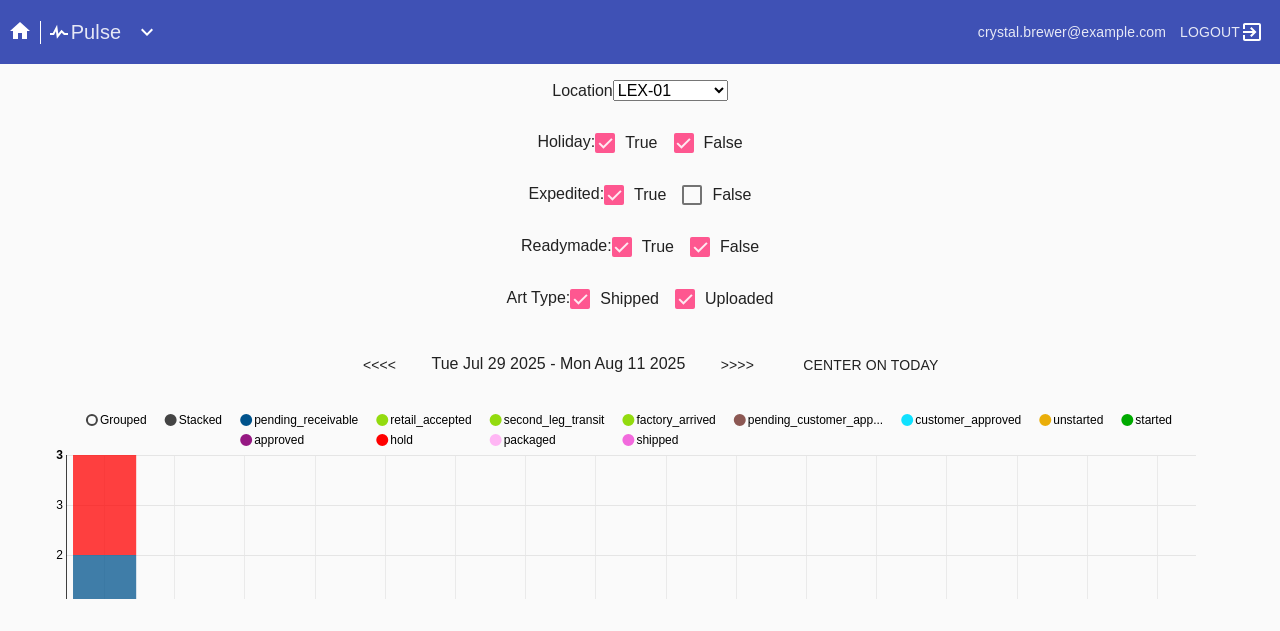 select on "number:31" 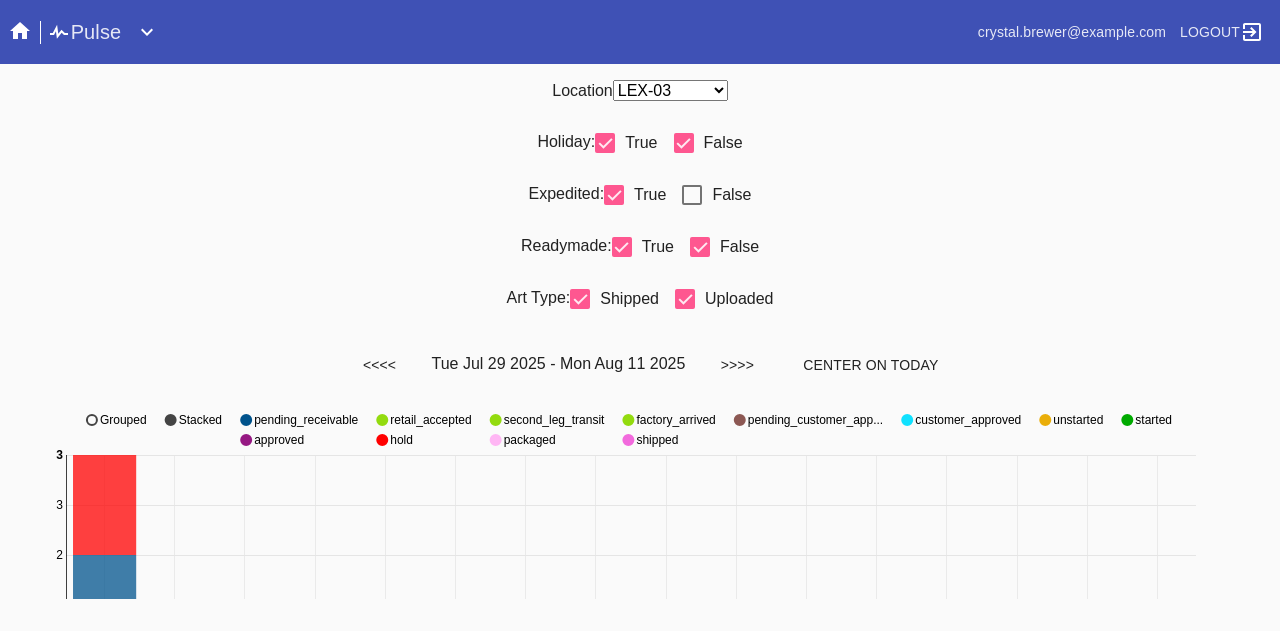 click on "Any Location DCA-05 ELP-01 LAS-01 LEX-01 LEX-03" at bounding box center [670, 90] 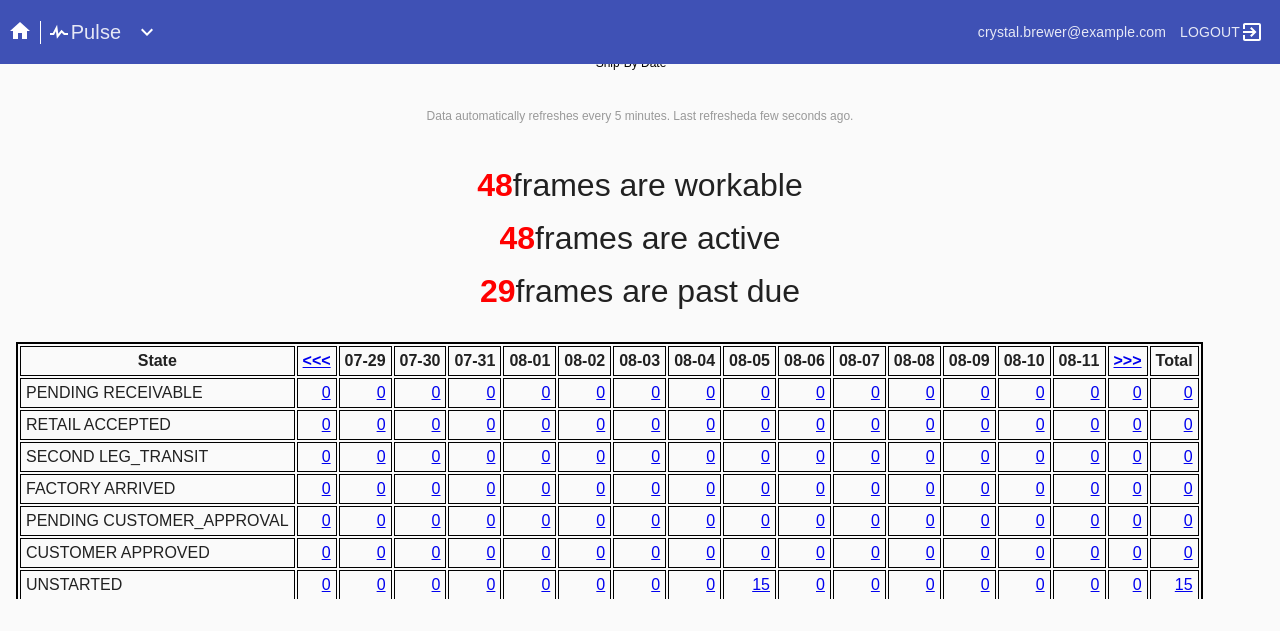 scroll, scrollTop: 1018, scrollLeft: 0, axis: vertical 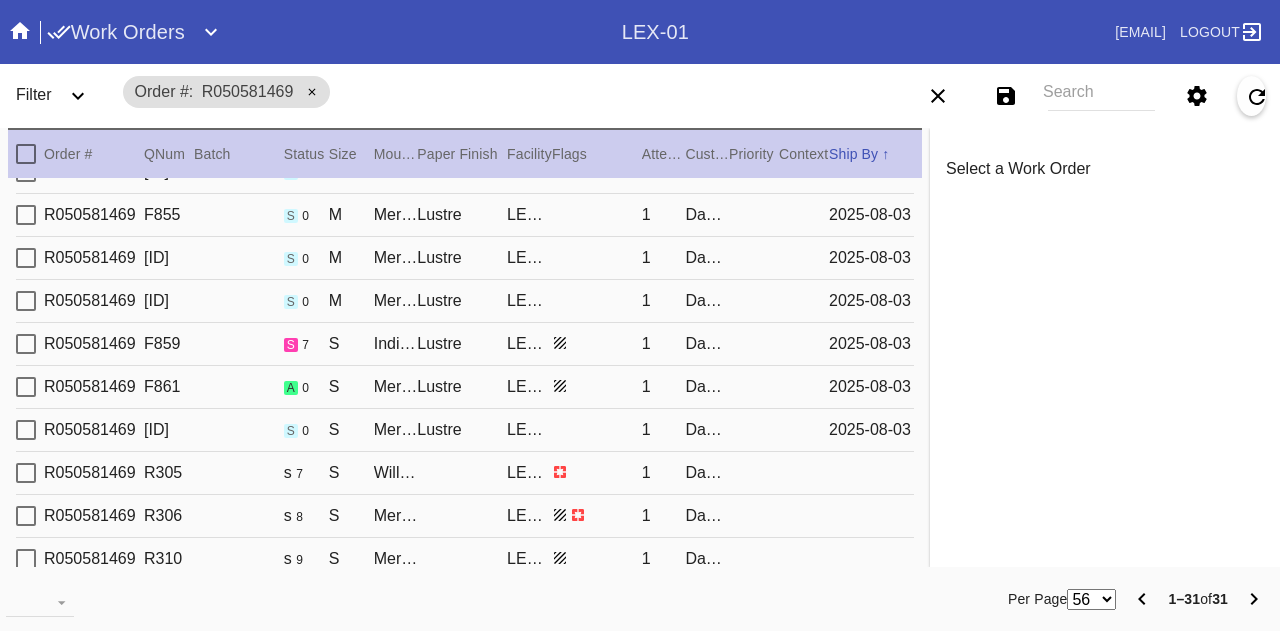 click on "Indigo Walnut Gallery / Dove White" at bounding box center (396, 344) 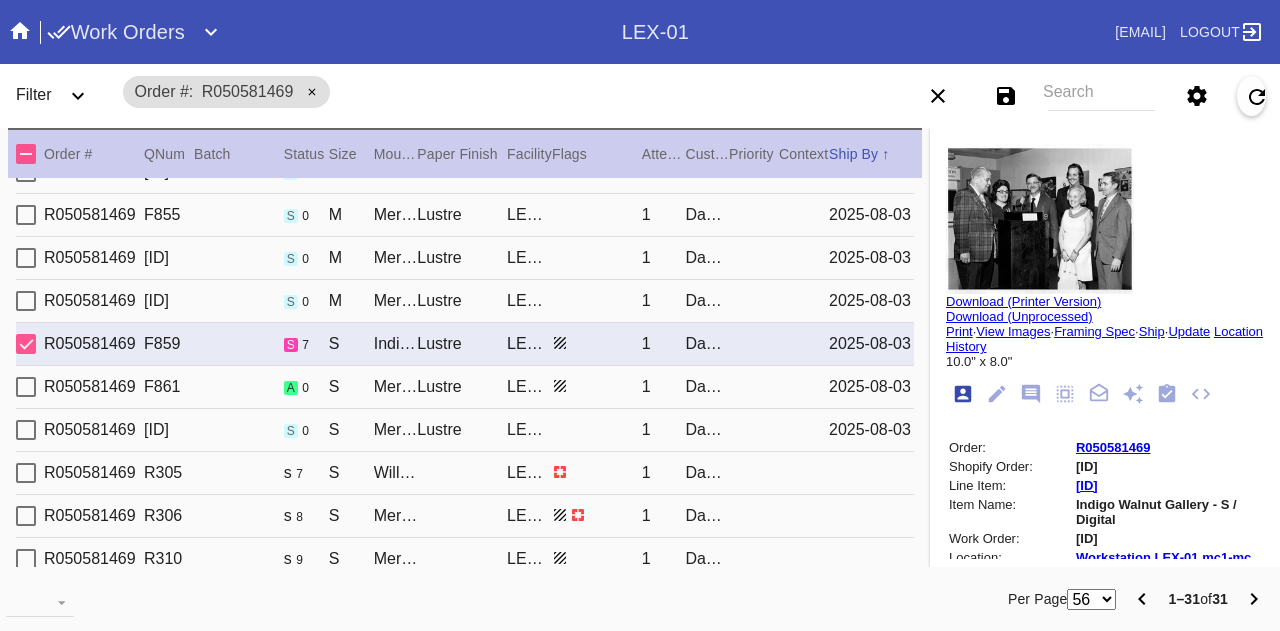 type on "Doc & Sylvia Covino" 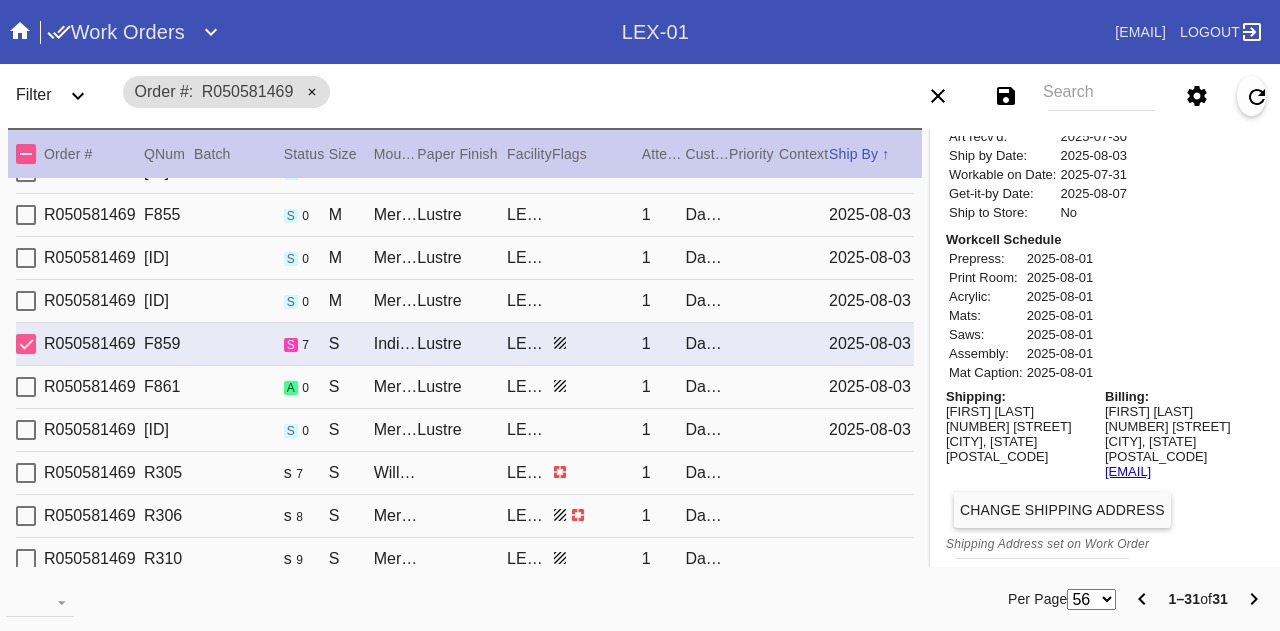 scroll, scrollTop: 847, scrollLeft: 0, axis: vertical 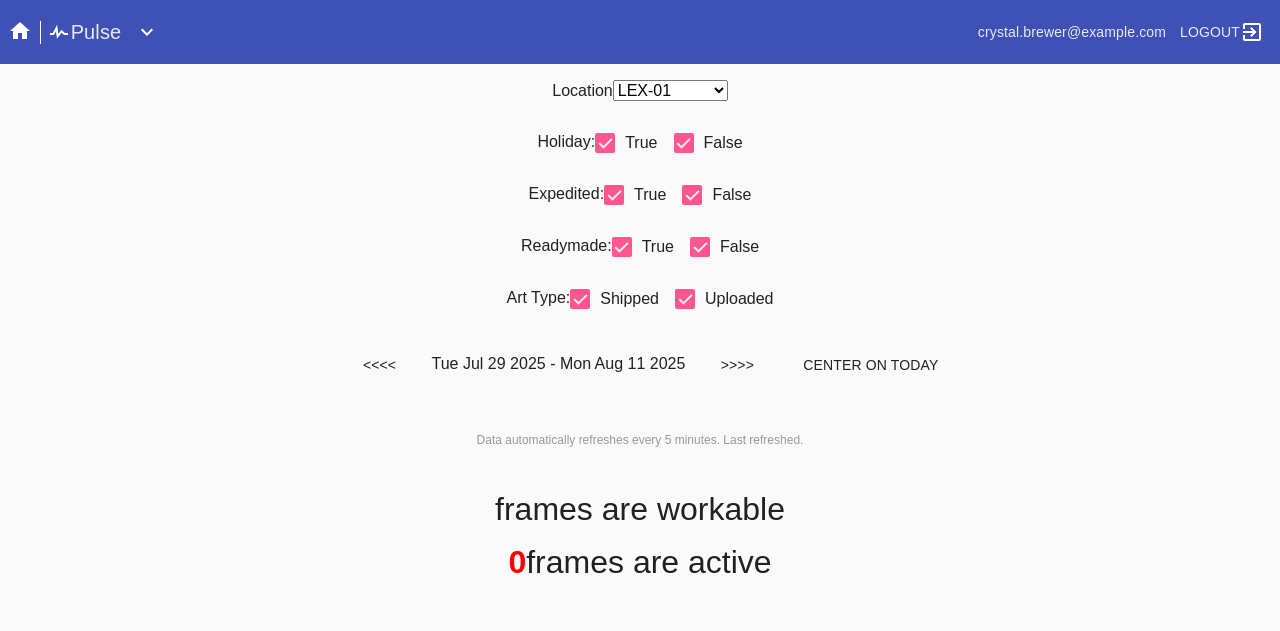 click on "Any Location DCA-05 ELP-01 LAS-01 LEX-01 LEX-03" at bounding box center [670, 90] 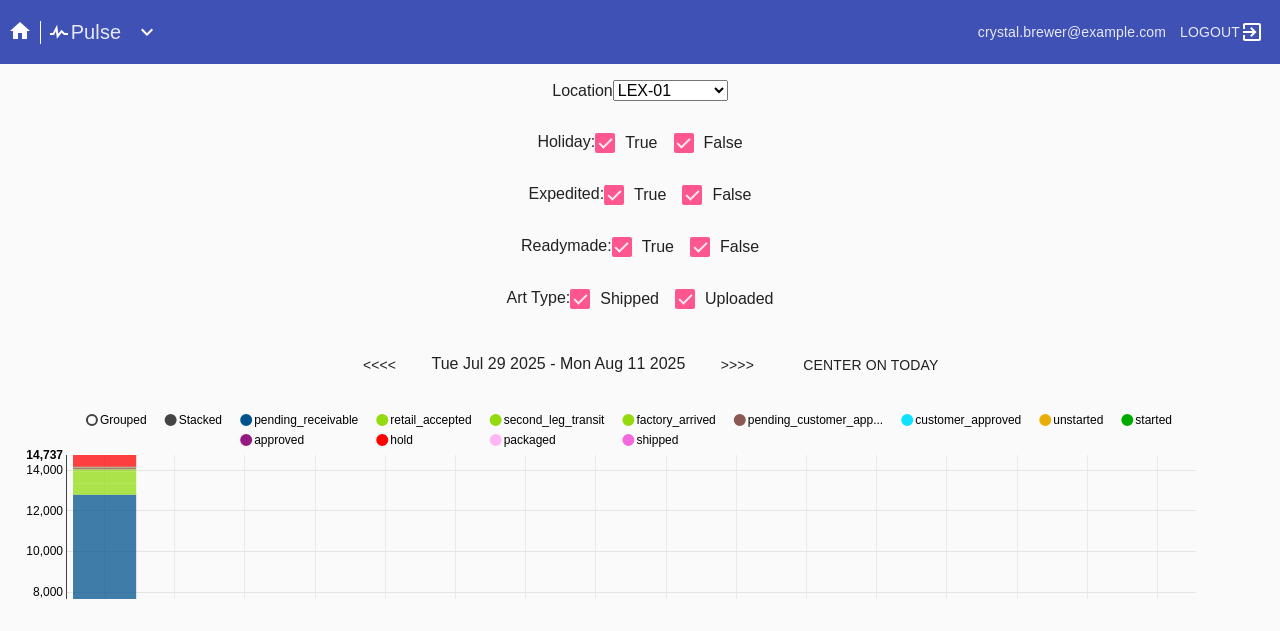 select on "number:31" 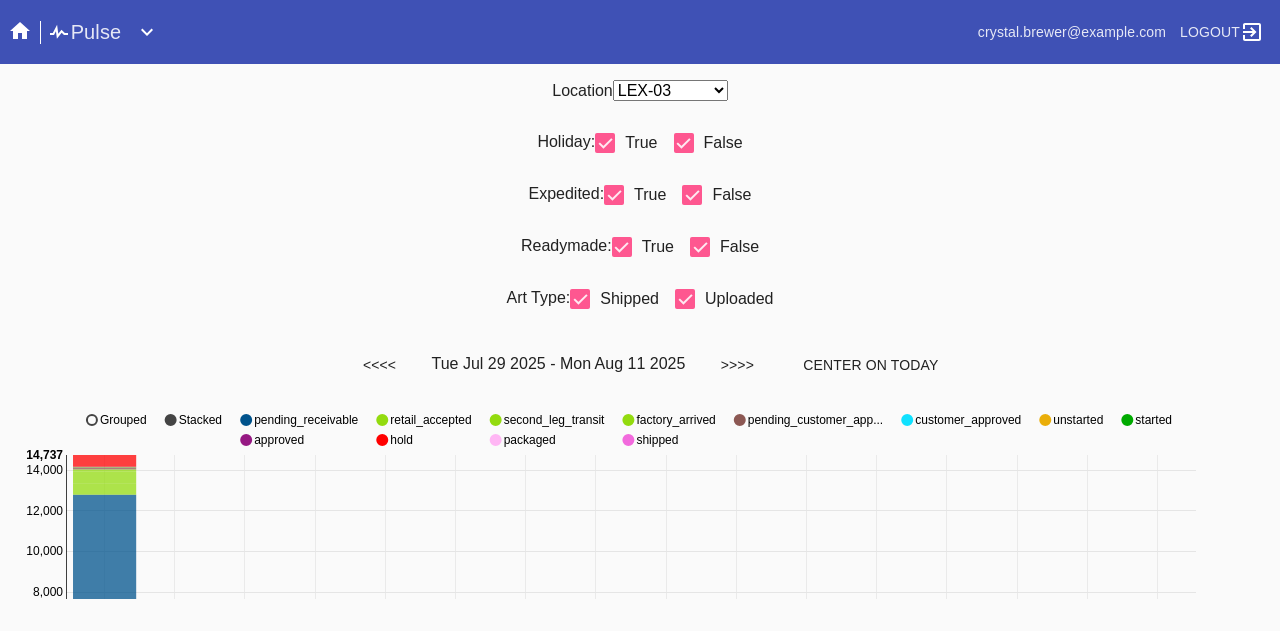 click on "Any Location DCA-05 ELP-01 LAS-01 LEX-01 LEX-03" at bounding box center (670, 90) 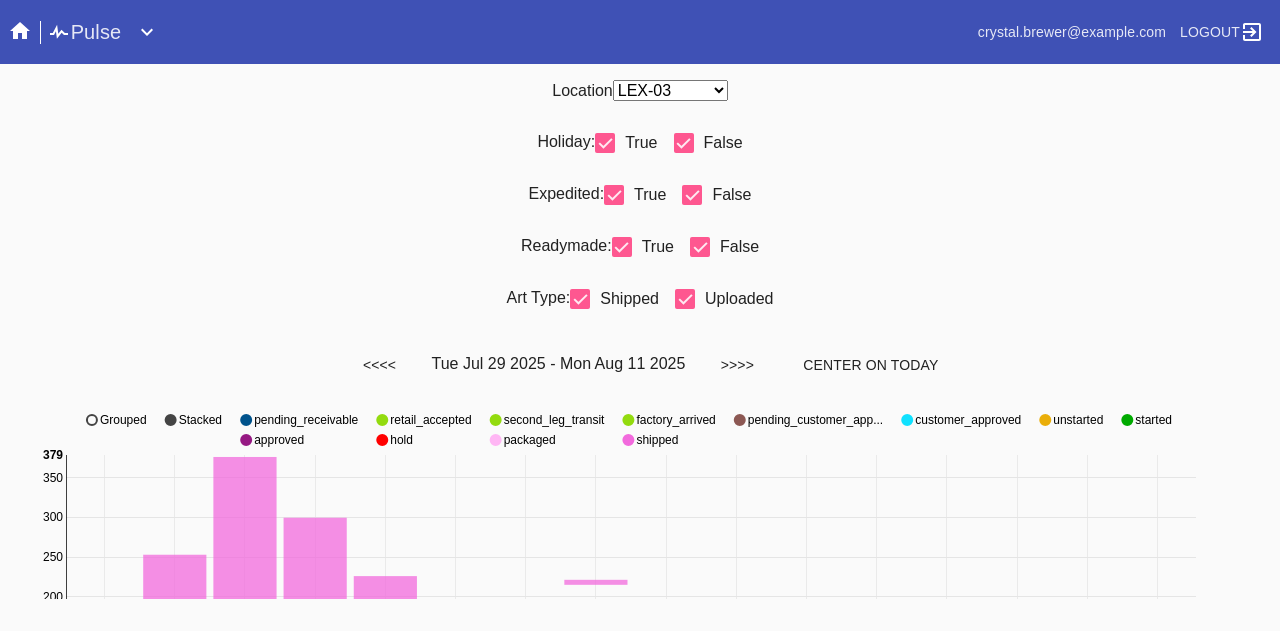 click at bounding box center (692, 195) 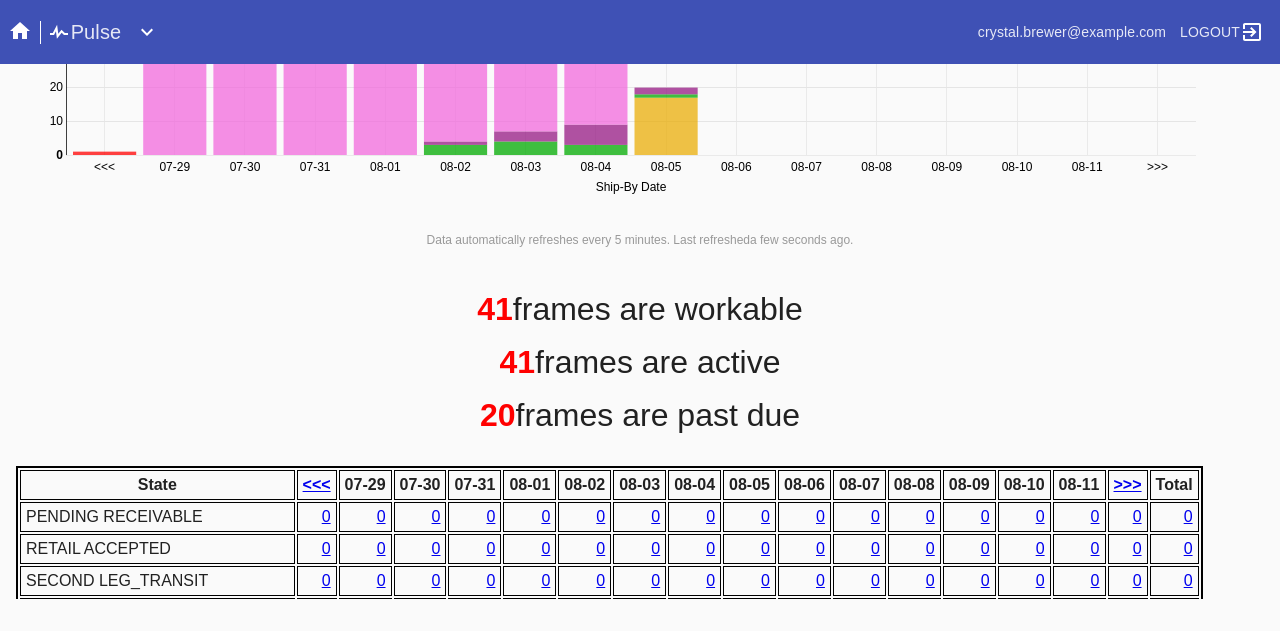 scroll, scrollTop: 1018, scrollLeft: 0, axis: vertical 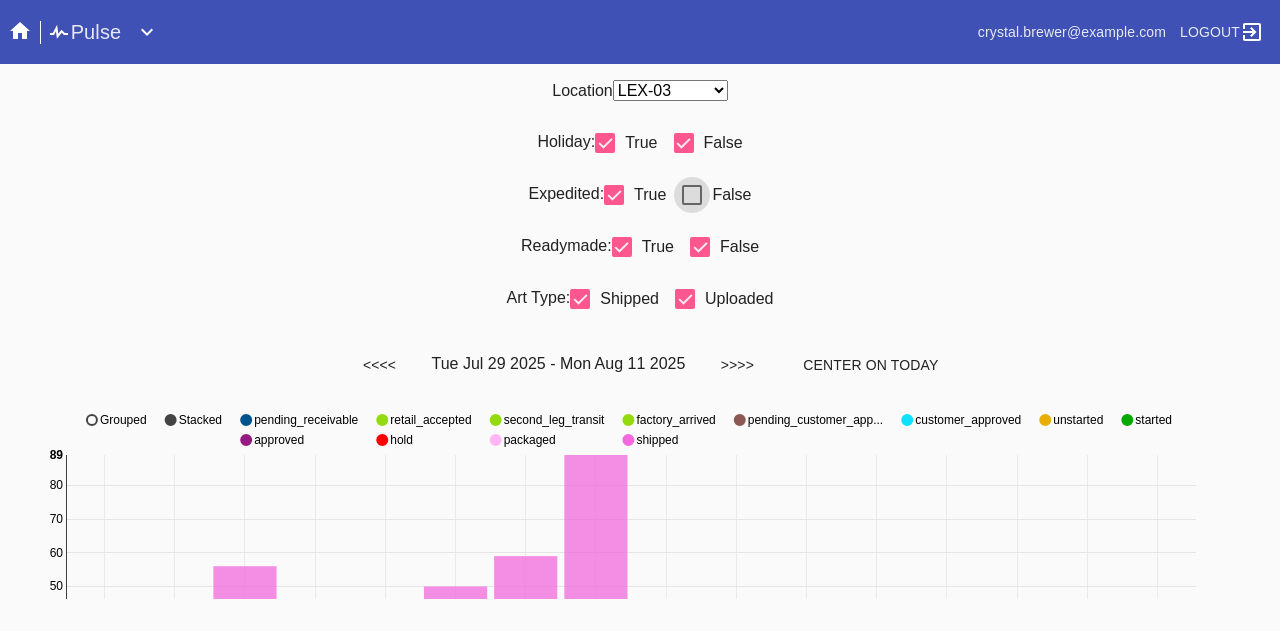 click at bounding box center [692, 195] 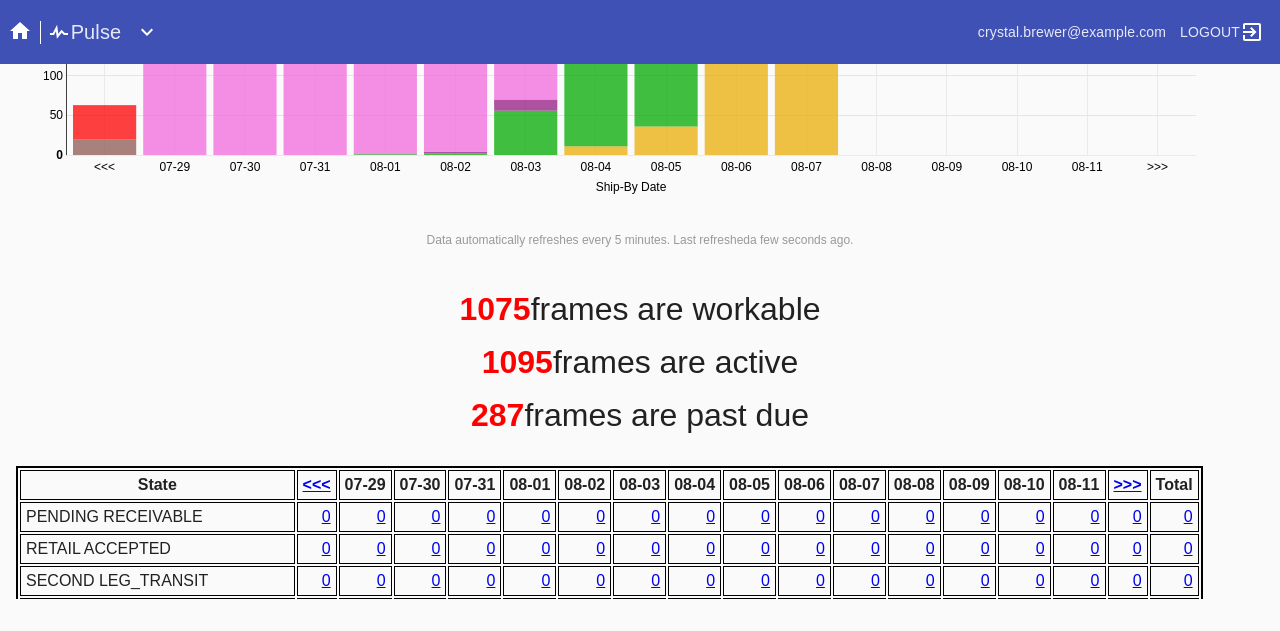 scroll, scrollTop: 1018, scrollLeft: 0, axis: vertical 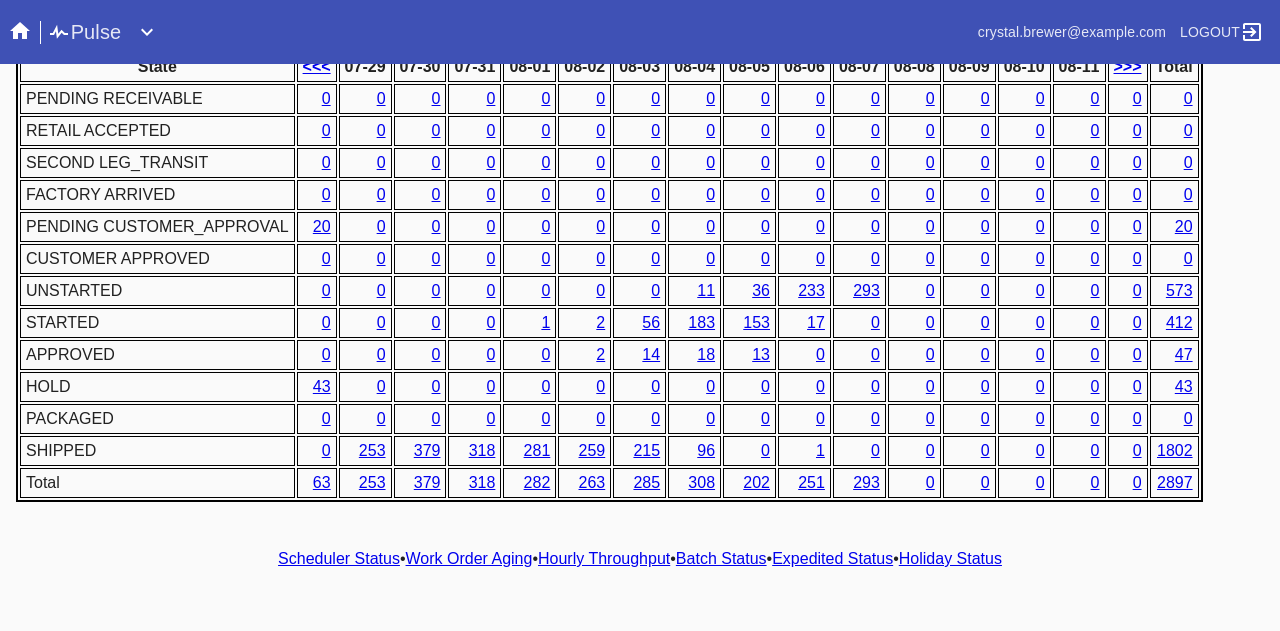 click on "1" at bounding box center [545, 322] 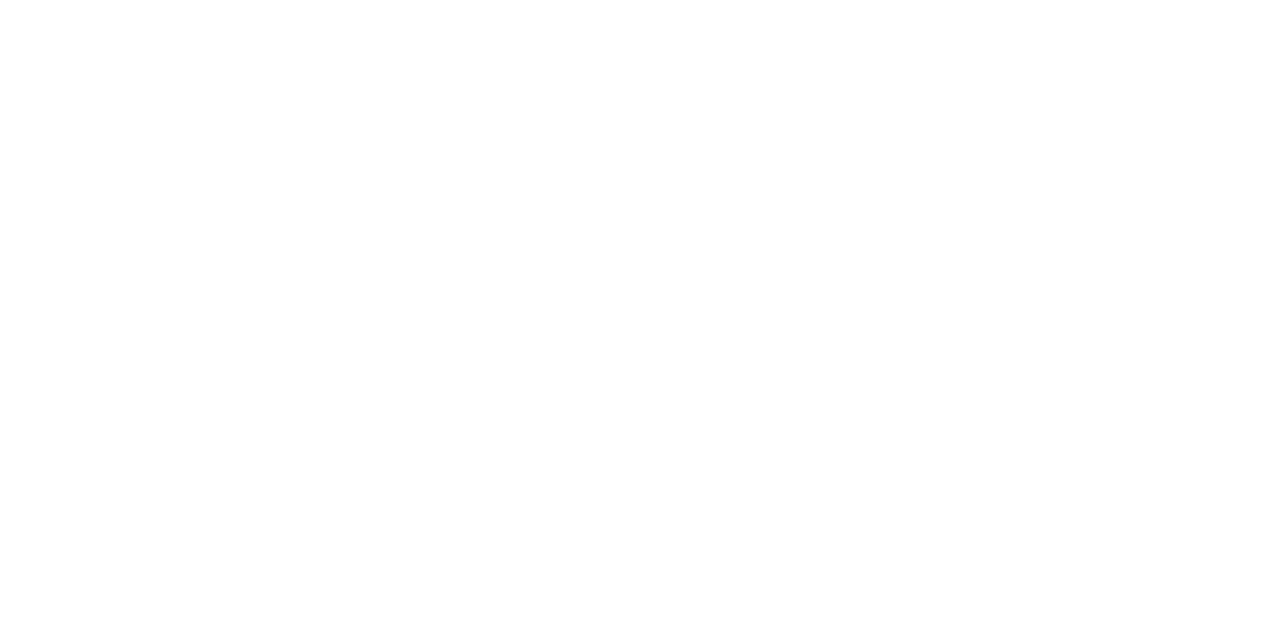 scroll, scrollTop: 0, scrollLeft: 0, axis: both 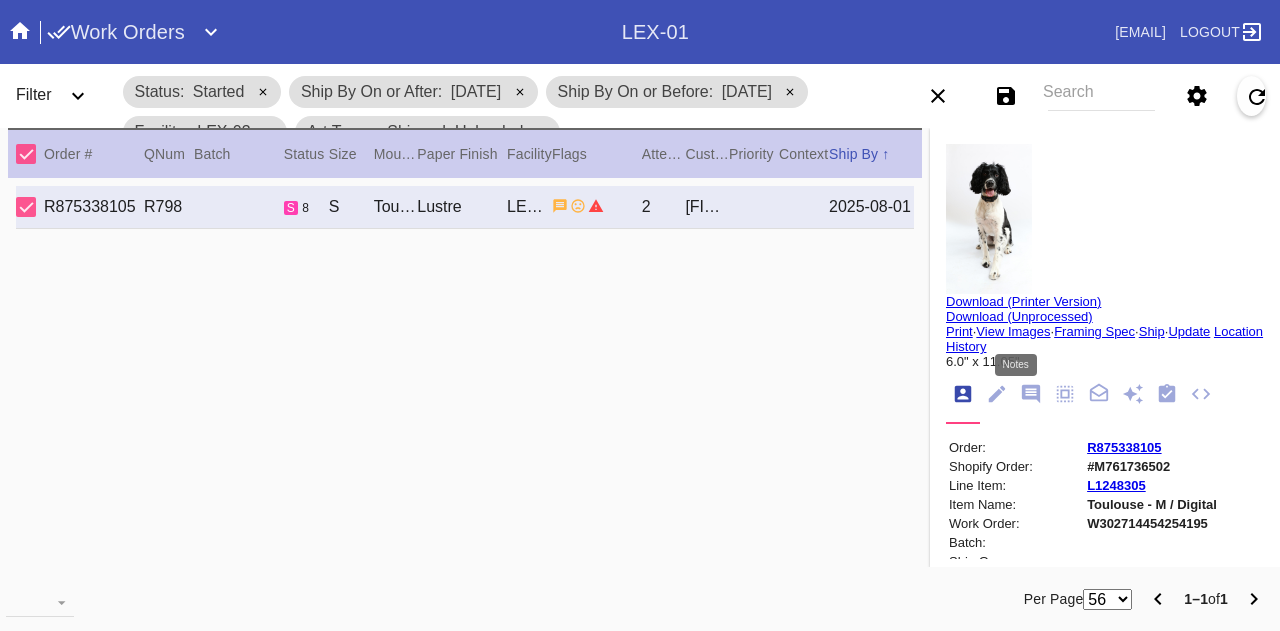 click 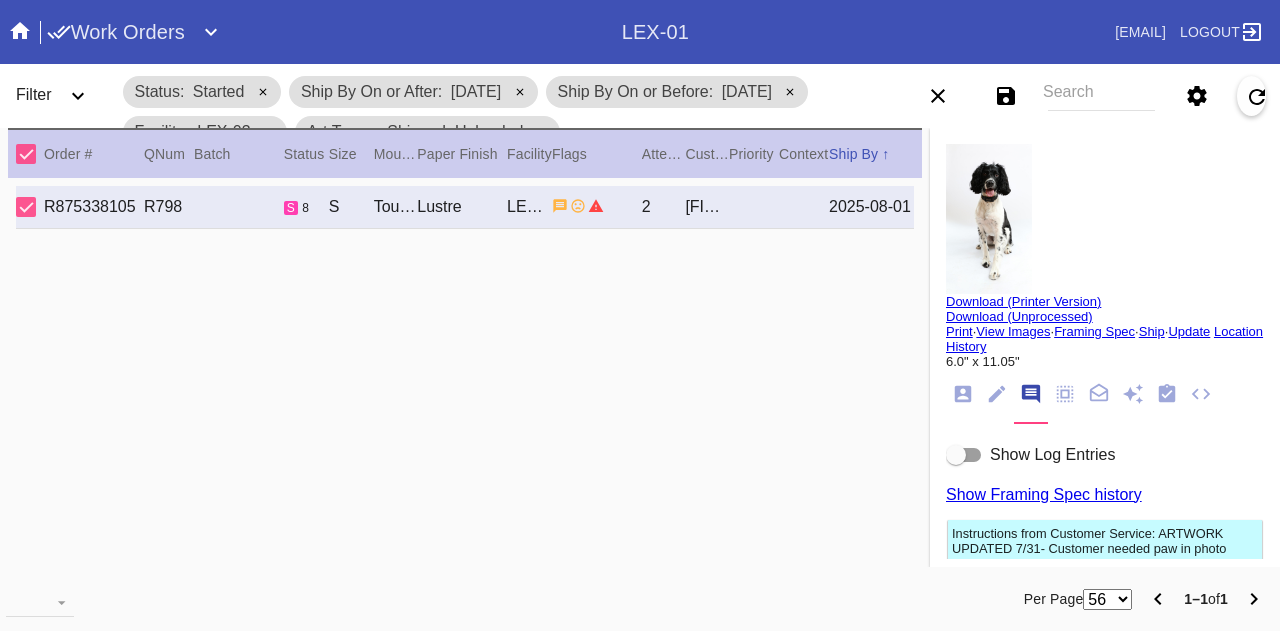 click at bounding box center (964, 455) 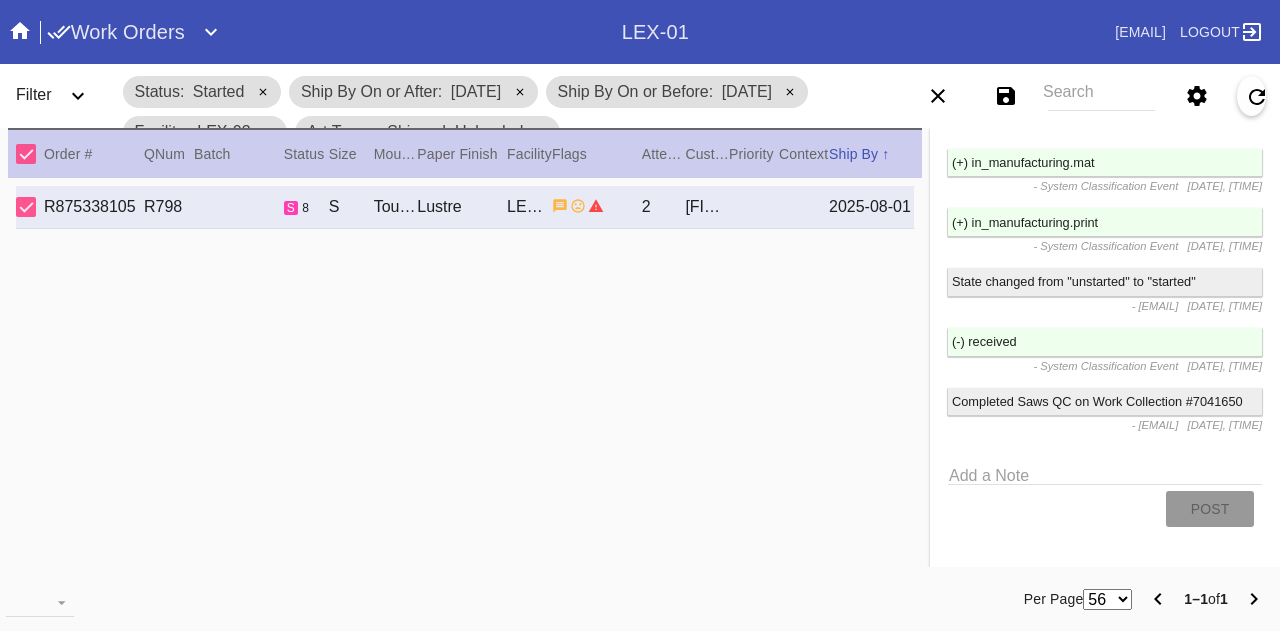 scroll, scrollTop: 5153, scrollLeft: 0, axis: vertical 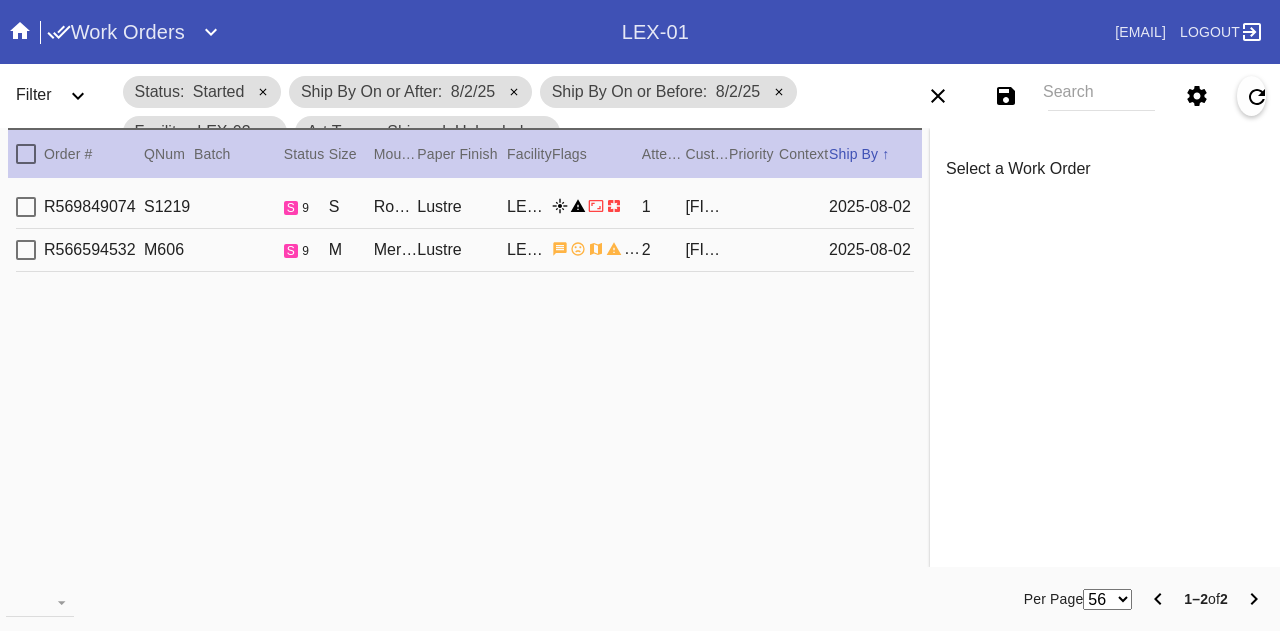 click on "Rome / Dove White" at bounding box center [396, 207] 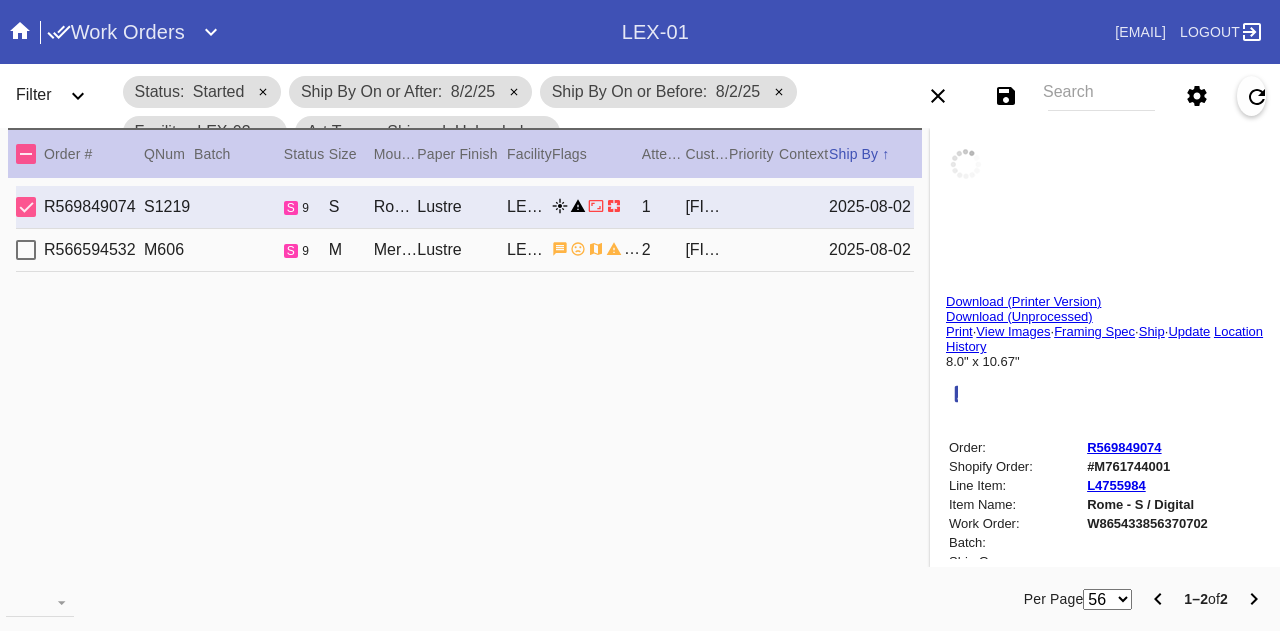 type on "52nd State" 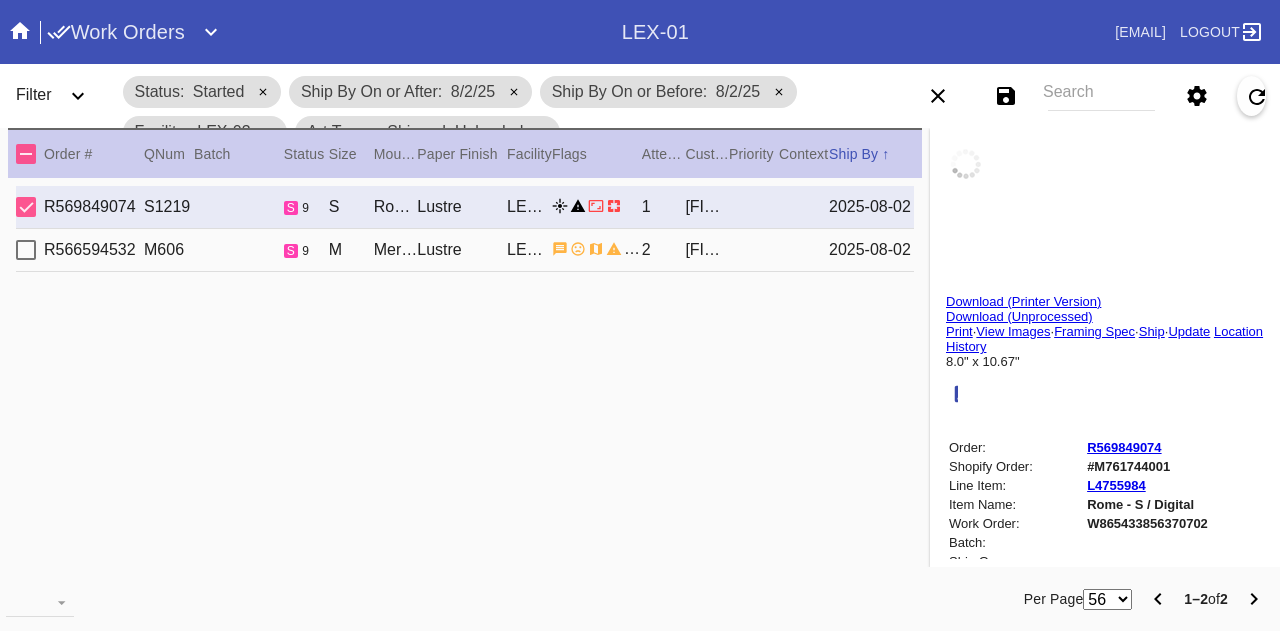 type on "Columbia 2025" 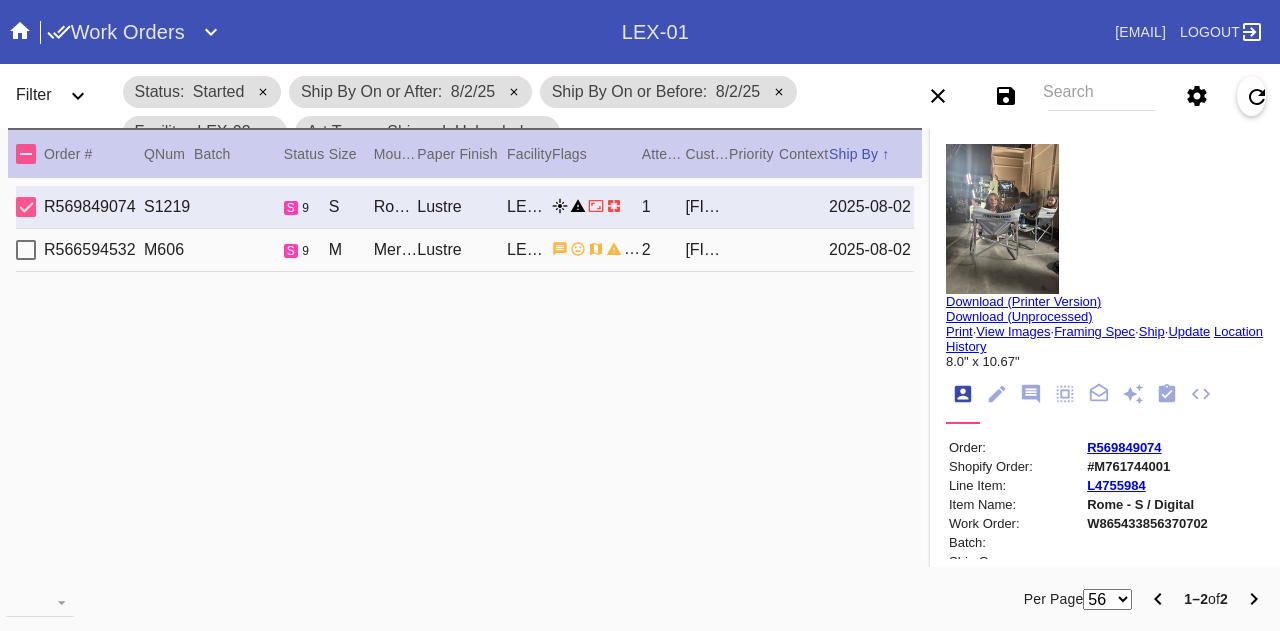 click on "Mercer Slim / Dove White" at bounding box center [396, 250] 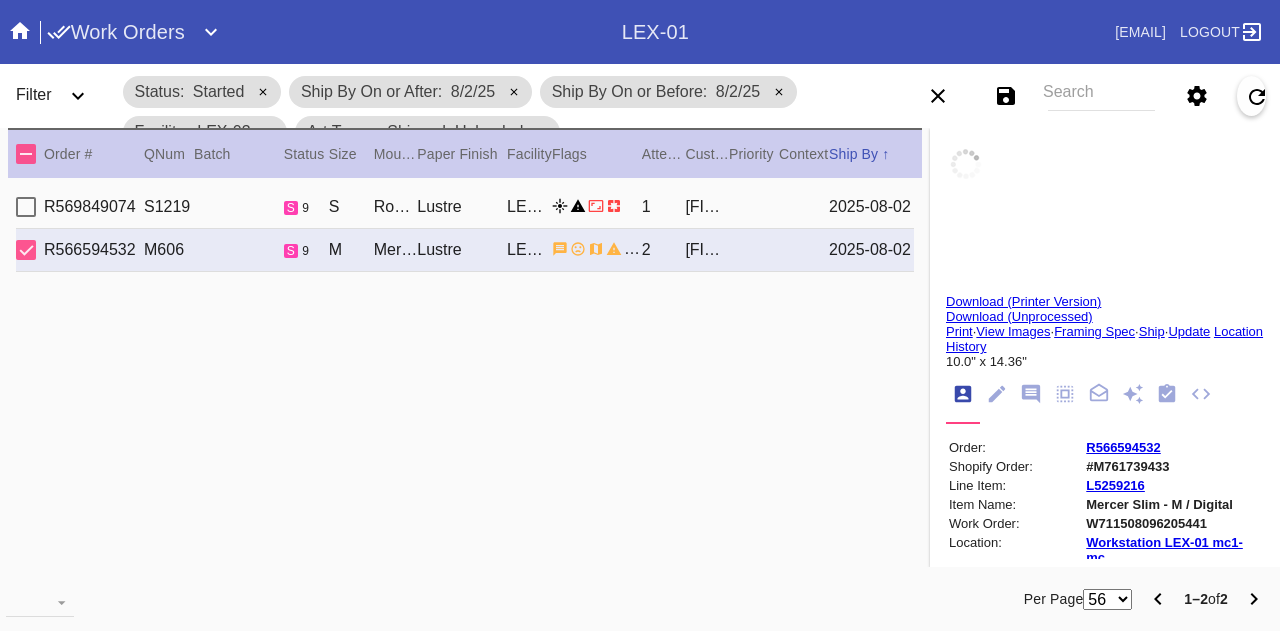 type on "Thank you for sharing this very special pony with me!  We love you Valentino!
- Caroline Butz" 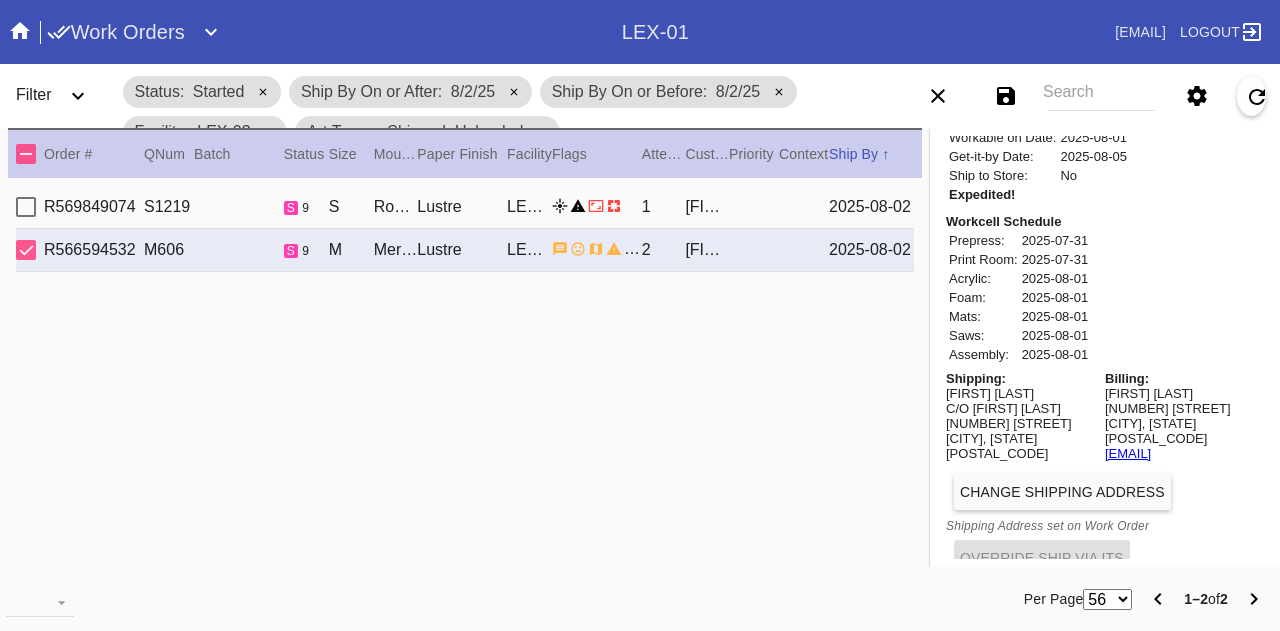 scroll, scrollTop: 1016, scrollLeft: 0, axis: vertical 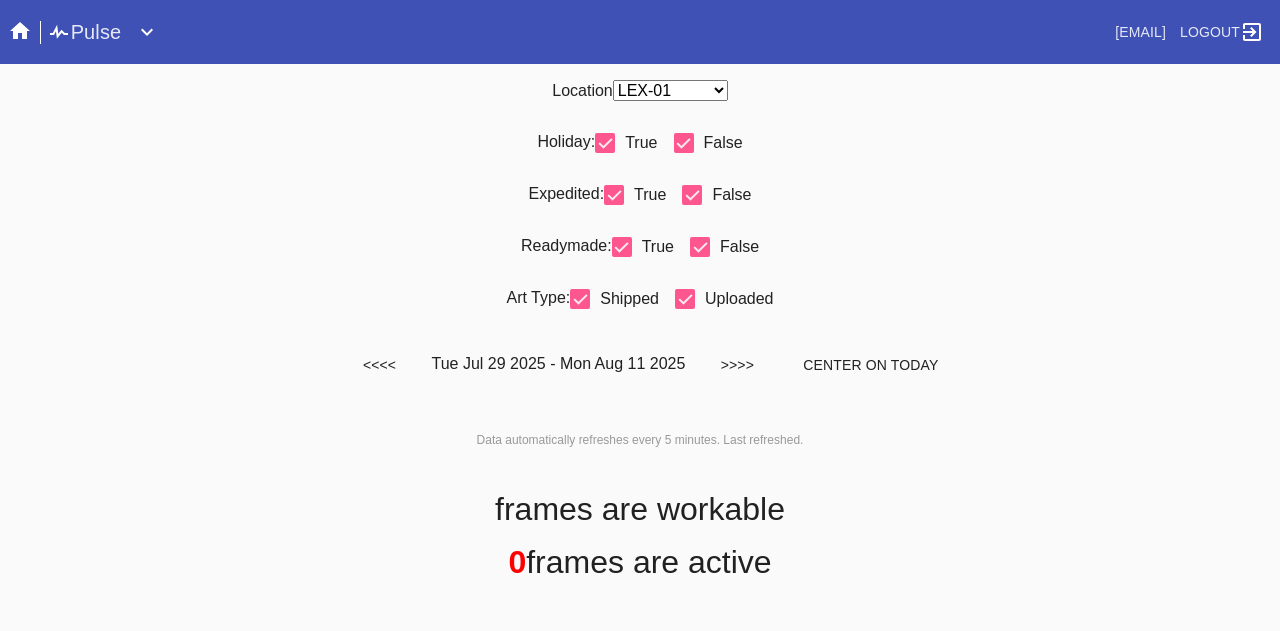 click on "Any Location DCA-05 ELP-01 LAS-01 LEX-01 LEX-03" at bounding box center (670, 90) 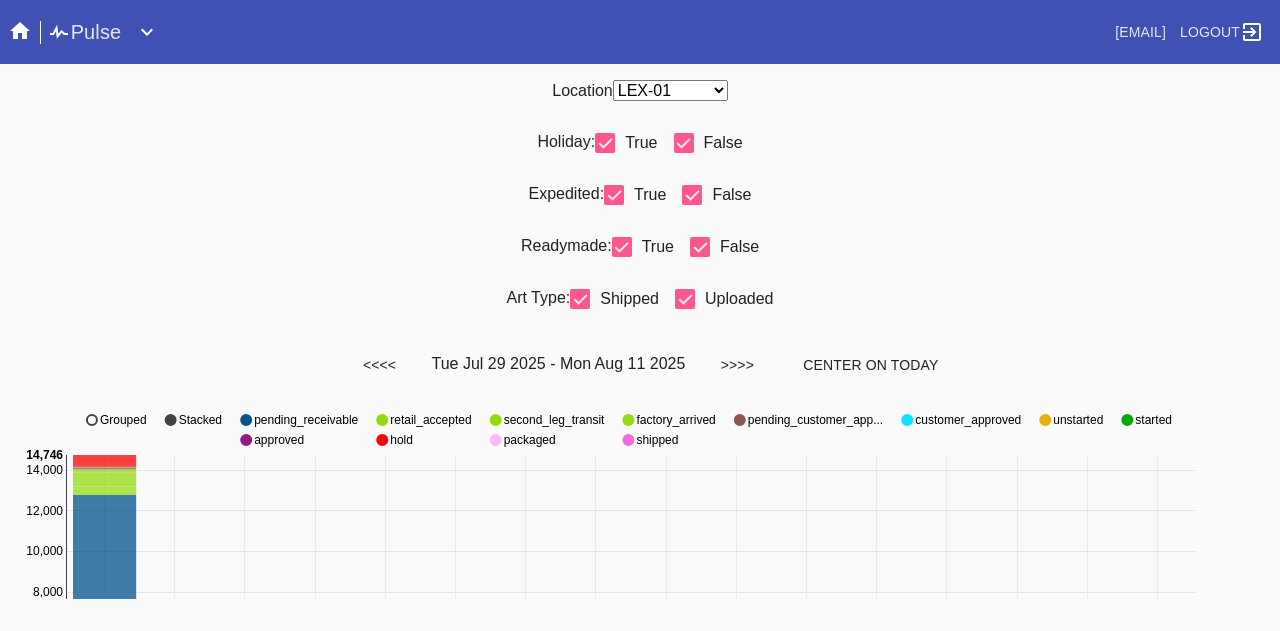 select on "number:31" 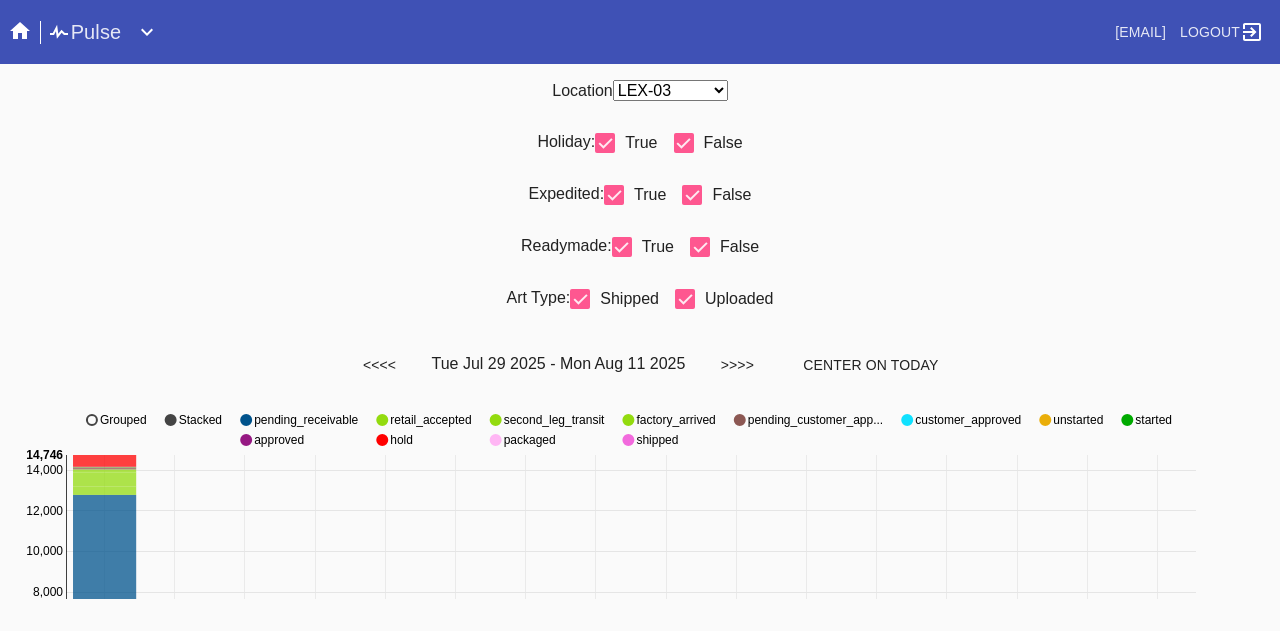 click on "Any Location DCA-05 ELP-01 LAS-01 LEX-01 LEX-03" at bounding box center (670, 90) 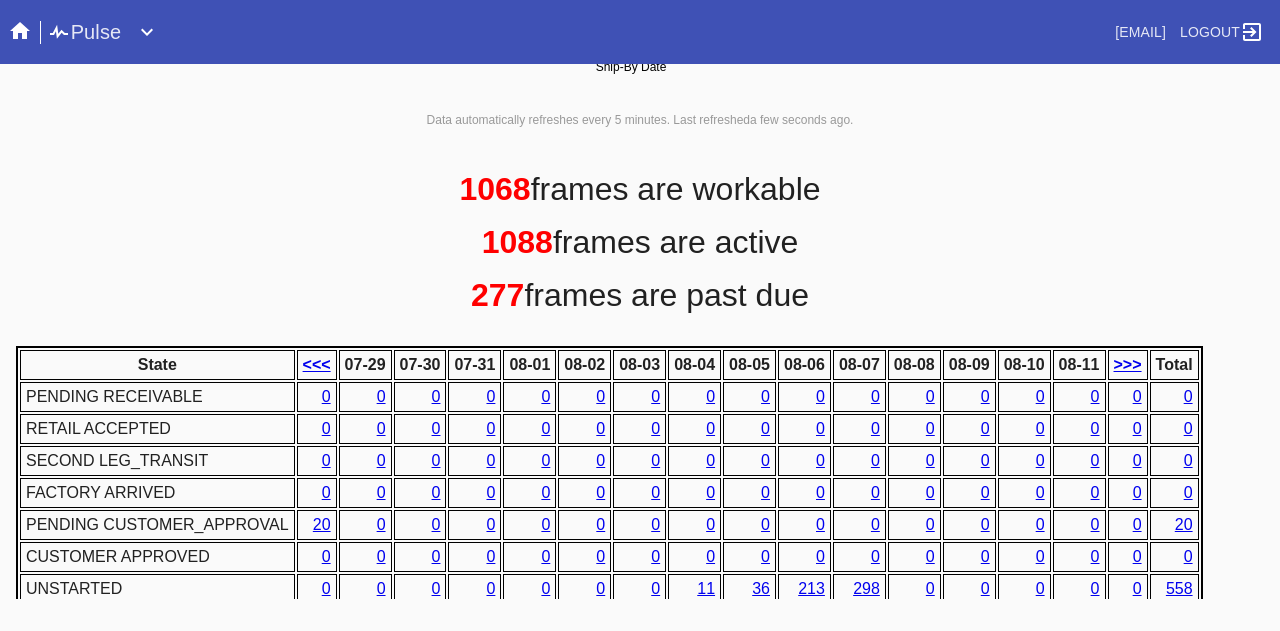 scroll, scrollTop: 1000, scrollLeft: 0, axis: vertical 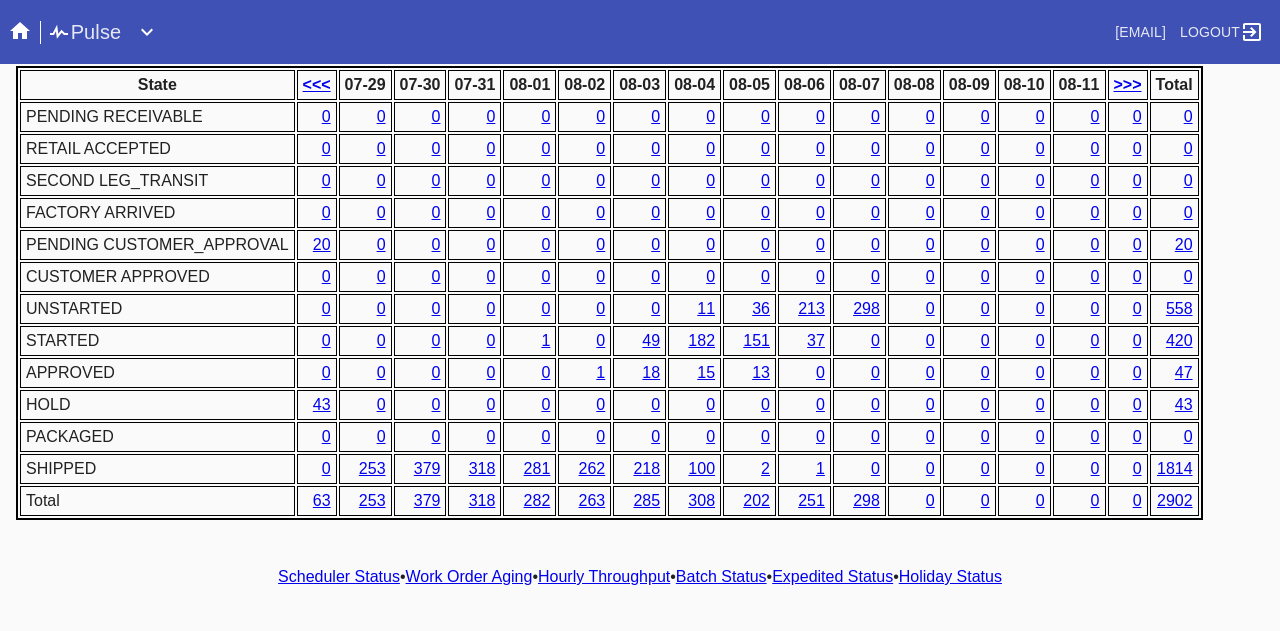 click on "1" at bounding box center [545, 340] 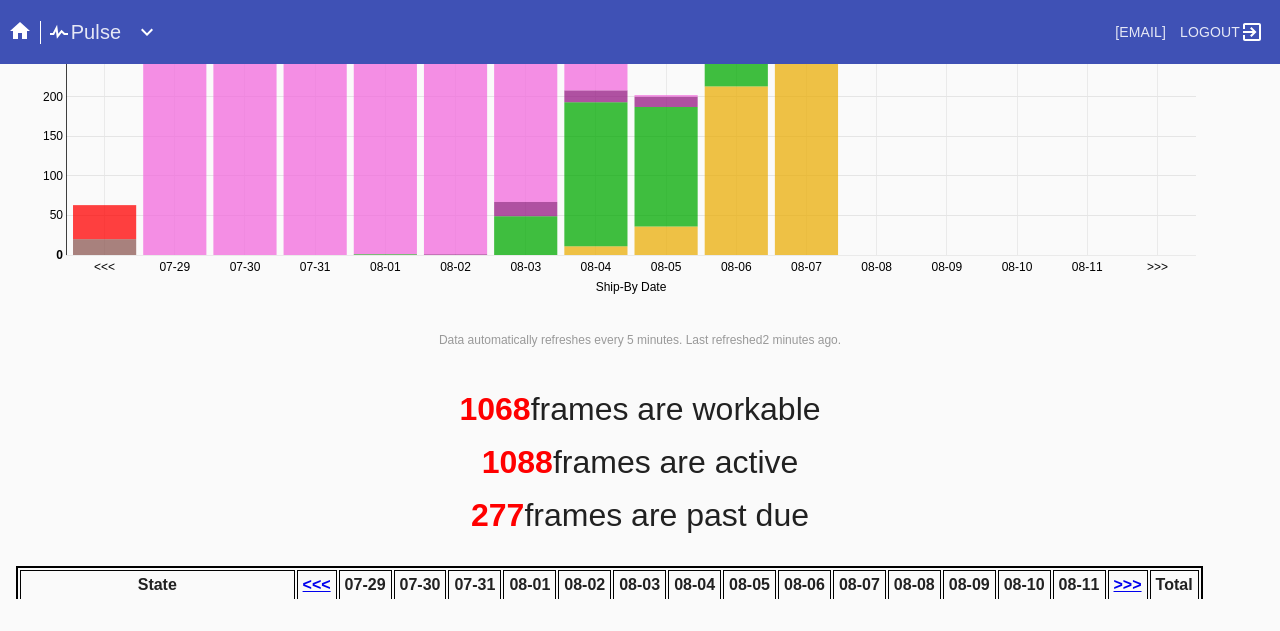 scroll, scrollTop: 0, scrollLeft: 0, axis: both 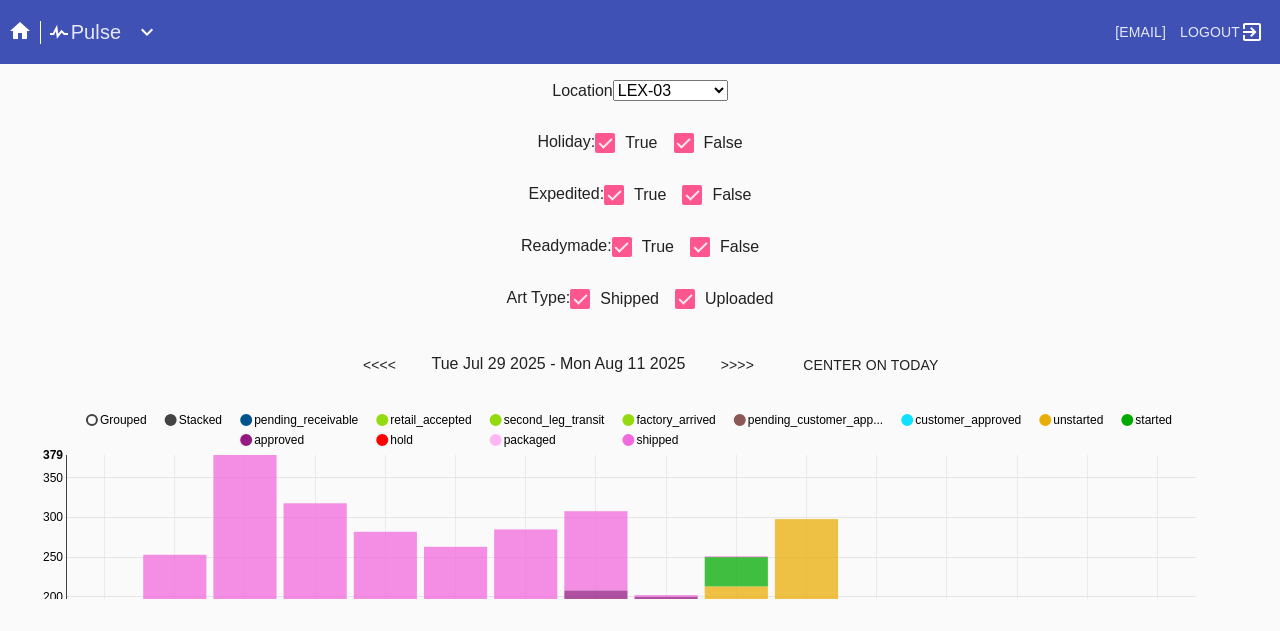 click at bounding box center [692, 195] 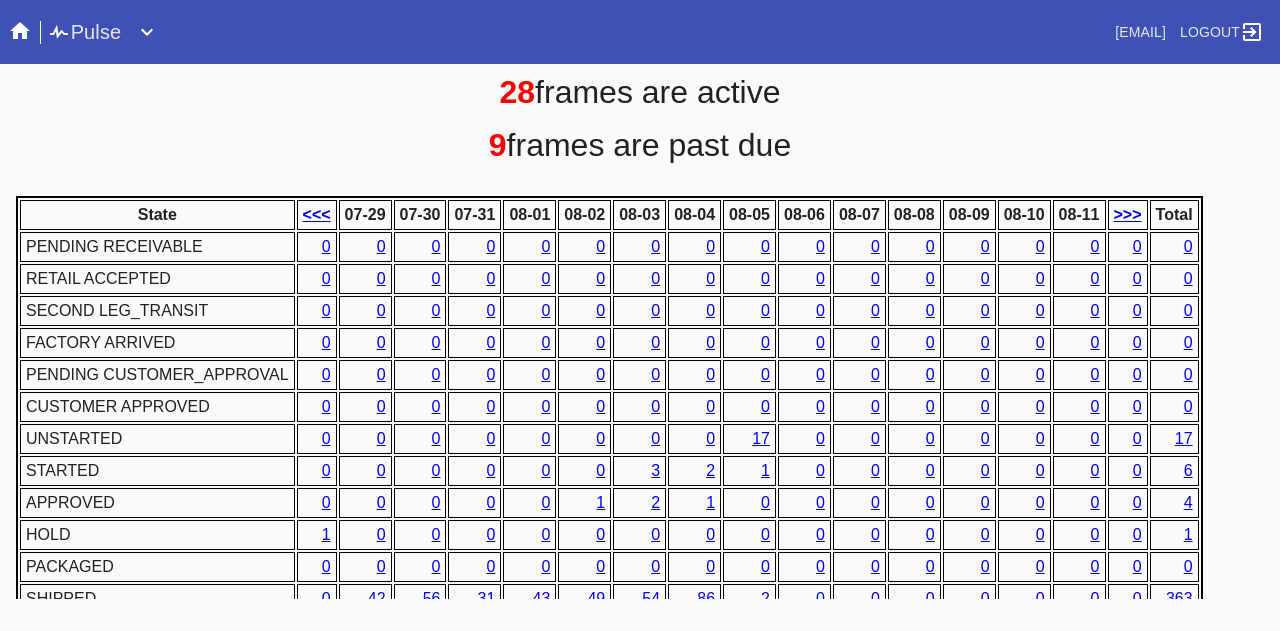 scroll, scrollTop: 1018, scrollLeft: 0, axis: vertical 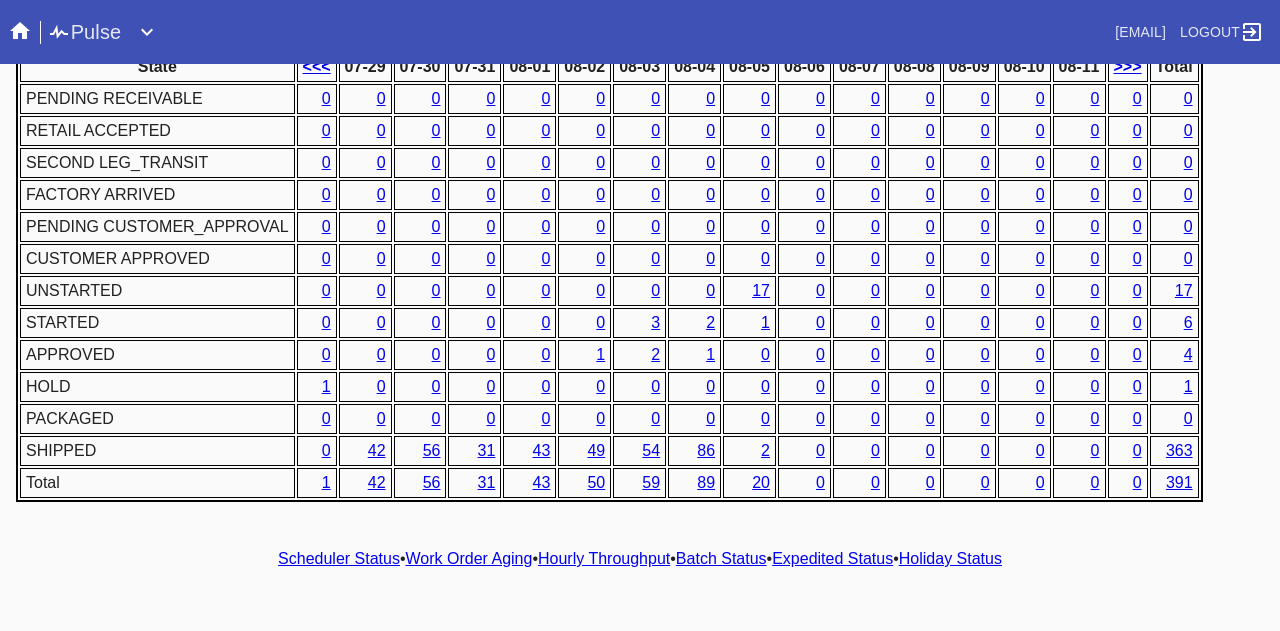 click on "6" at bounding box center (1188, 322) 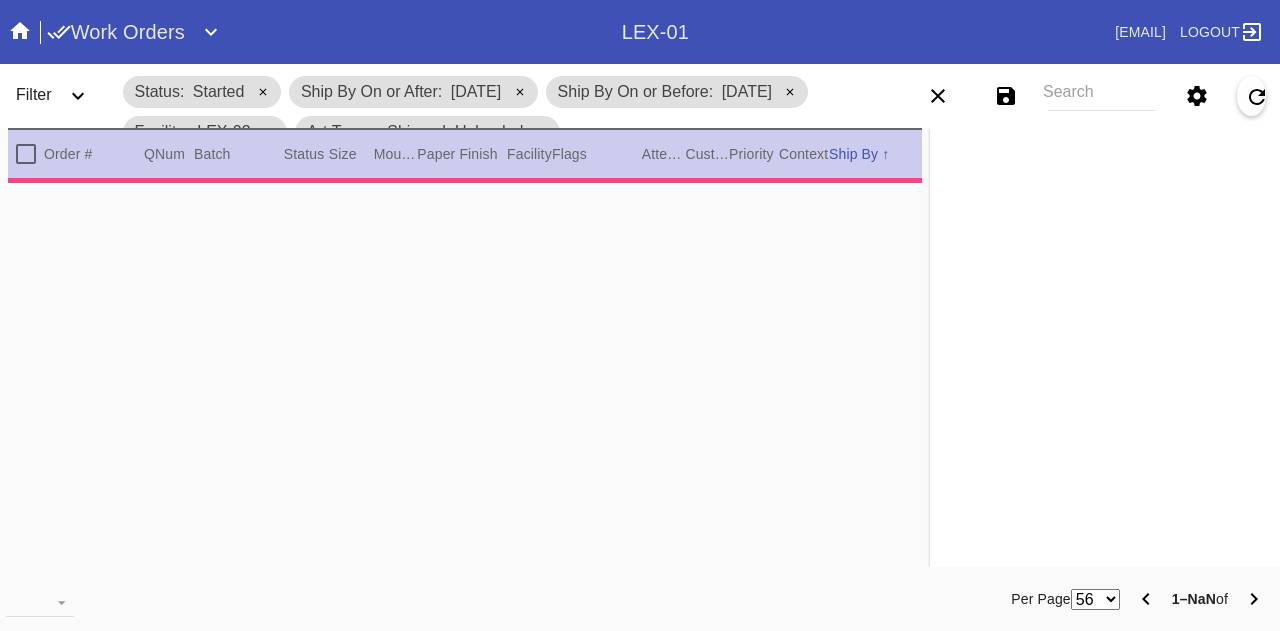 scroll, scrollTop: 0, scrollLeft: 0, axis: both 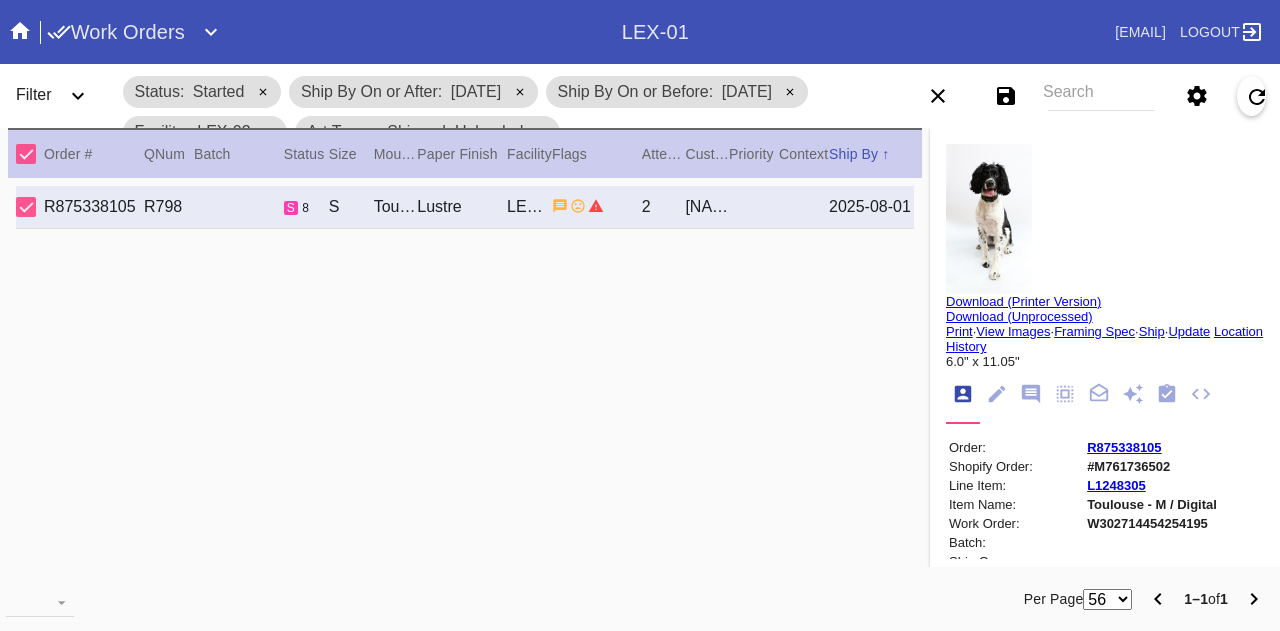 click on "Lustre" at bounding box center (462, 207) 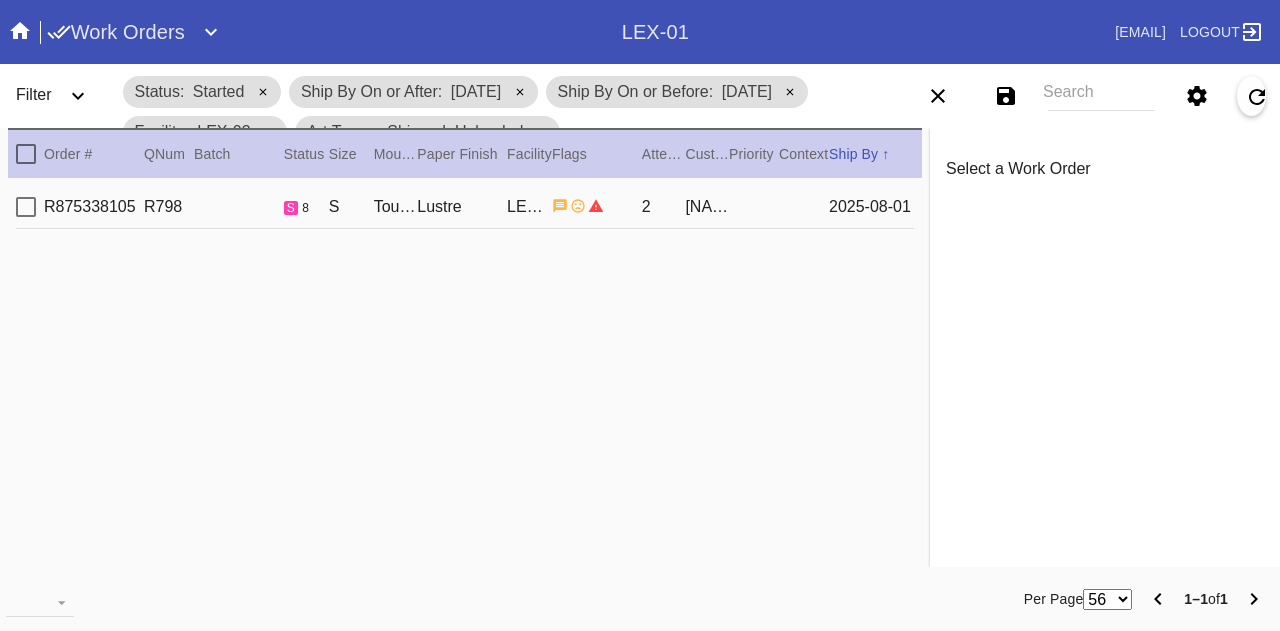 click on "Lustre" at bounding box center [462, 207] 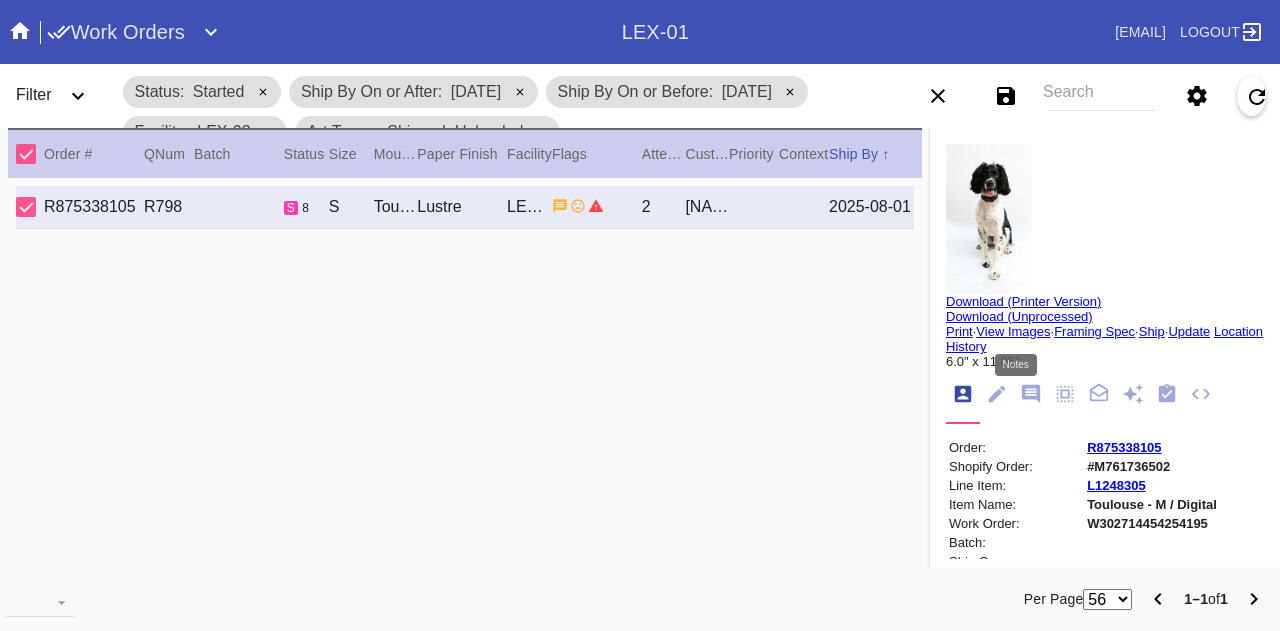 click 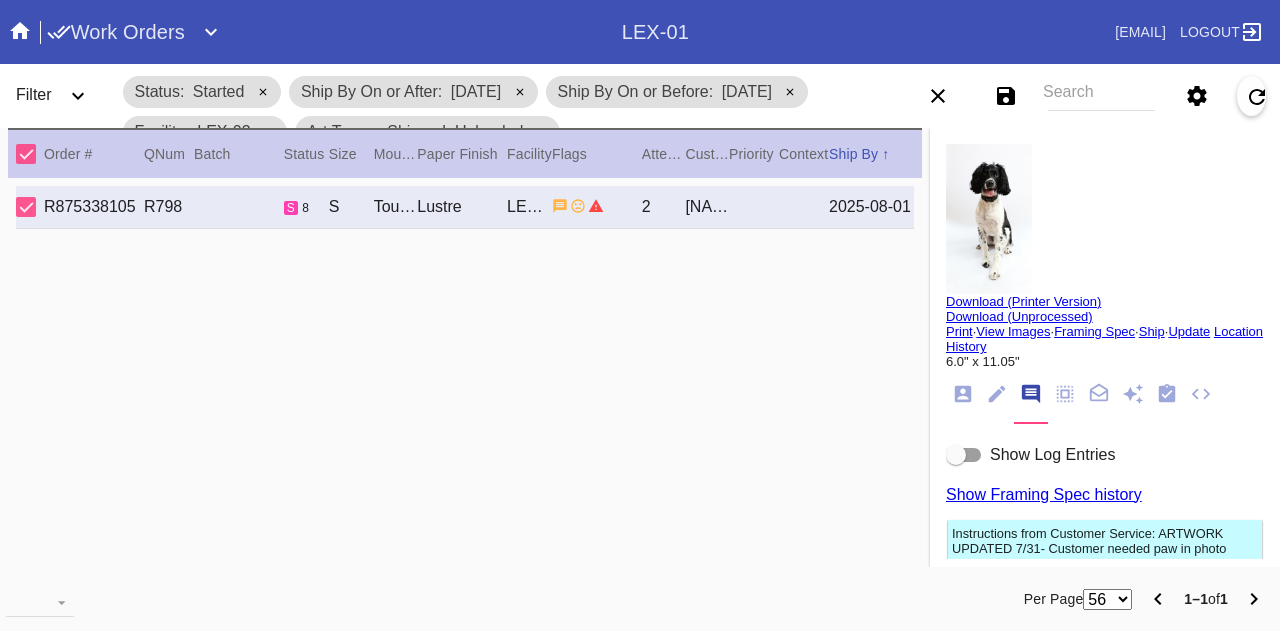 click at bounding box center (964, 455) 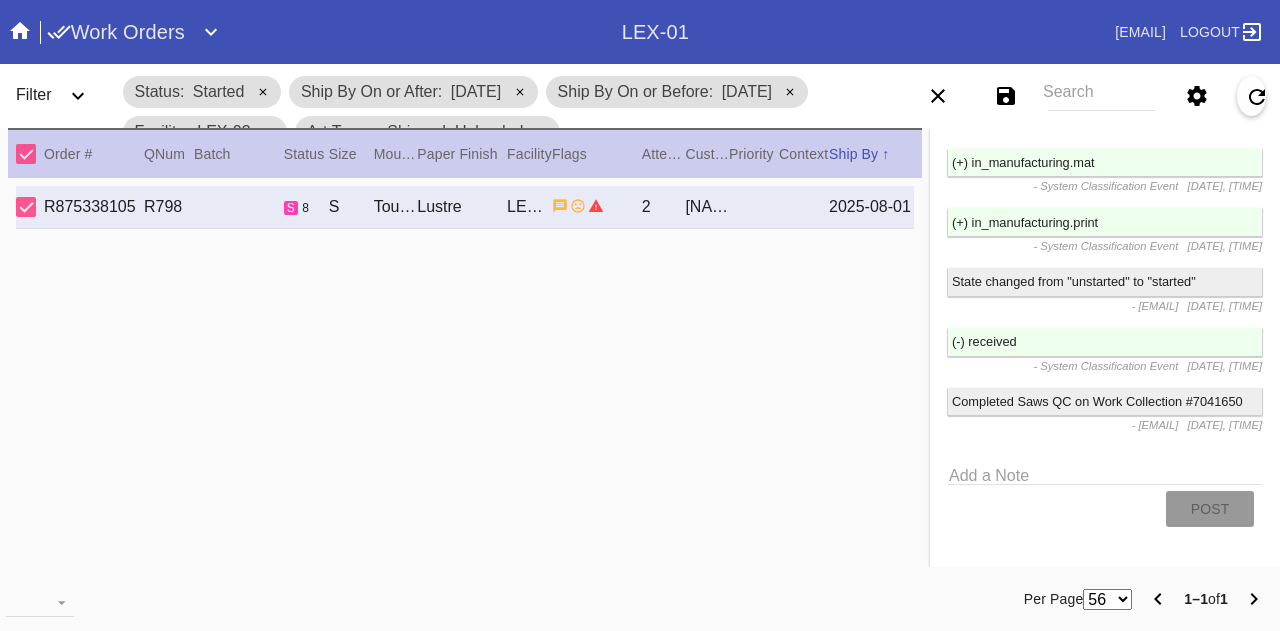 scroll, scrollTop: 5153, scrollLeft: 0, axis: vertical 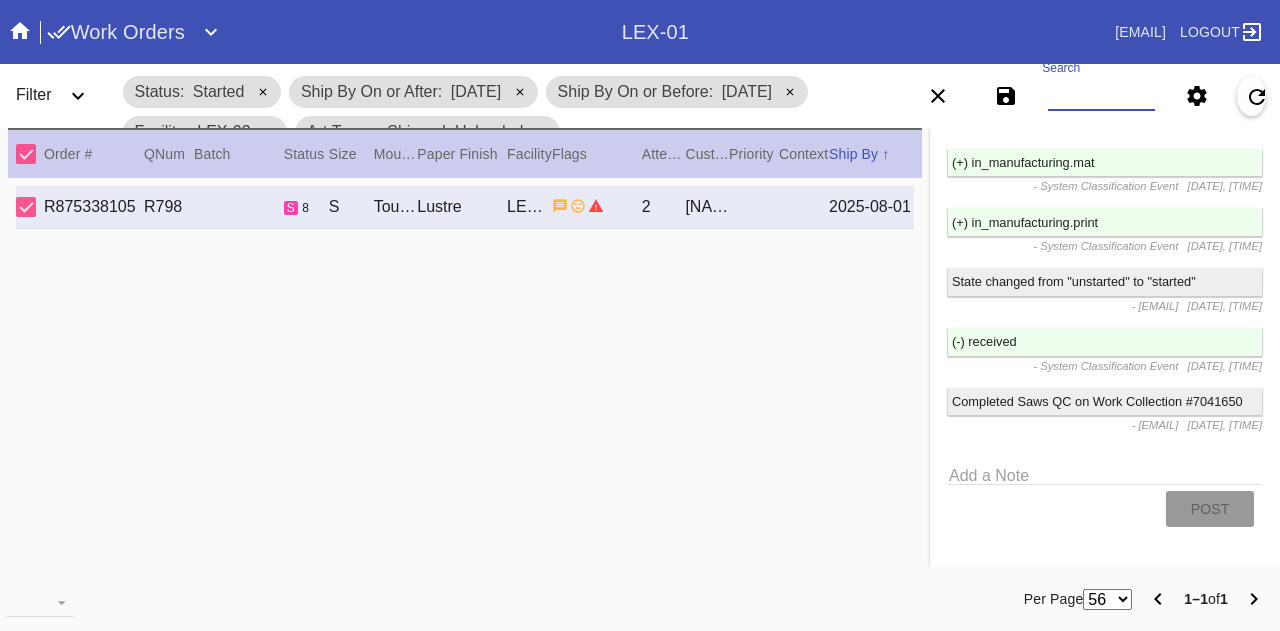 click on "Search" at bounding box center [1101, 96] 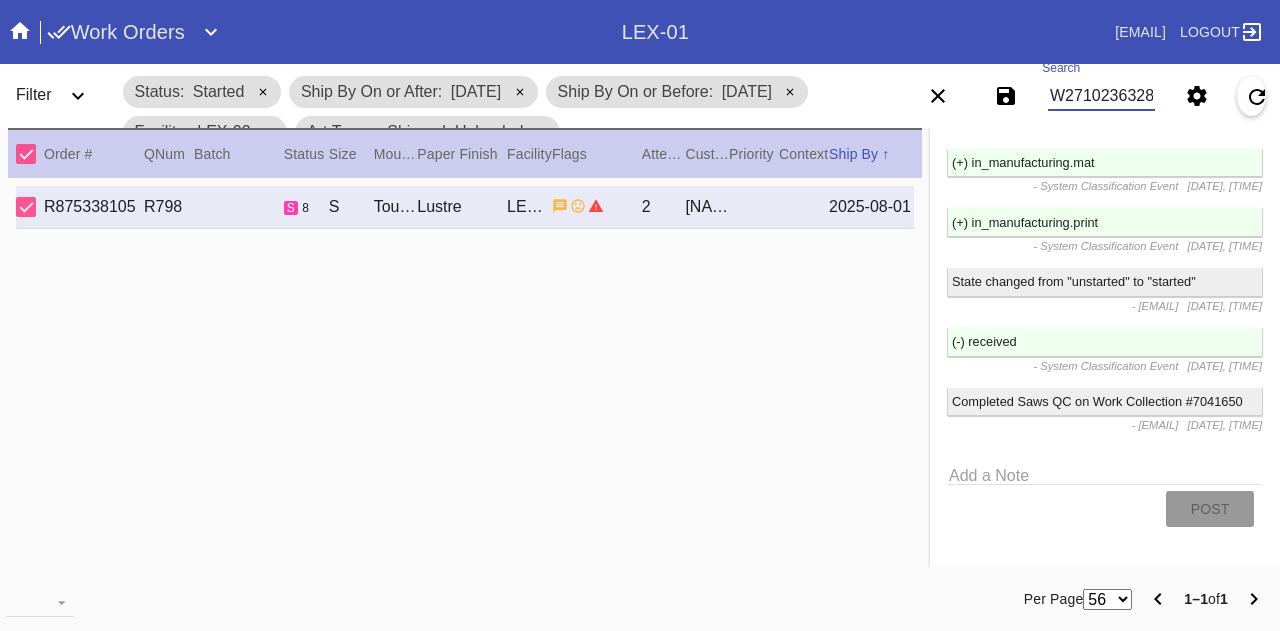 type on "W271023632839189" 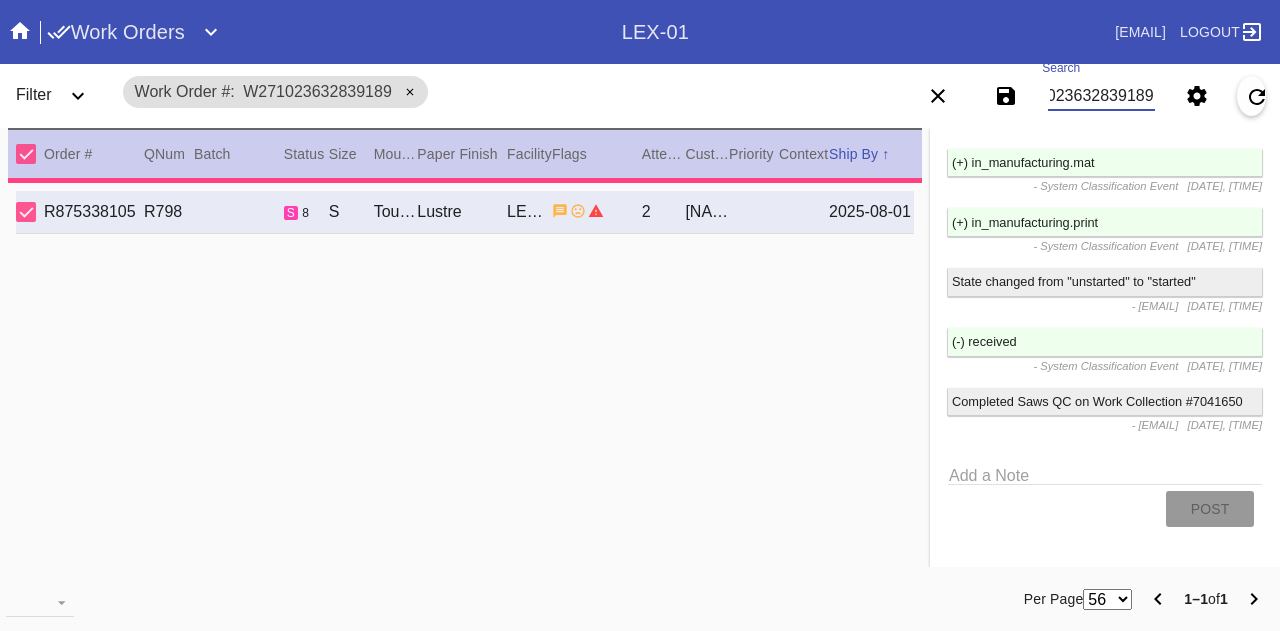 type 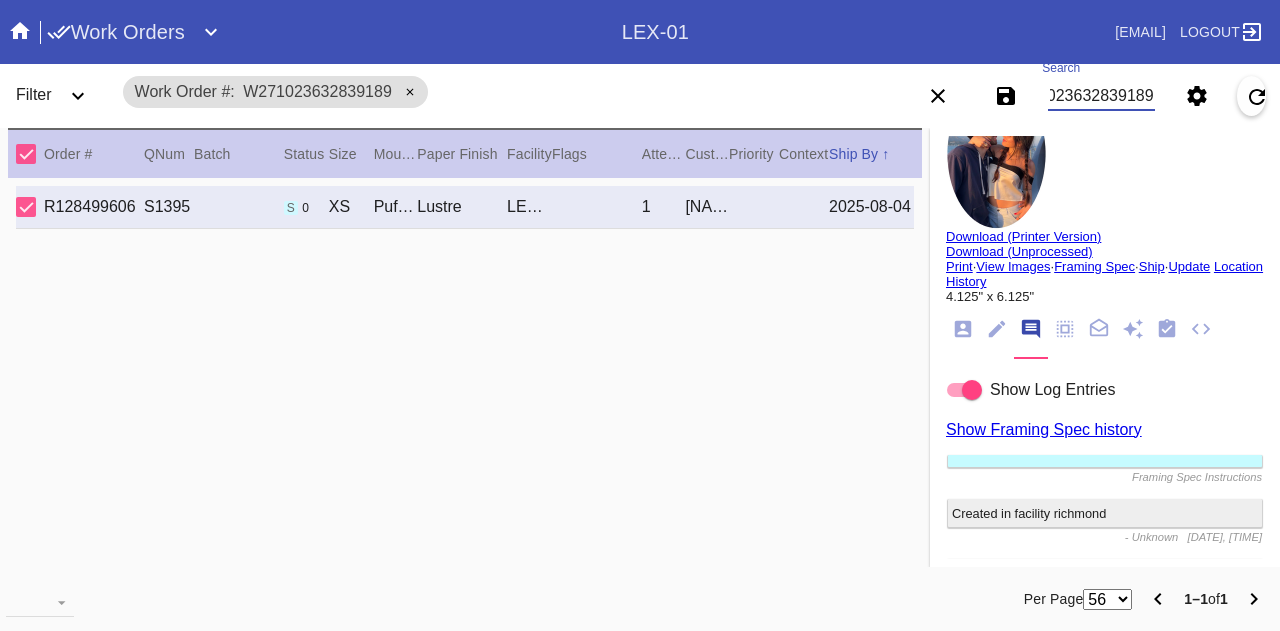 scroll, scrollTop: 0, scrollLeft: 0, axis: both 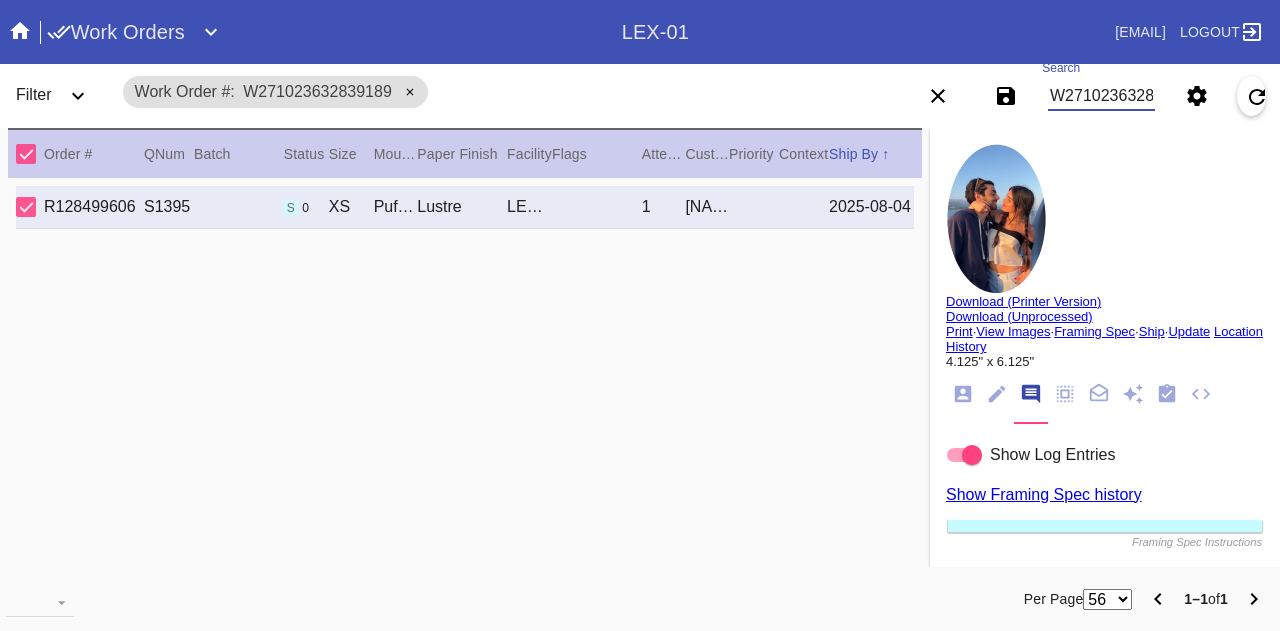 click on "Ship" at bounding box center [1152, 331] 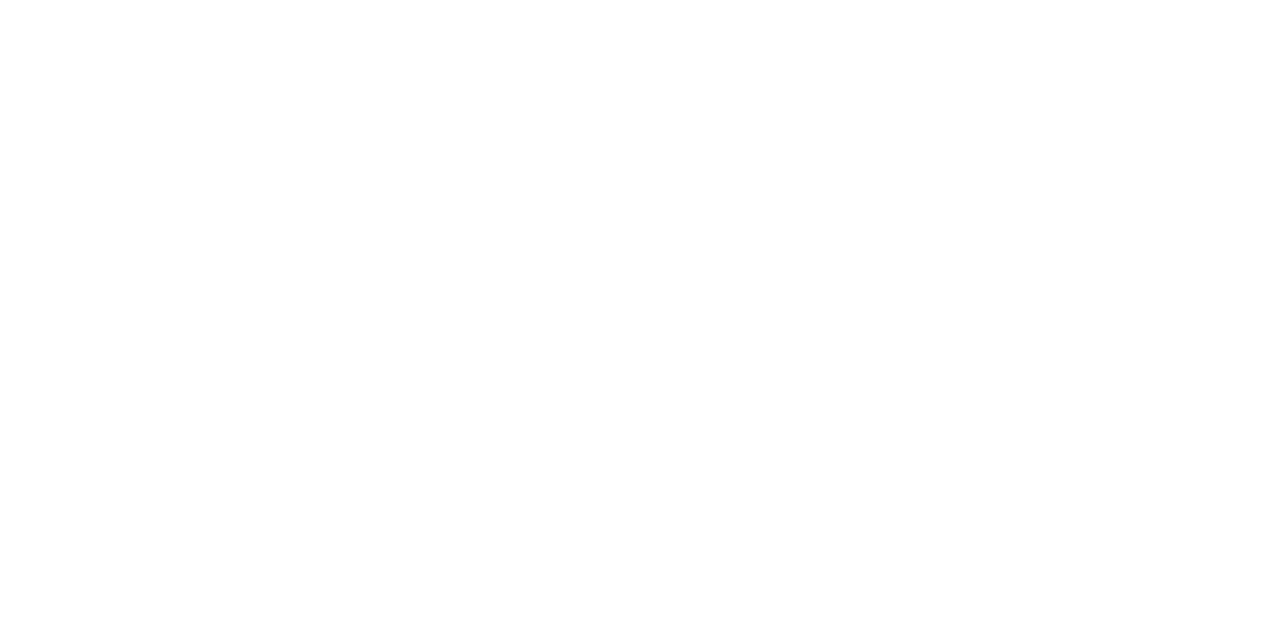 scroll, scrollTop: 0, scrollLeft: 0, axis: both 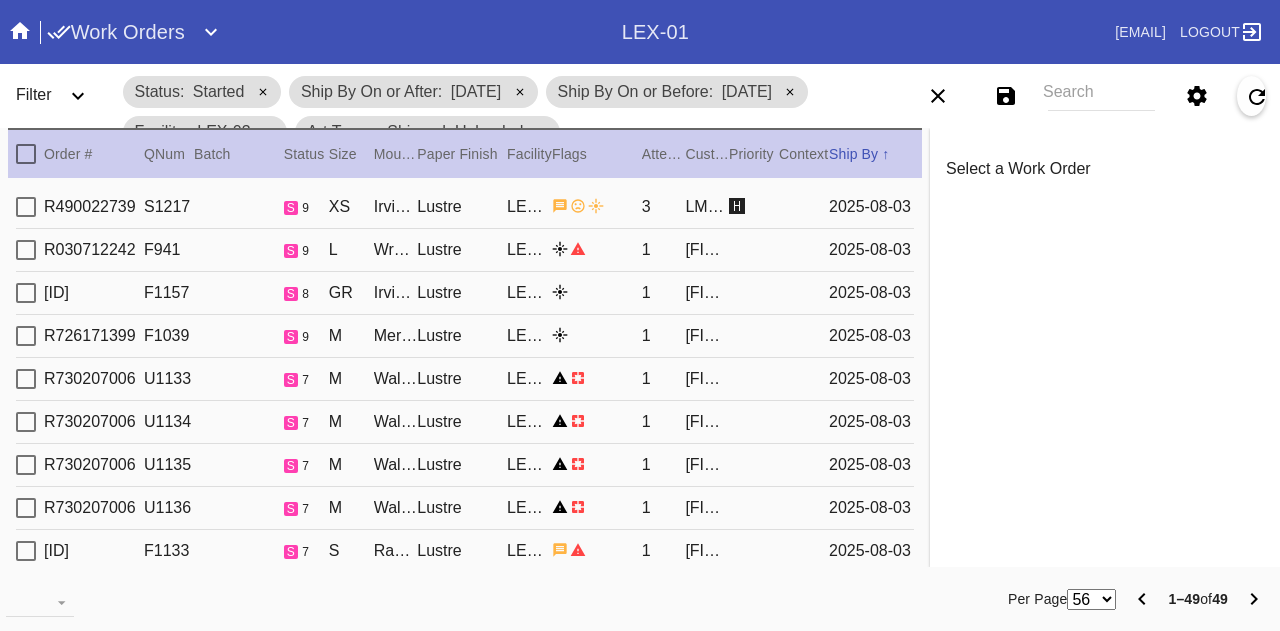 click on "LEX-03" at bounding box center [529, 207] 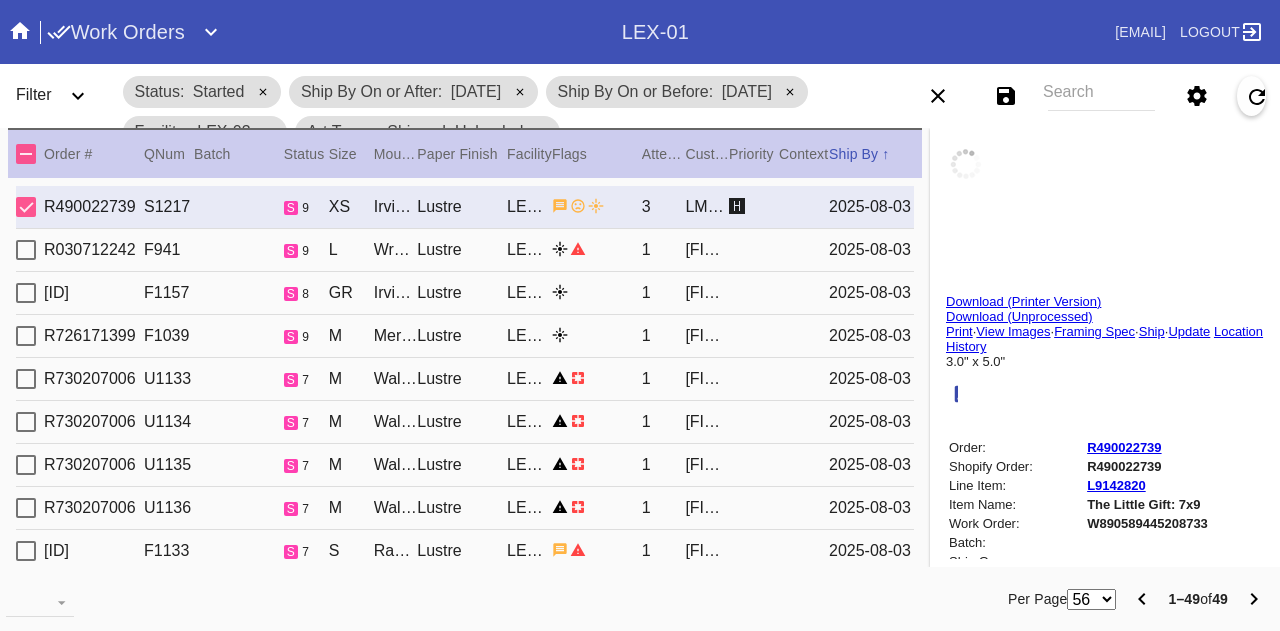 type on "Quinn Cassidy" 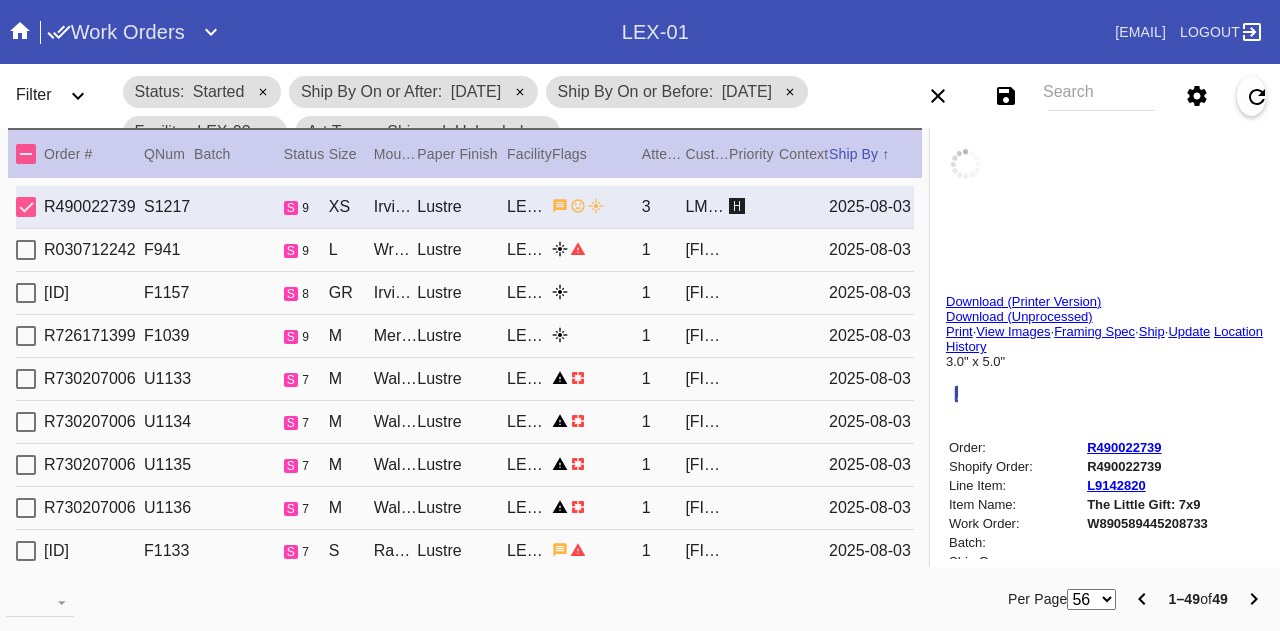 type on "7 lbs 4 oz, 20 3/4"" 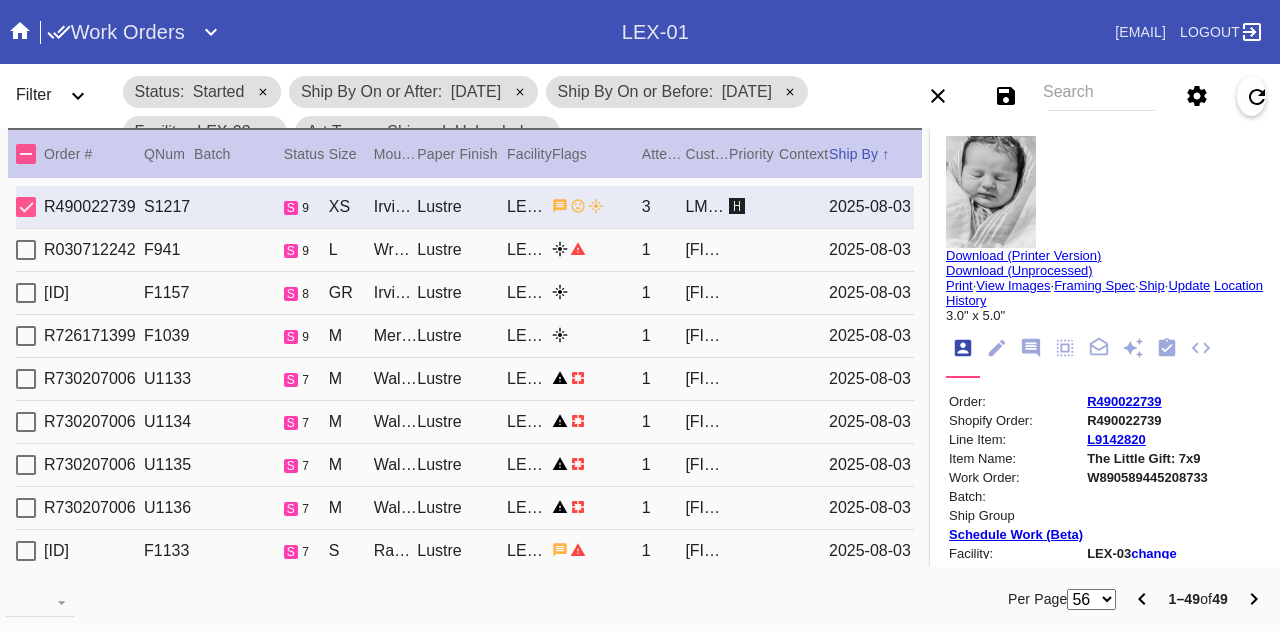 scroll, scrollTop: 0, scrollLeft: 0, axis: both 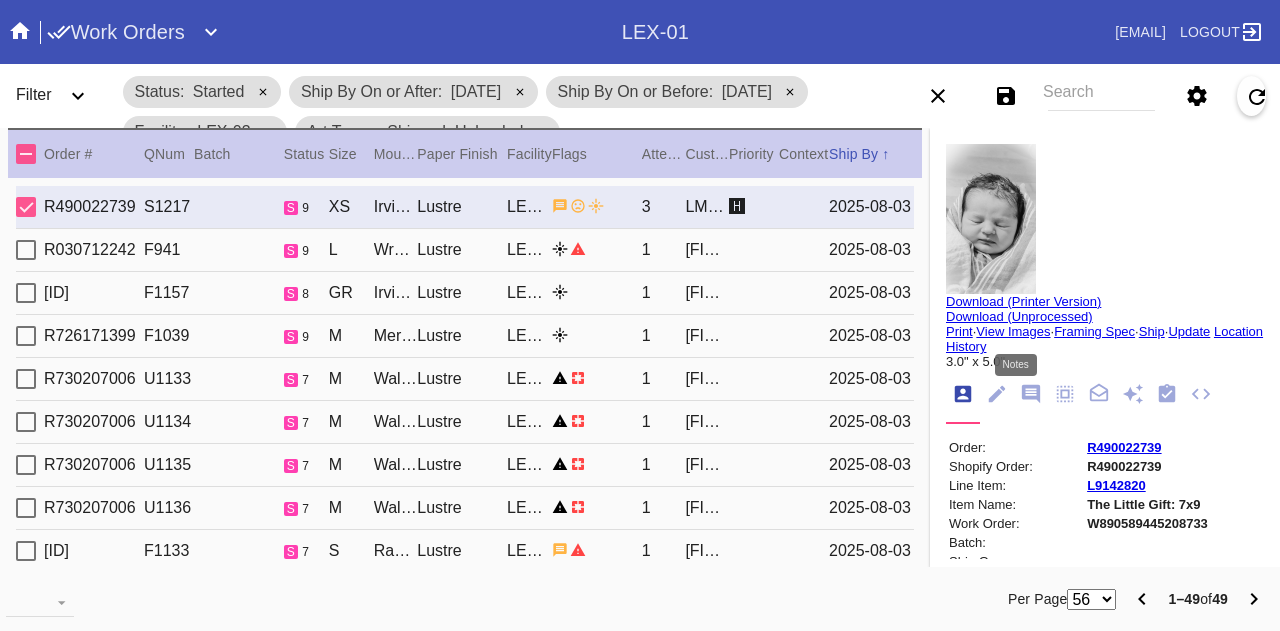 click 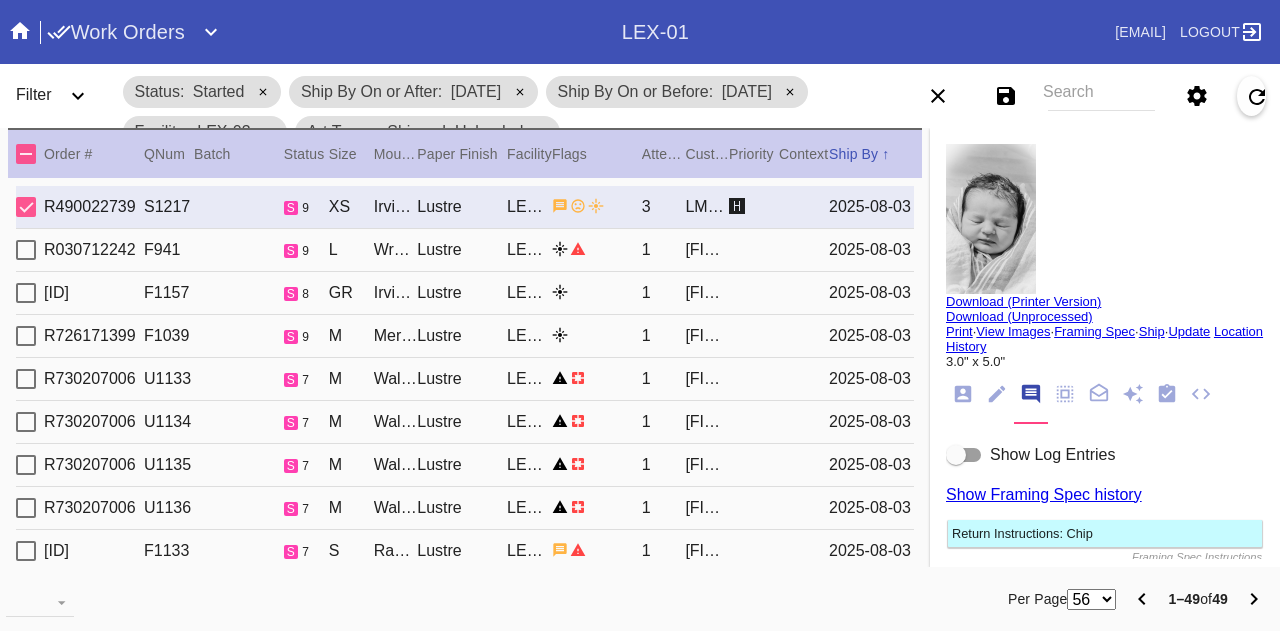 click at bounding box center [964, 455] 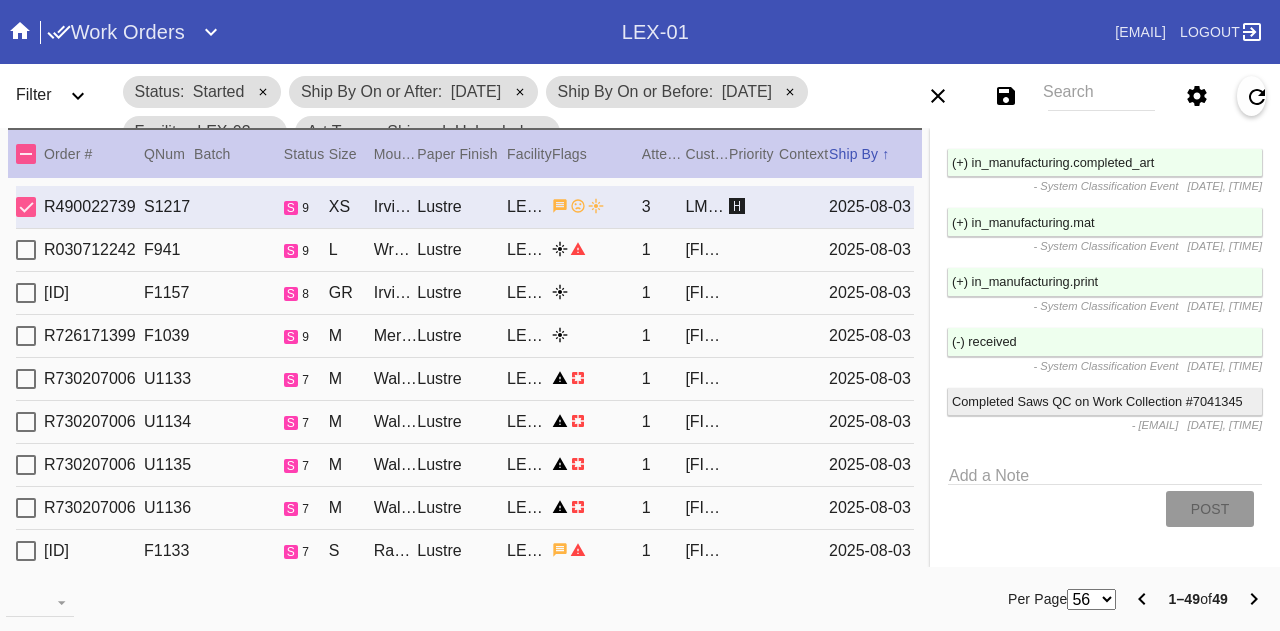 scroll, scrollTop: 2382, scrollLeft: 0, axis: vertical 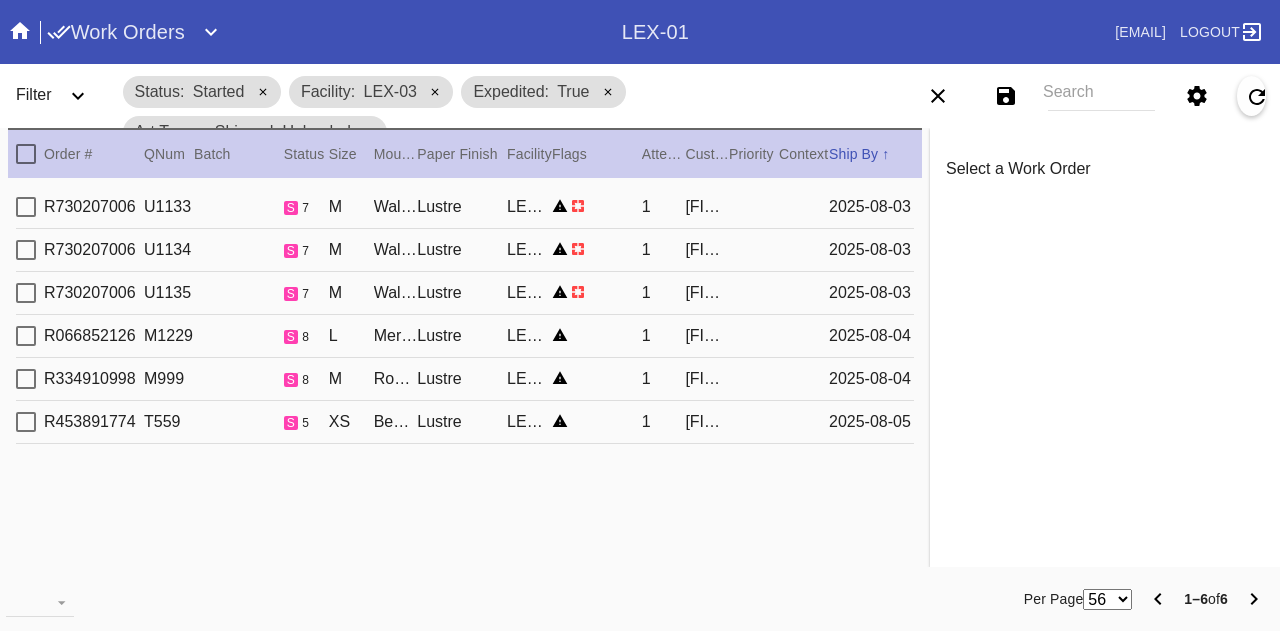click on "Lustre" at bounding box center (462, 379) 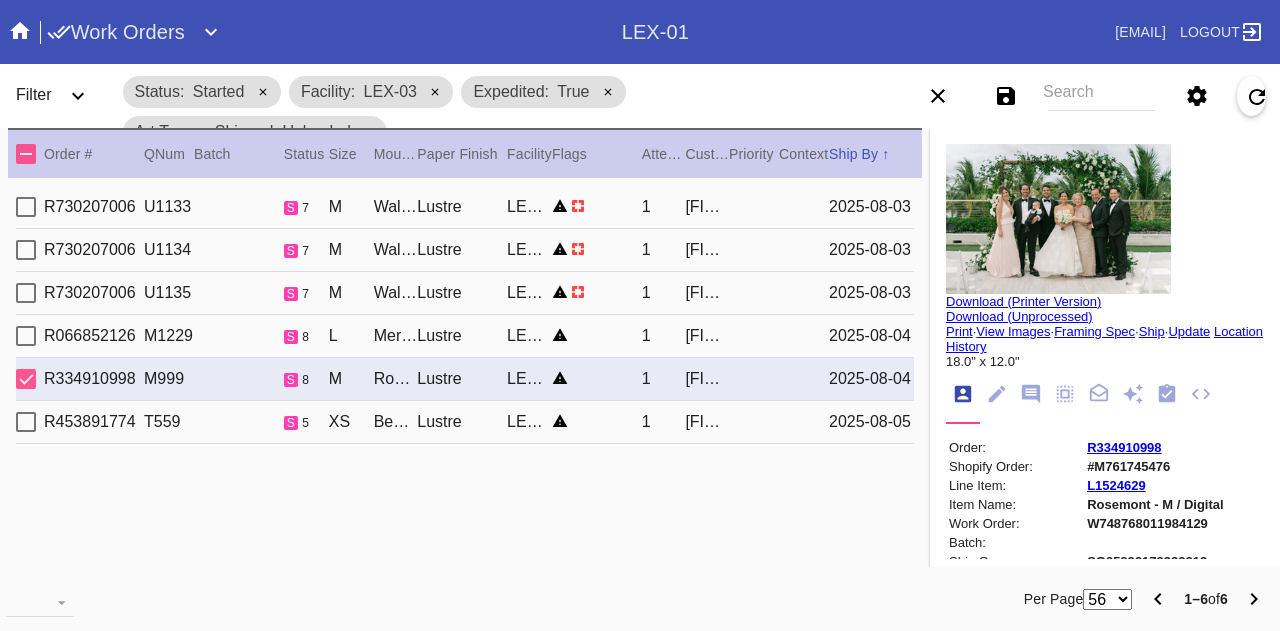 click on "Mercer Slim / Dove White" at bounding box center [396, 336] 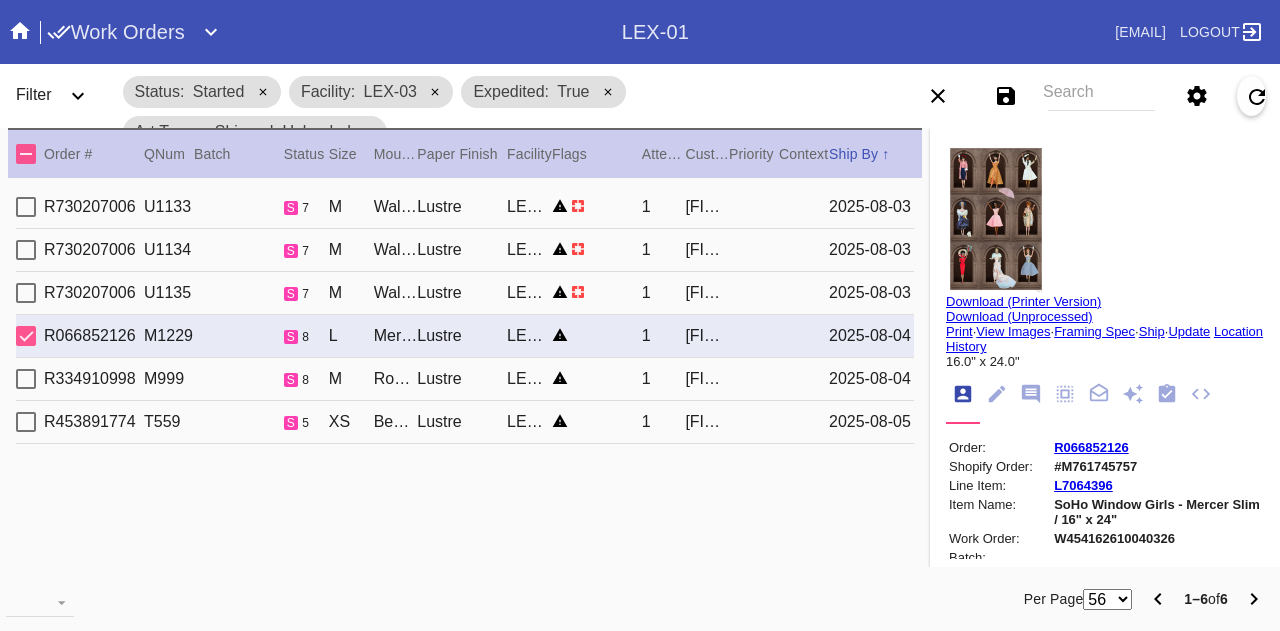click on "Walnut (Wide) / Dove White" at bounding box center [396, 293] 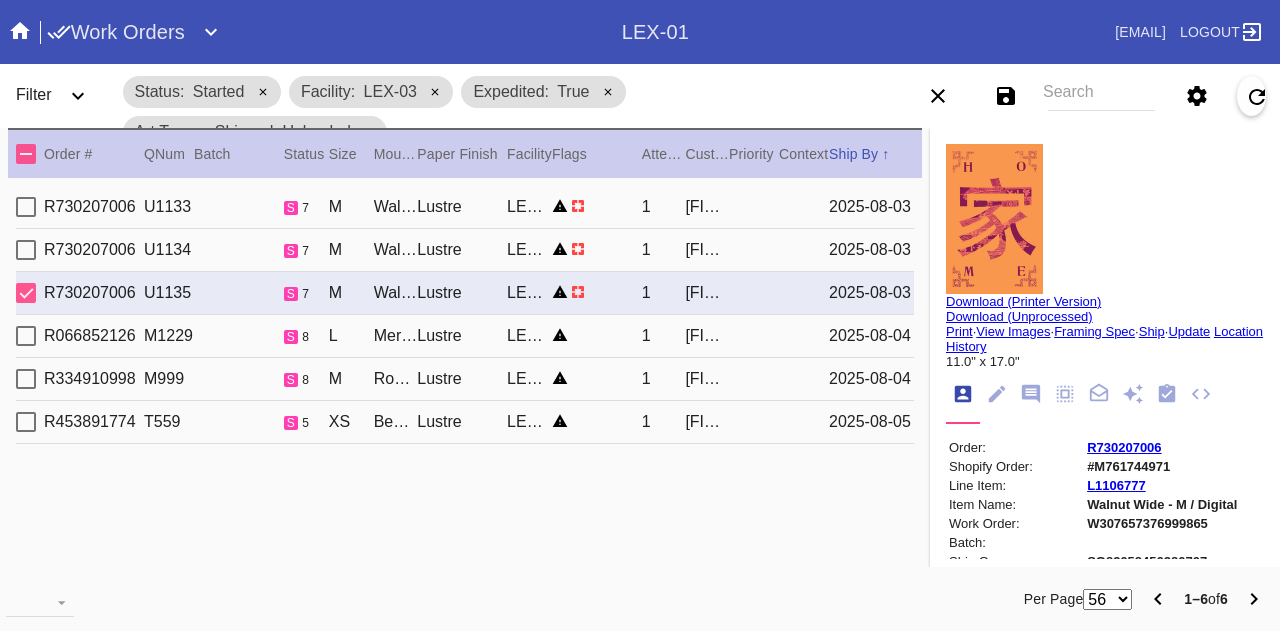 click on "M" at bounding box center [351, 250] 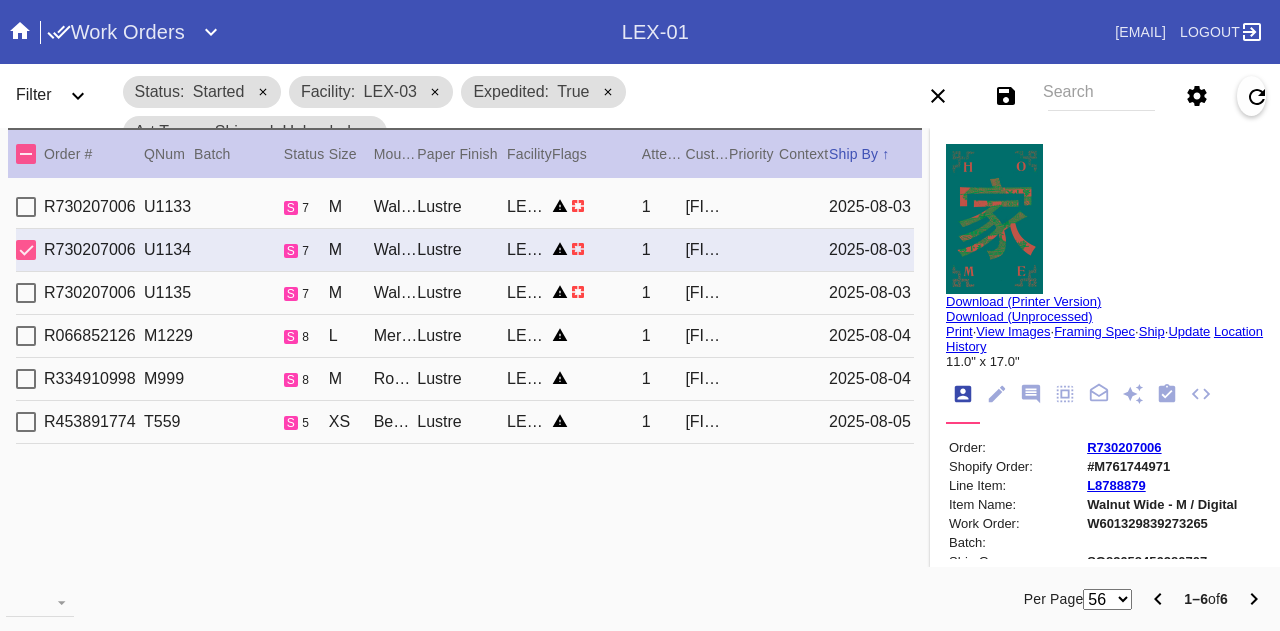 click on "M" at bounding box center [351, 207] 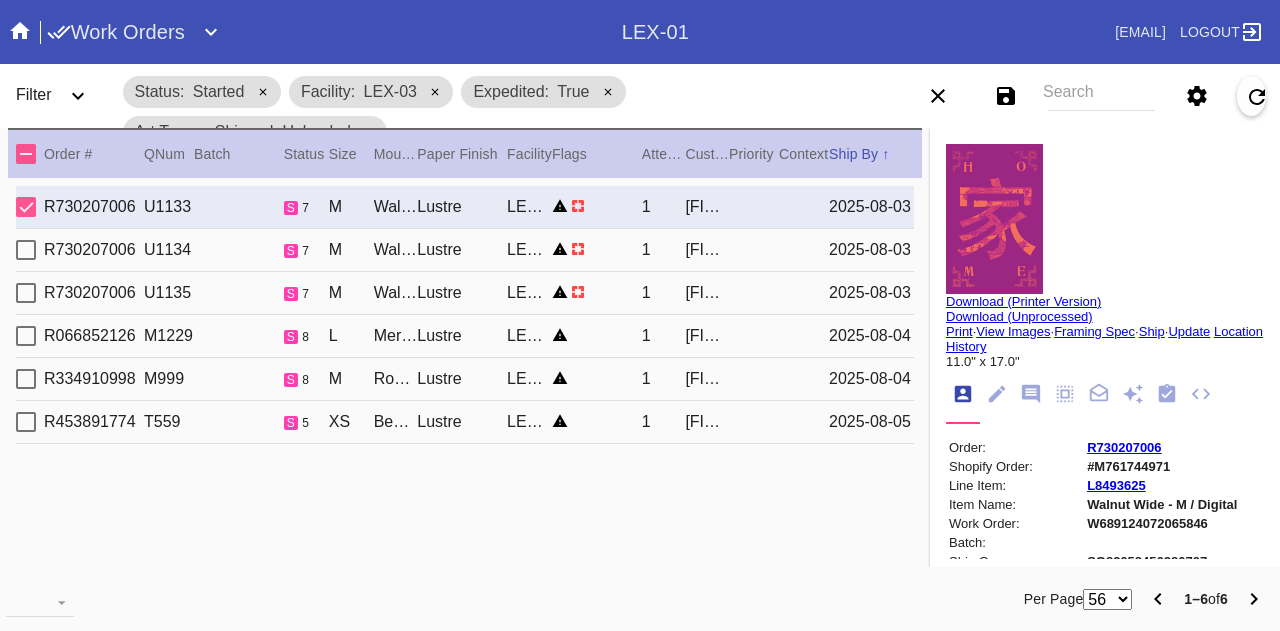 click on "M" at bounding box center [351, 250] 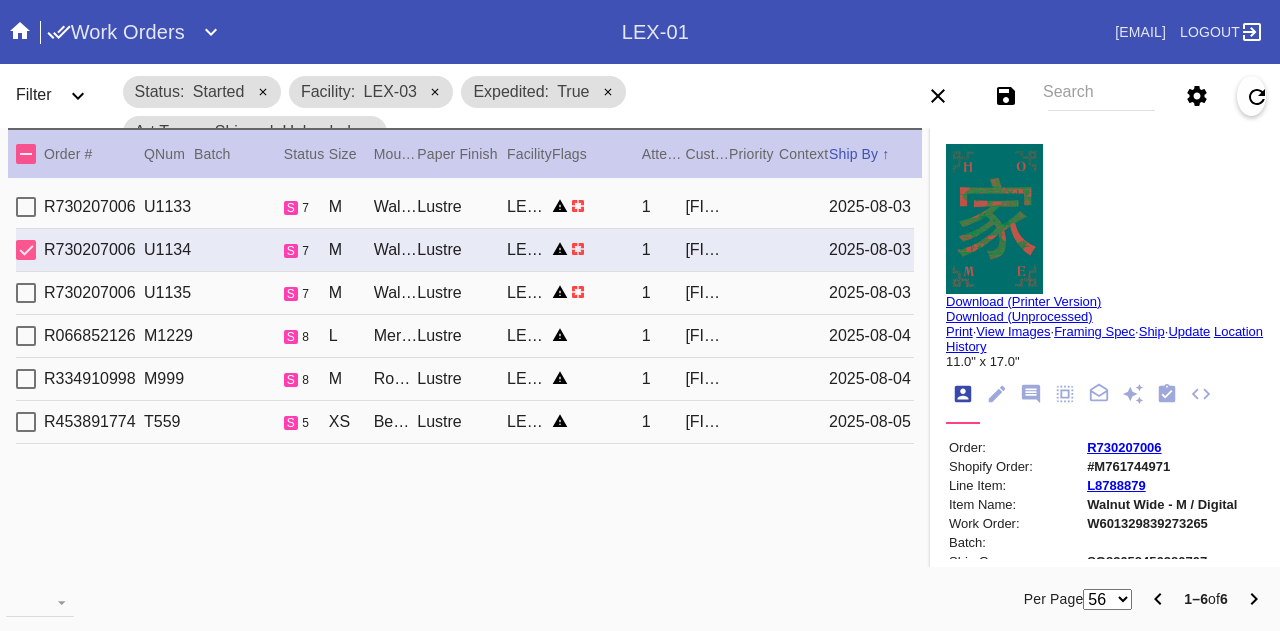 click on "M" at bounding box center [351, 293] 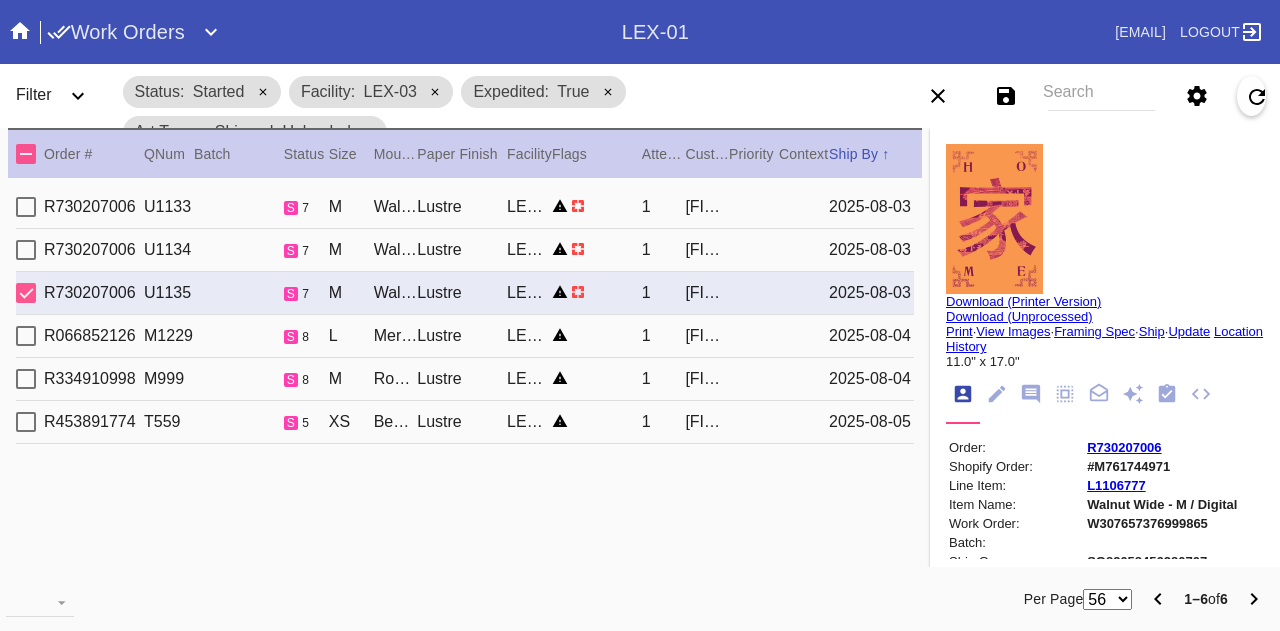 click on "R066852126 M1229 s   8 L Mercer Slim / Dove White Lustre LEX-03 1 Whitney Lasky
2025-08-04" at bounding box center (465, 336) 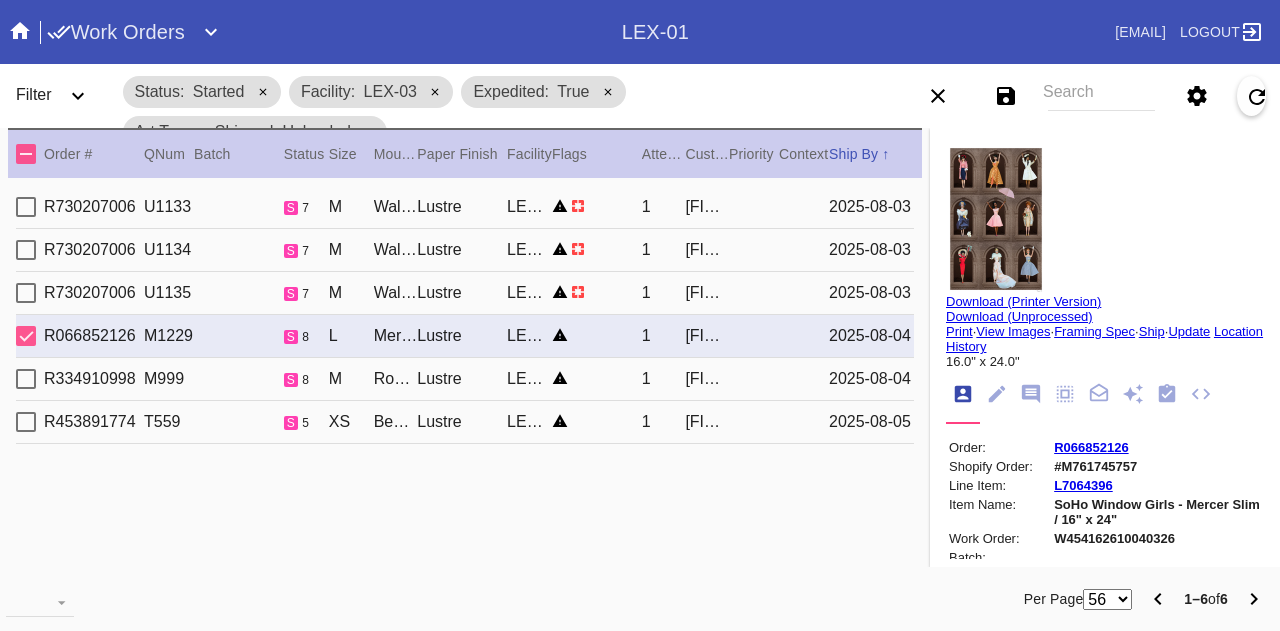 click on "R334910998 M999 s   8 M Rosemont / Dove White Lustre LEX-03 1 Ilana Loudis
2025-08-04" at bounding box center (465, 379) 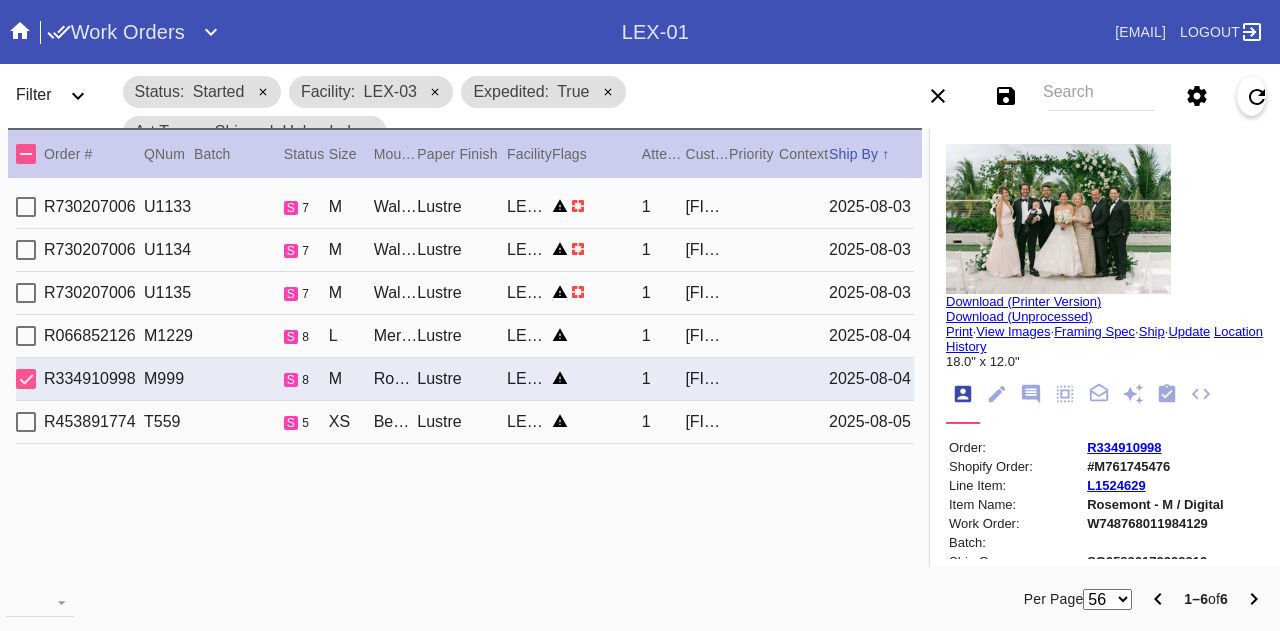 click on "R453891774 T559 s   5 XS Beaded Tabletop Frame Gold 5x7 / No Mat Lustre LEX-03 1 Justin Fitzpatrick
2025-08-05" at bounding box center (465, 422) 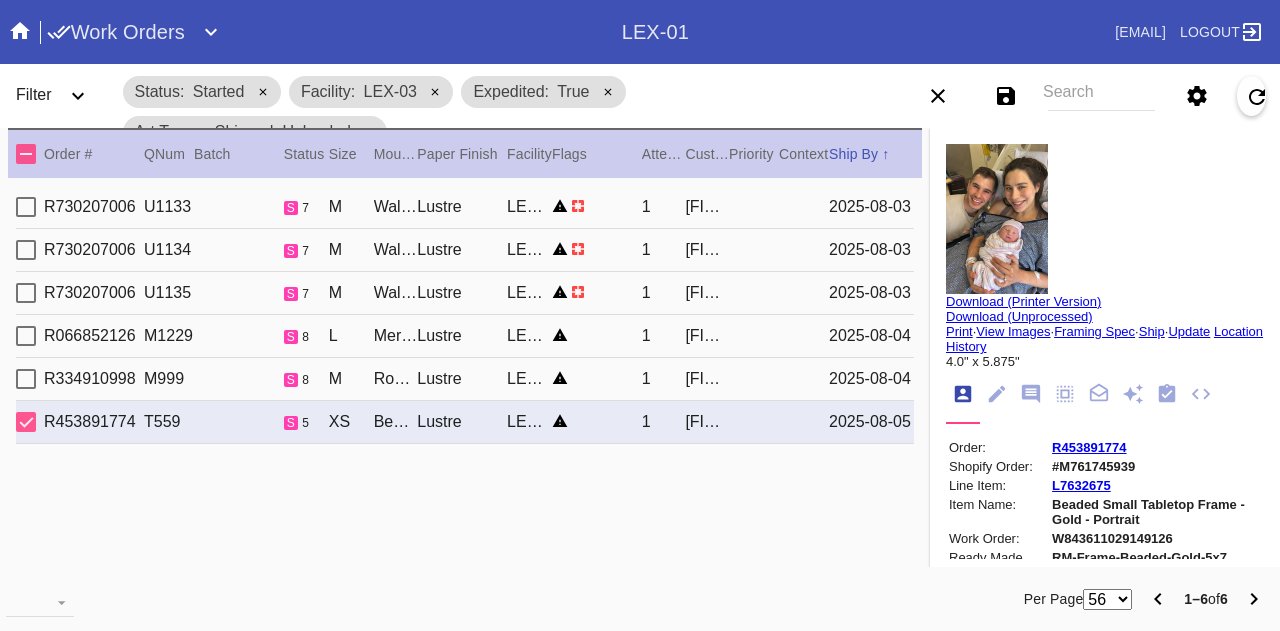 click on "R334910998 M999 s   8 M Rosemont / Dove White Lustre LEX-03 1 Ilana Loudis
2025-08-04" at bounding box center [465, 379] 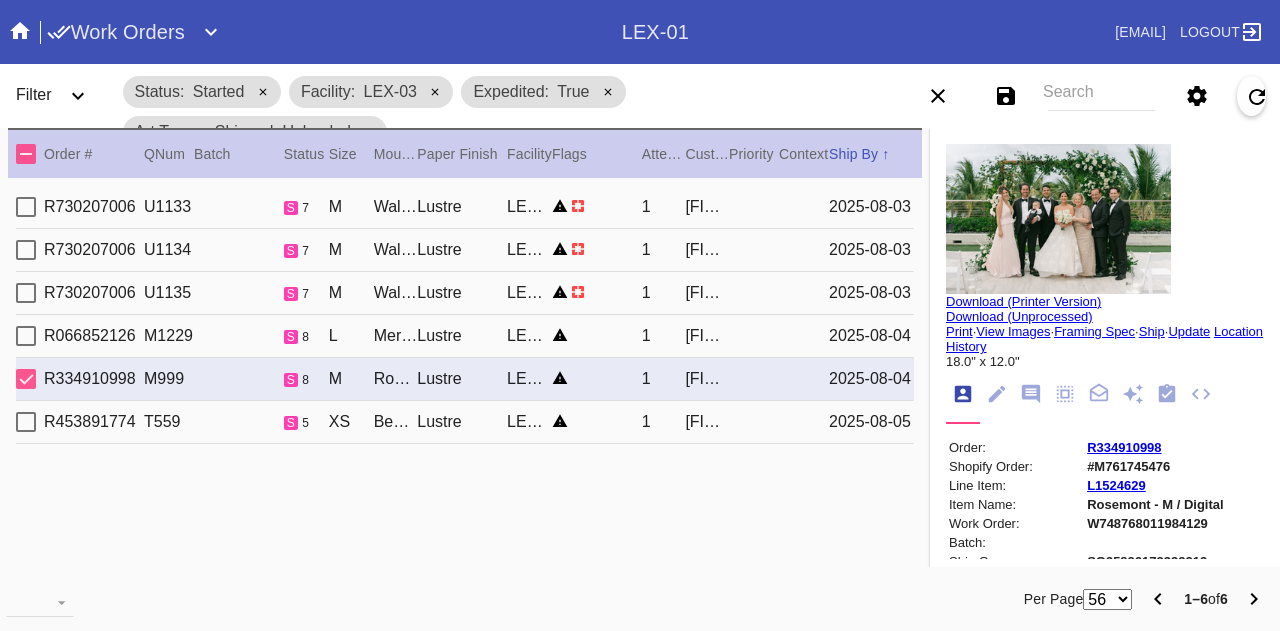click on "R066852126 M1229 s   8 L Mercer Slim / Dove White Lustre LEX-03 1 Whitney Lasky
2025-08-04" at bounding box center (465, 336) 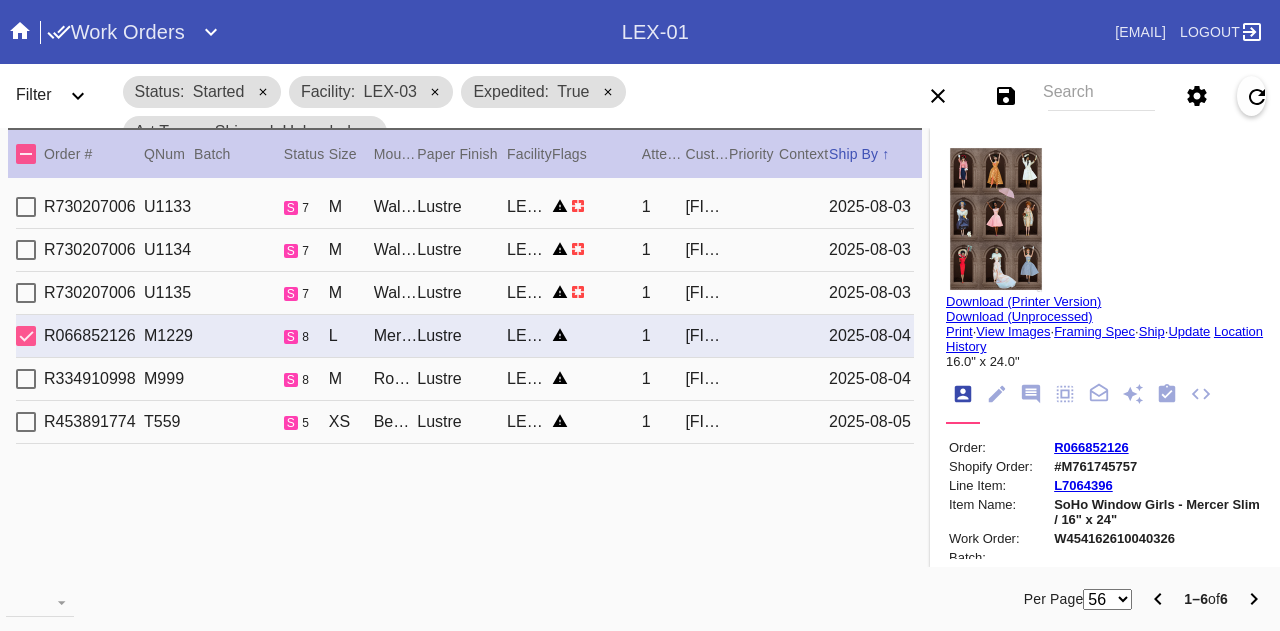 click on "R730207006 U1134 s   7 M Walnut (Wide) / Dove White Lustre LEX-03 1 Ivy Wong
2025-08-03" at bounding box center (465, 250) 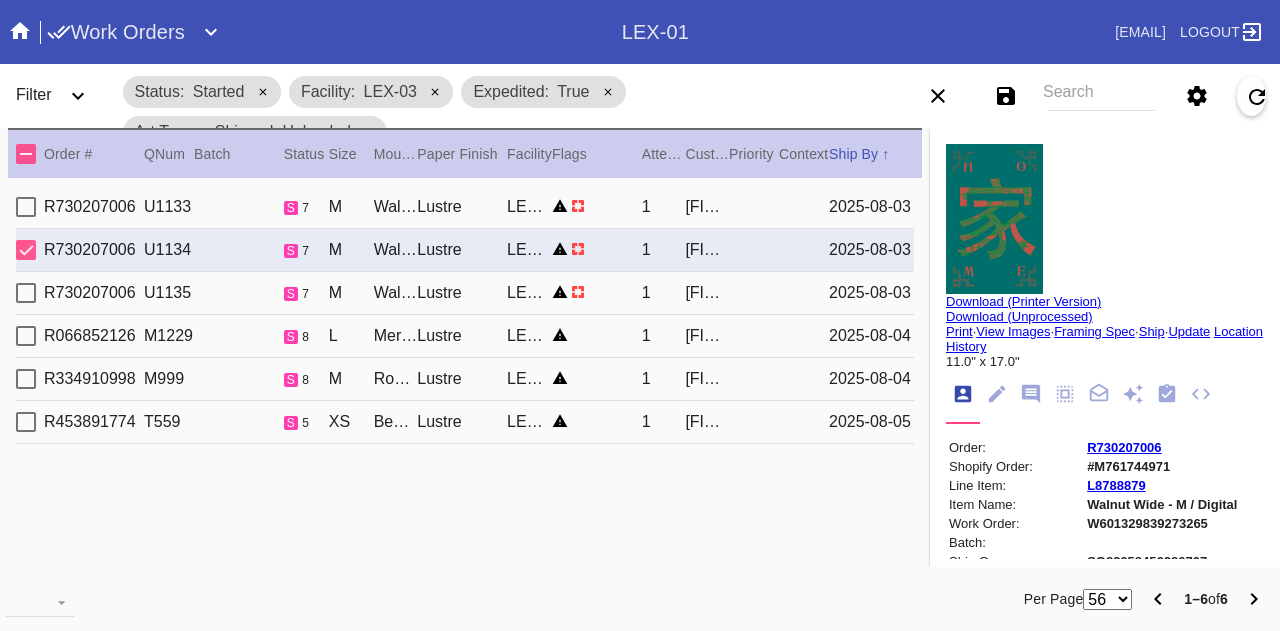 click on "Ivy Wong" at bounding box center [707, 207] 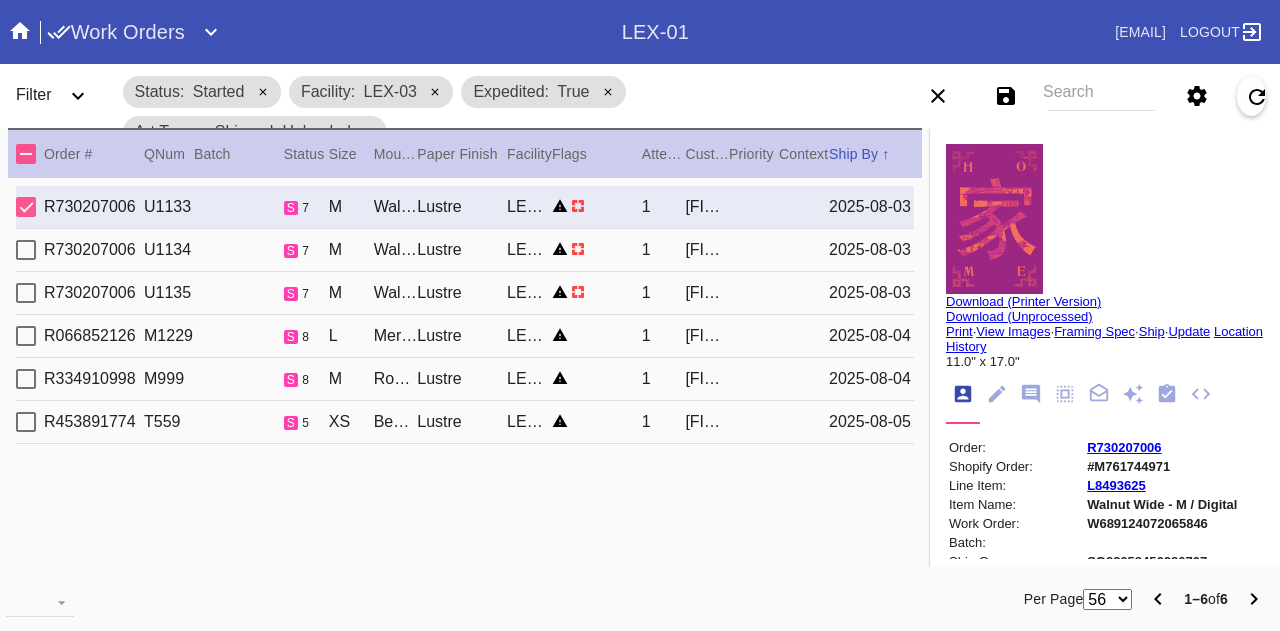 click on "Ivy Wong" at bounding box center [707, 250] 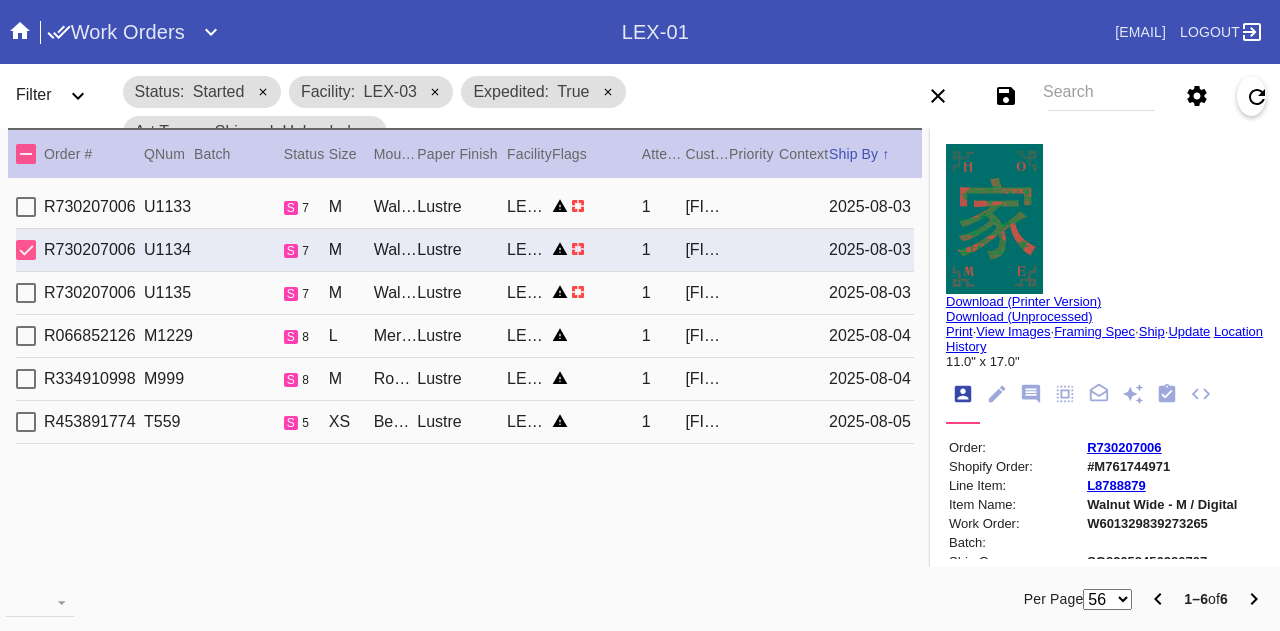 click on "R730207006 U1135 s   7 M Walnut (Wide) / Dove White Lustre LEX-03 1 Ivy Wong
2025-08-03" at bounding box center [465, 293] 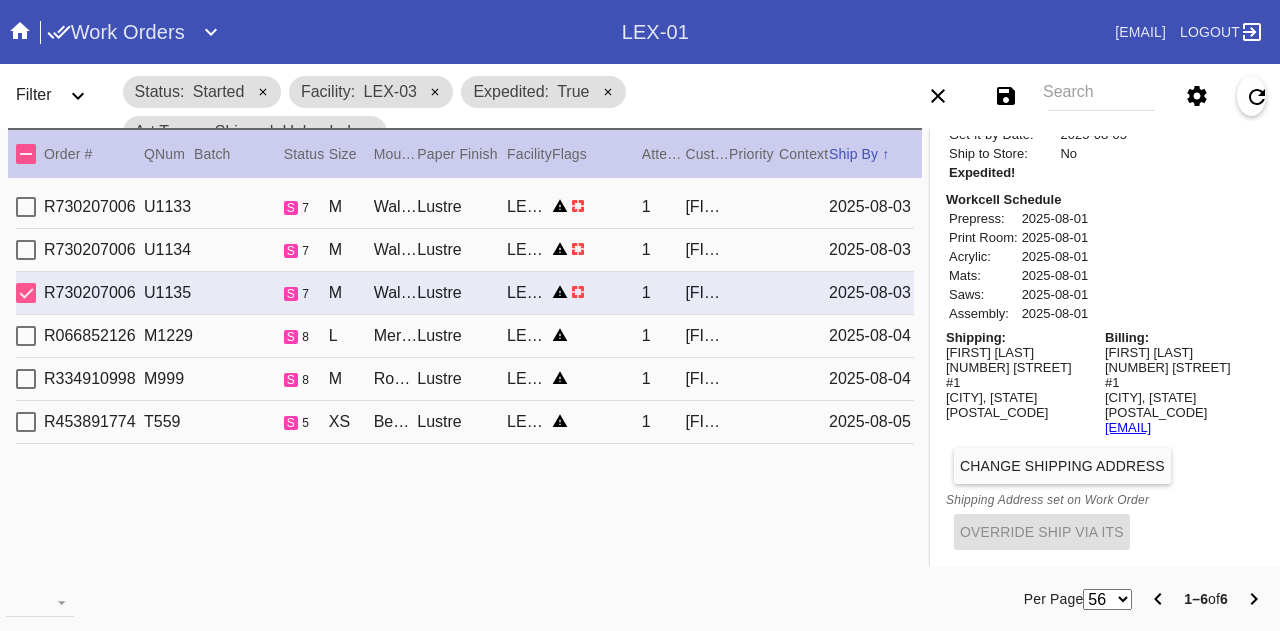 scroll, scrollTop: 812, scrollLeft: 0, axis: vertical 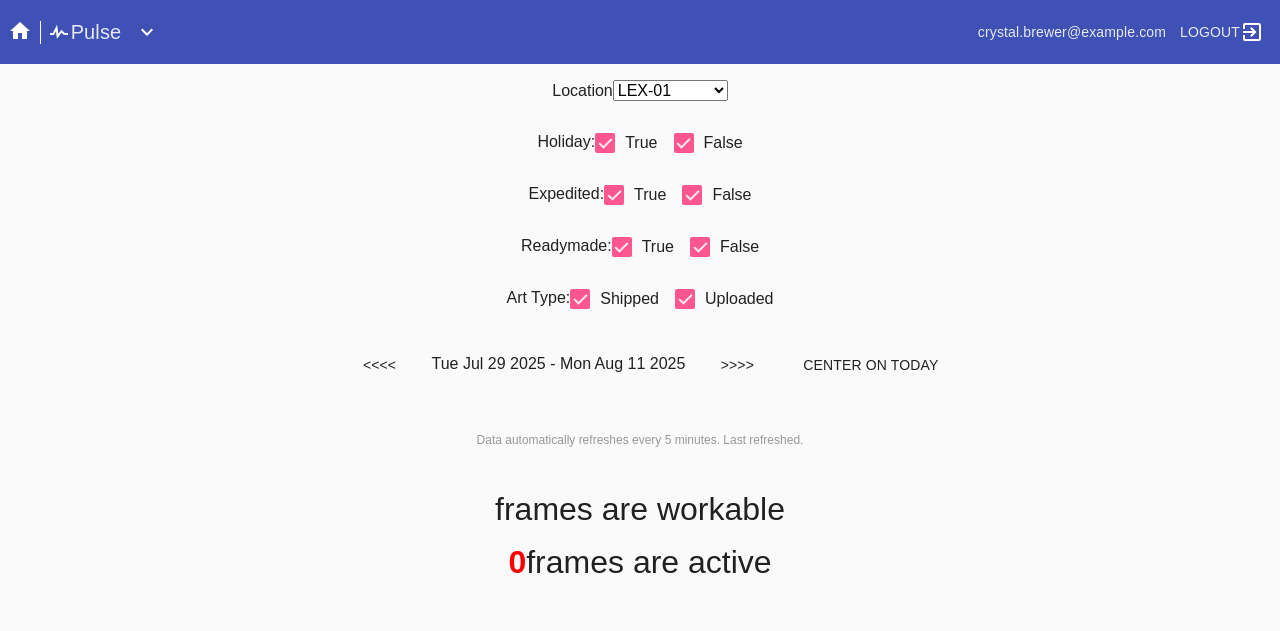 click on "Any Location DCA-05 ELP-01 LAS-01 LEX-01 LEX-03" at bounding box center (670, 90) 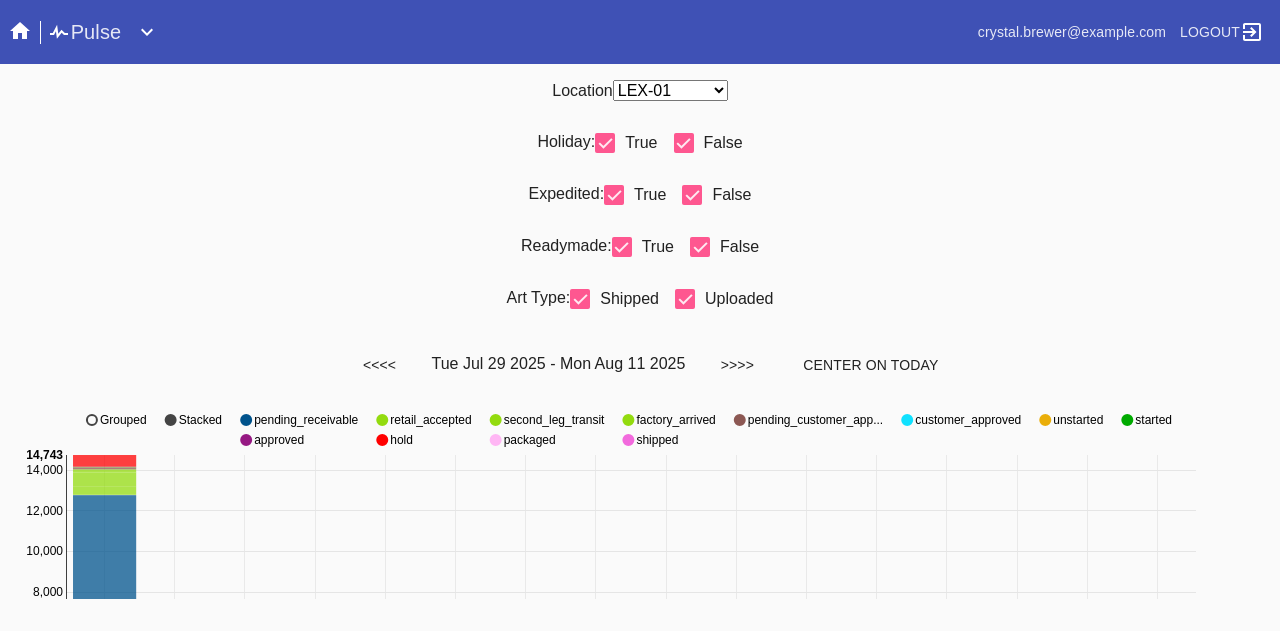 select on "number:31" 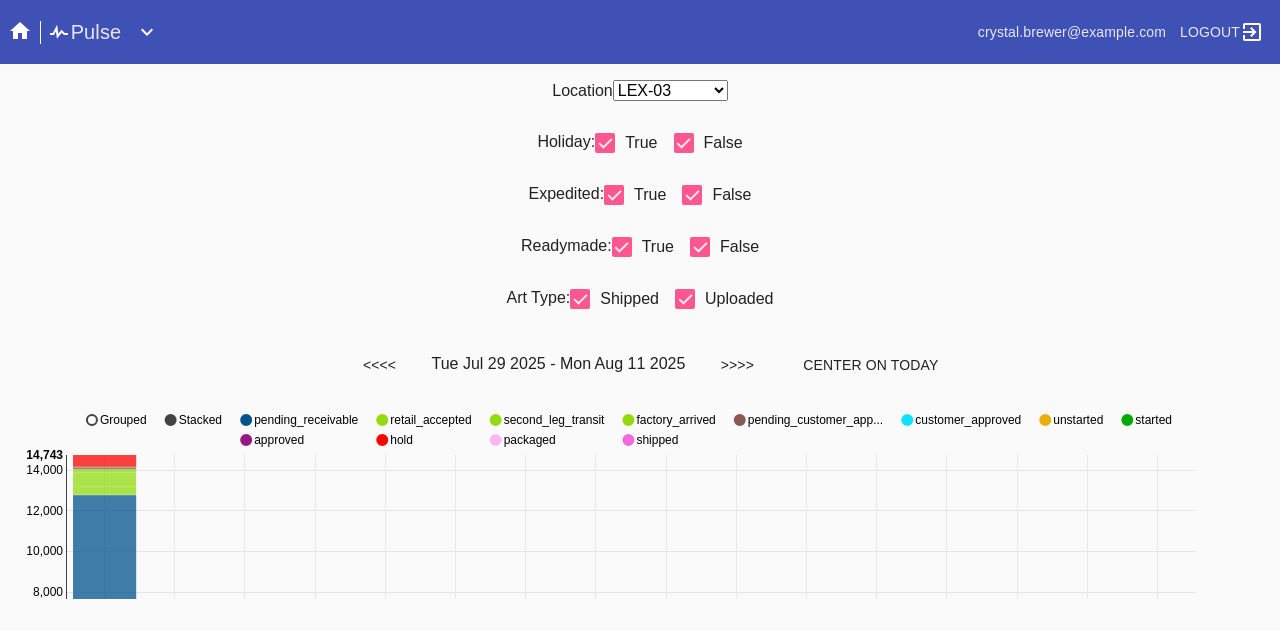 click on "Any Location DCA-05 ELP-01 LAS-01 LEX-01 LEX-03" at bounding box center (670, 90) 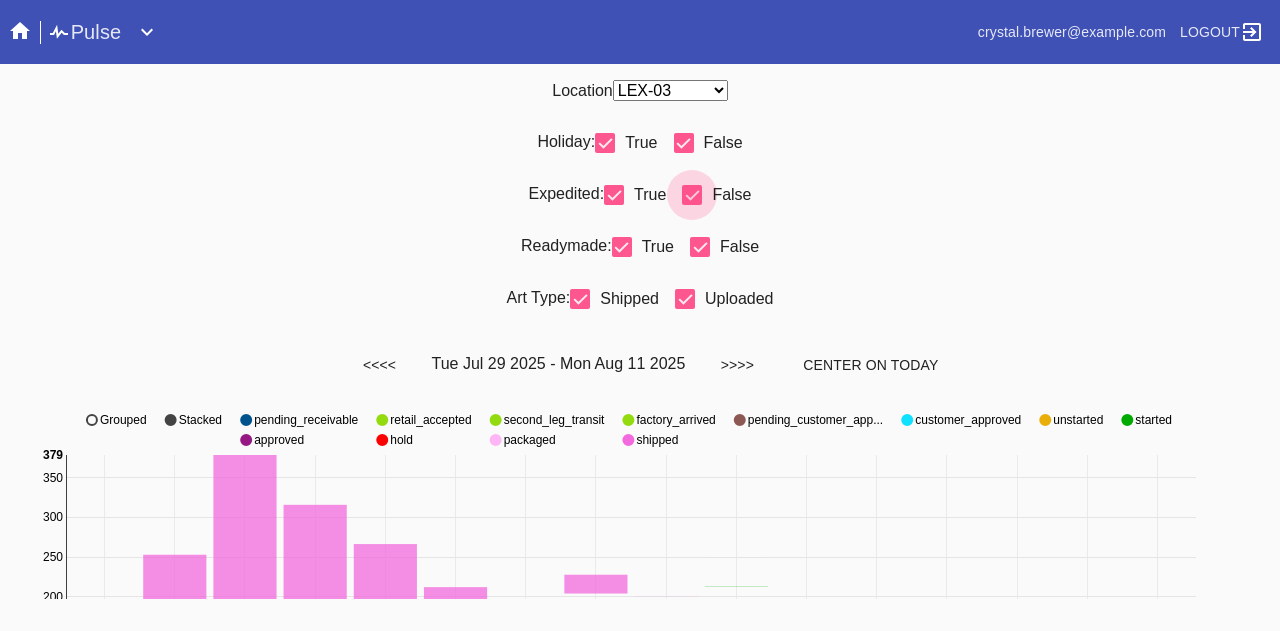 click at bounding box center [692, 195] 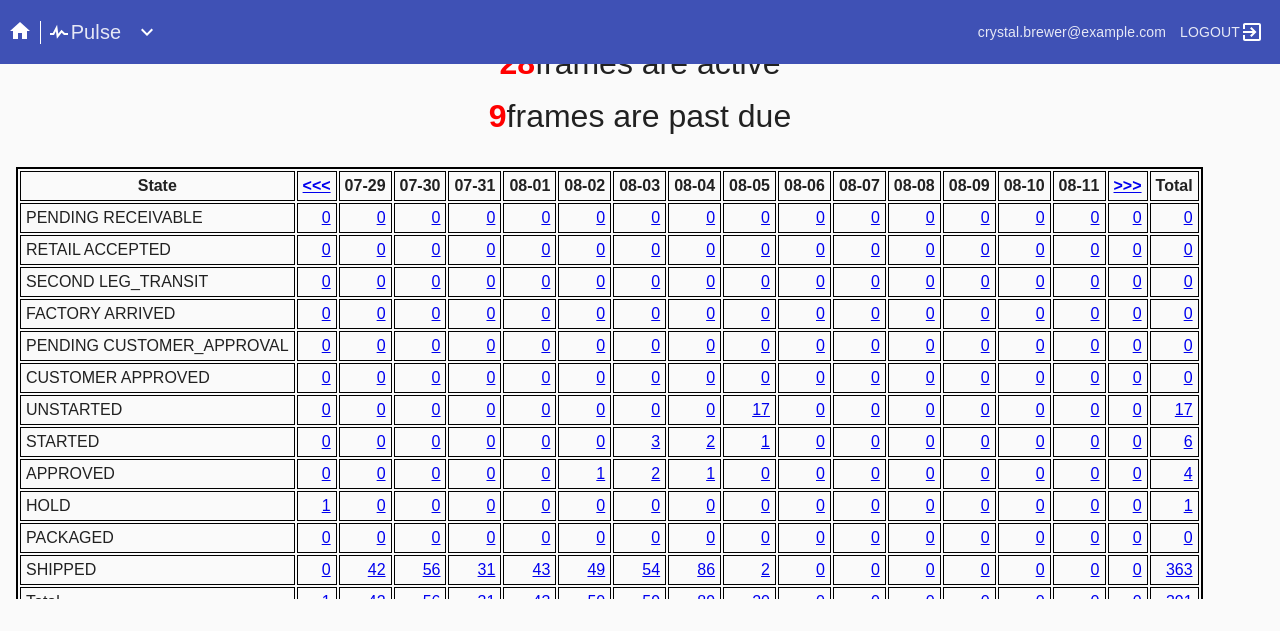 scroll, scrollTop: 1018, scrollLeft: 0, axis: vertical 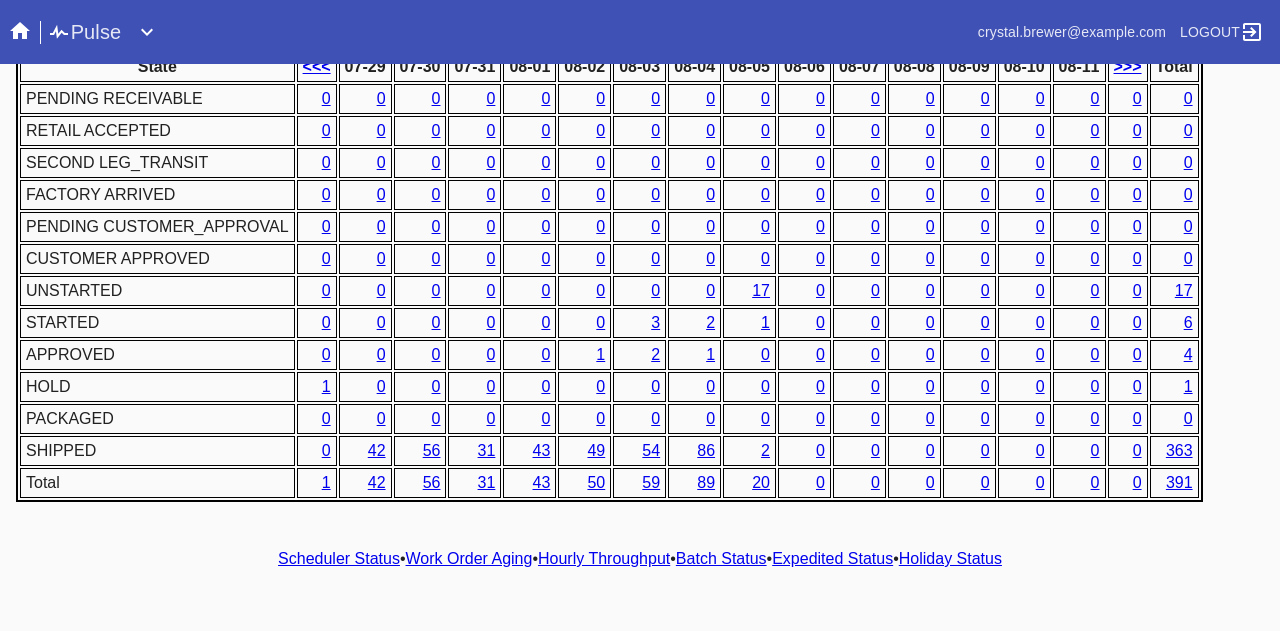 click on "1" at bounding box center [600, 354] 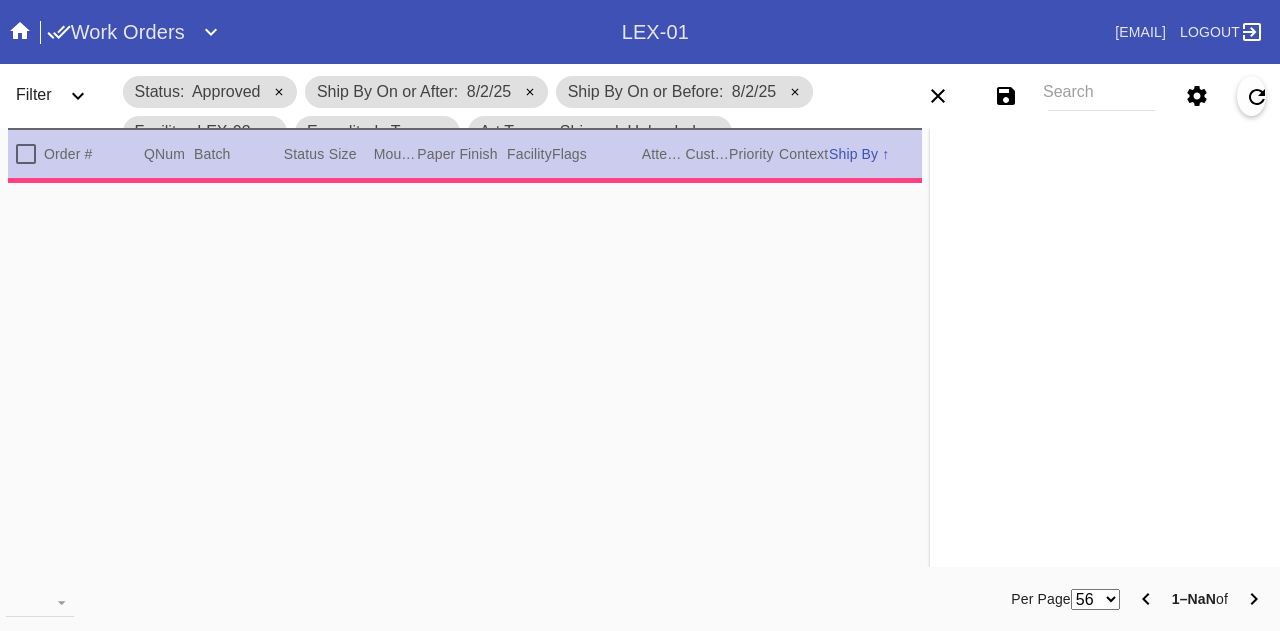 scroll, scrollTop: 0, scrollLeft: 0, axis: both 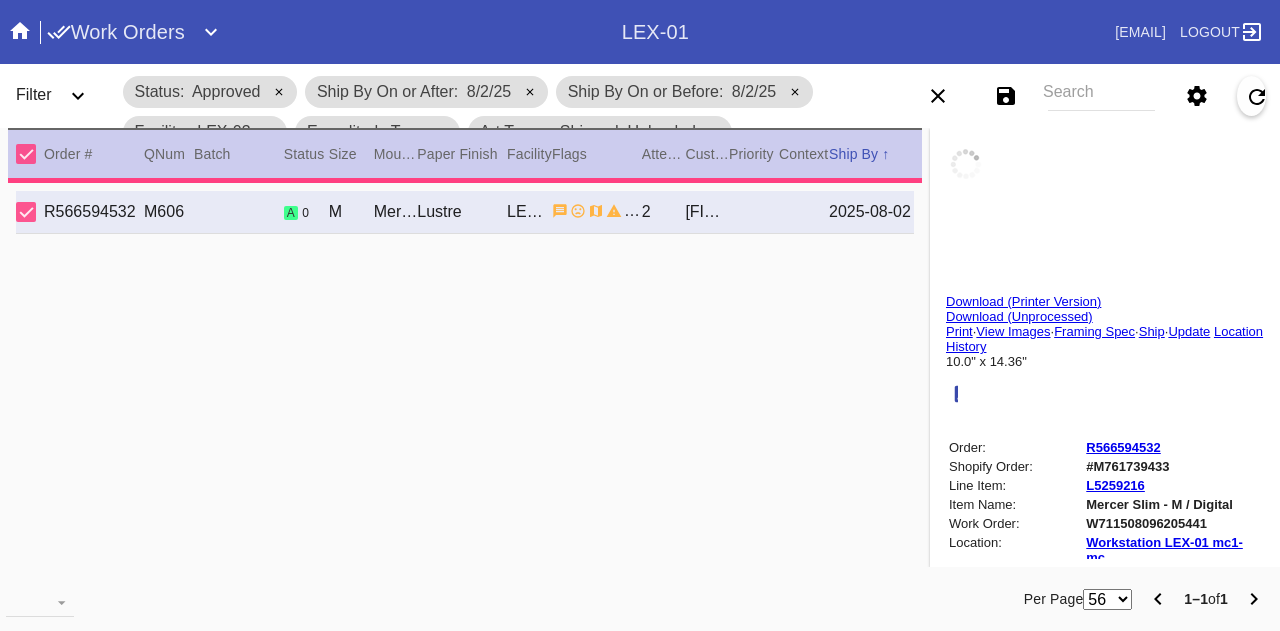 type on "Thank you for sharing this very special pony with me!  We love you Valentino!
- Caroline Butz" 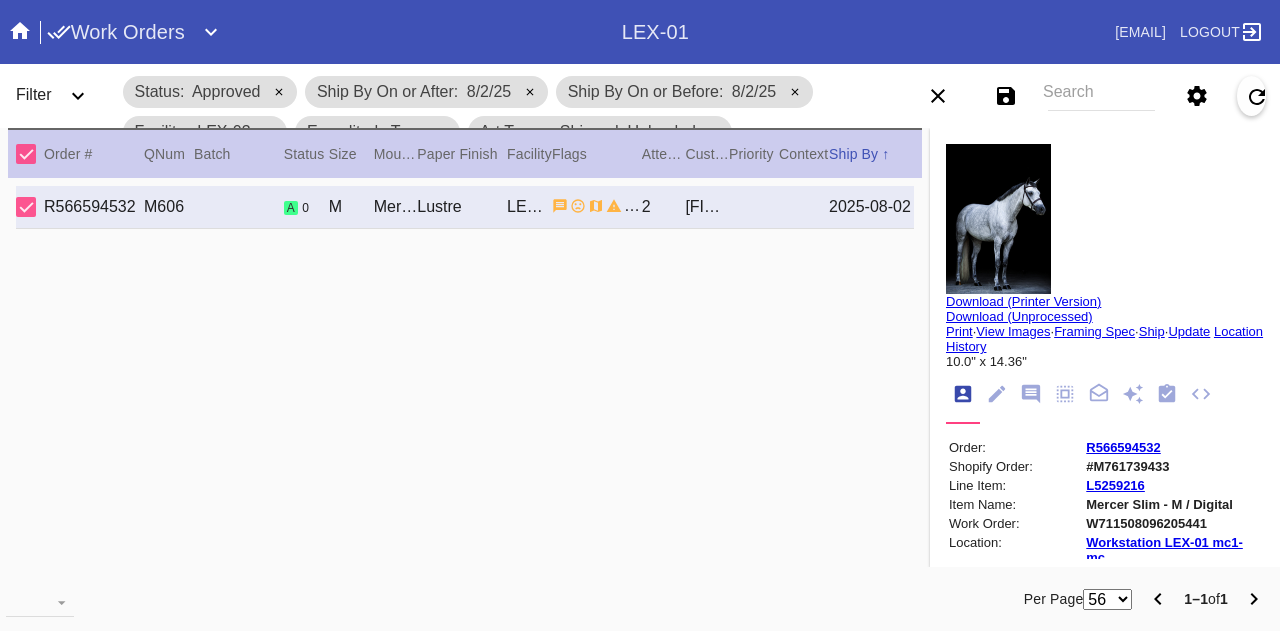 click on "Search" at bounding box center (1101, 96) 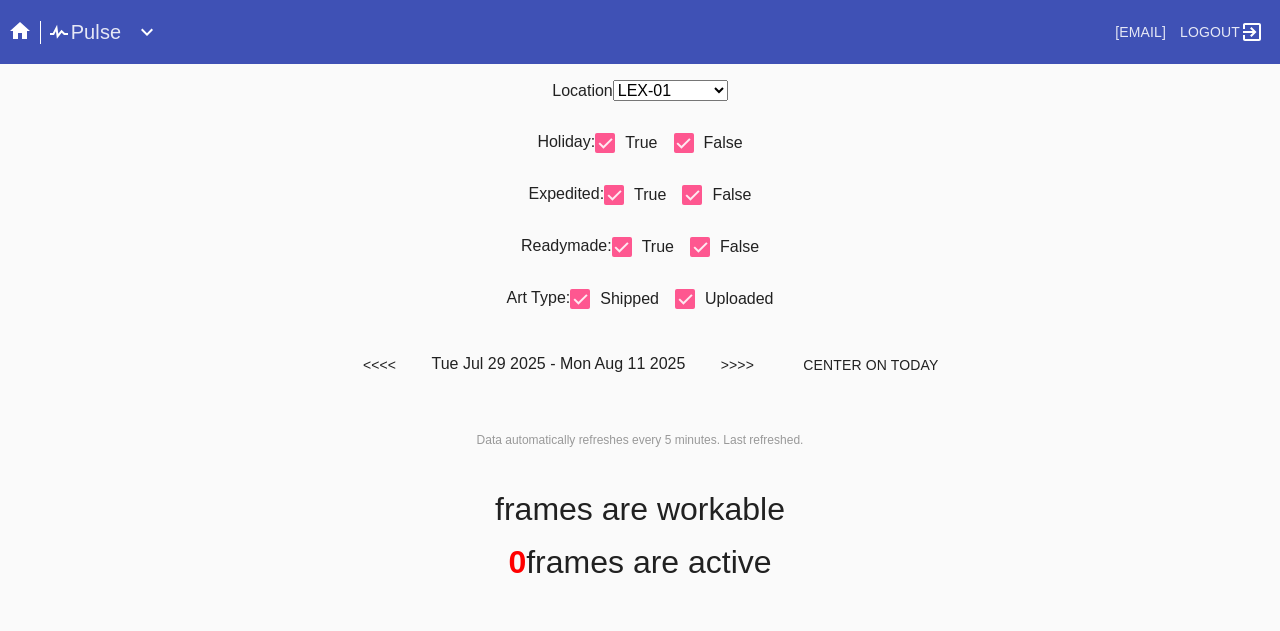 scroll, scrollTop: 0, scrollLeft: 0, axis: both 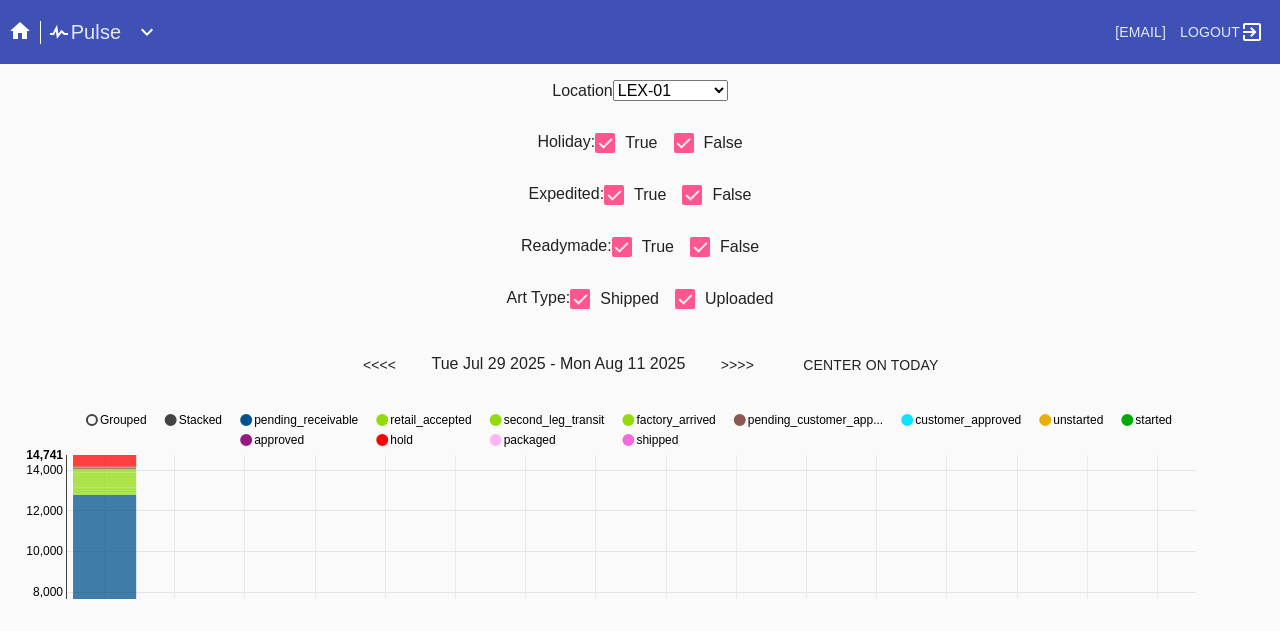 select on "number:31" 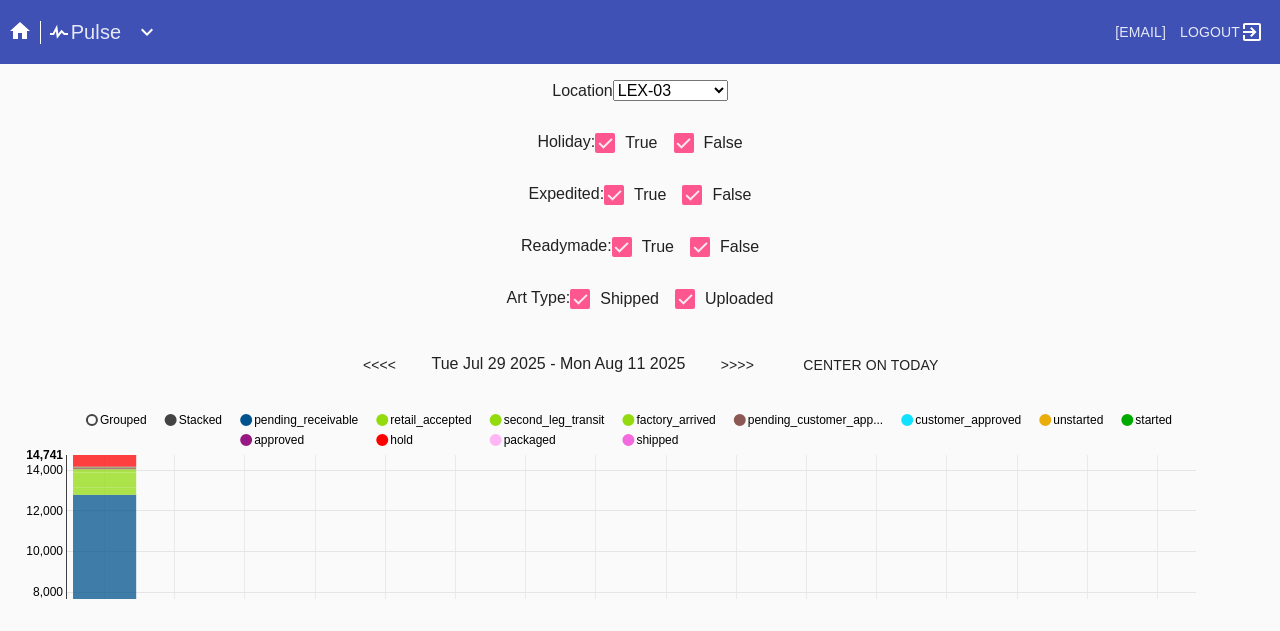 click on "Any Location DCA-05 ELP-01 LAS-01 LEX-01 LEX-03" at bounding box center [670, 90] 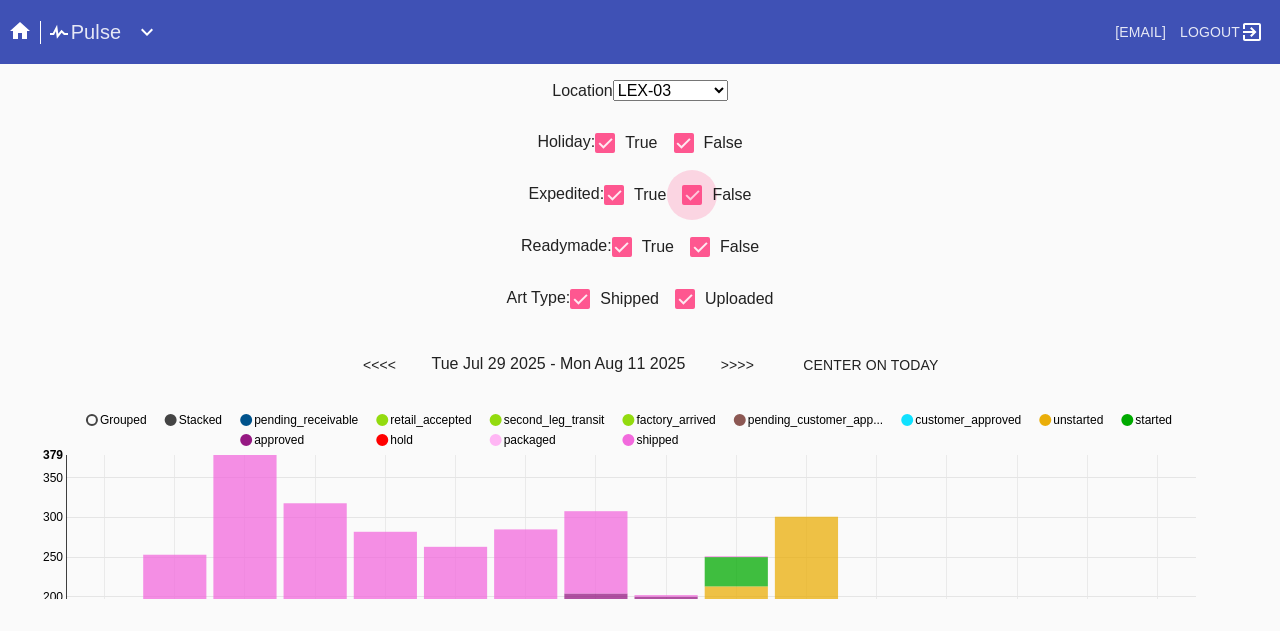 click at bounding box center (692, 195) 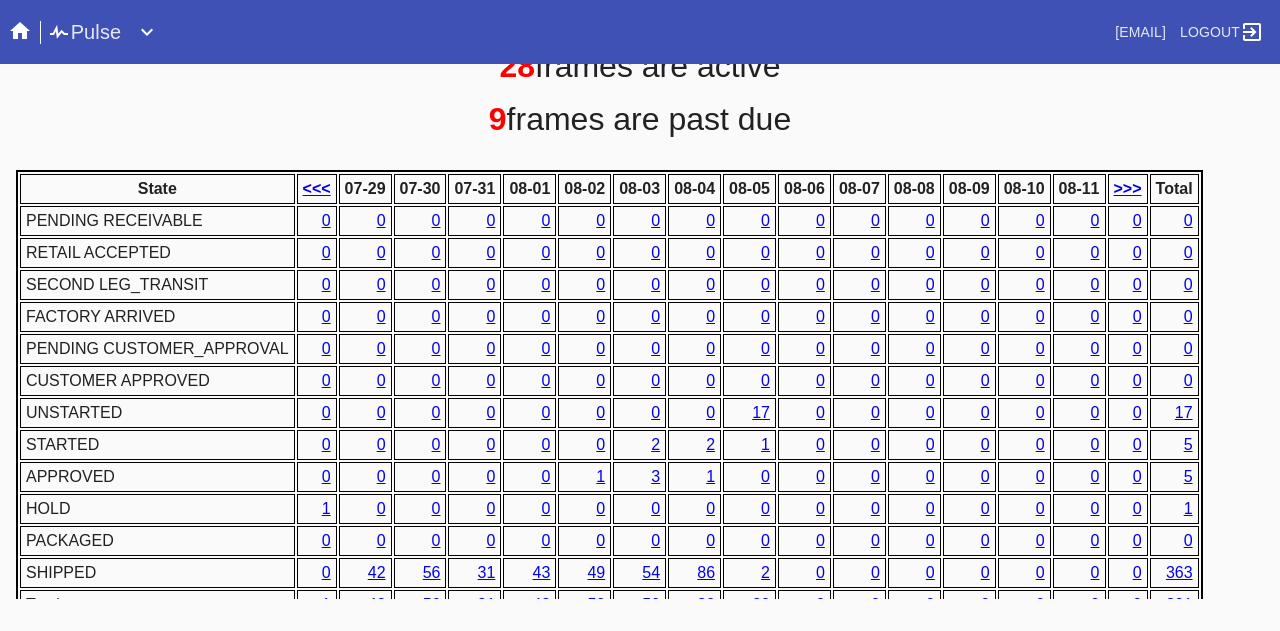 scroll, scrollTop: 1018, scrollLeft: 0, axis: vertical 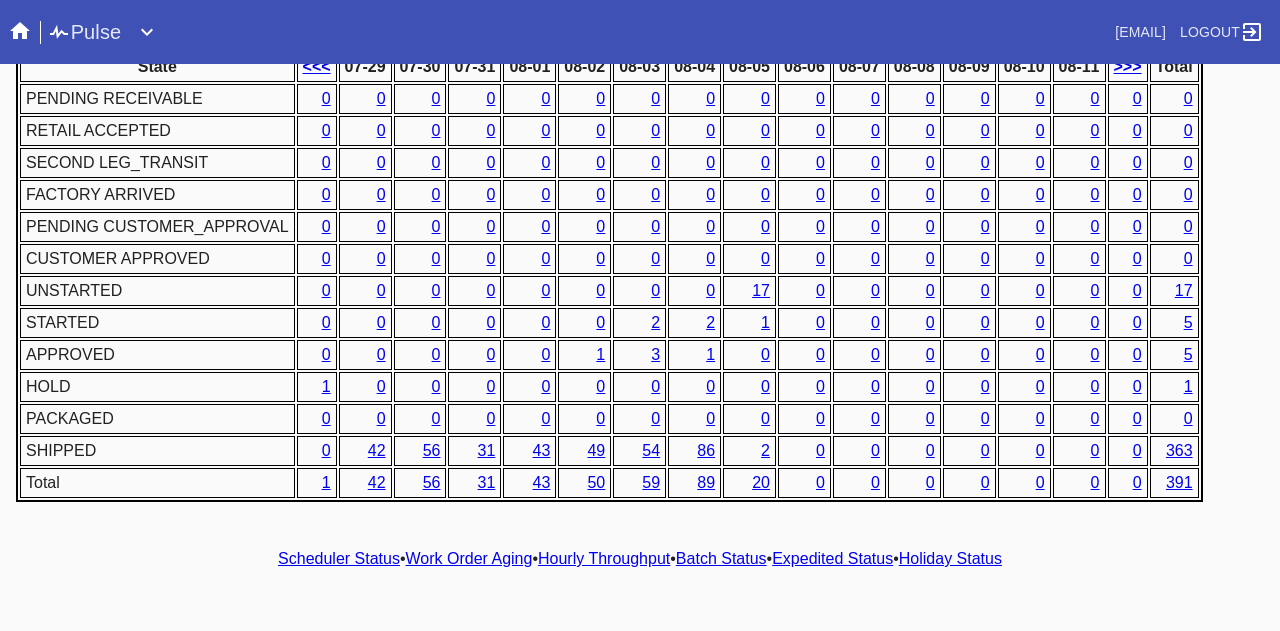 click on "5" at bounding box center [1188, 322] 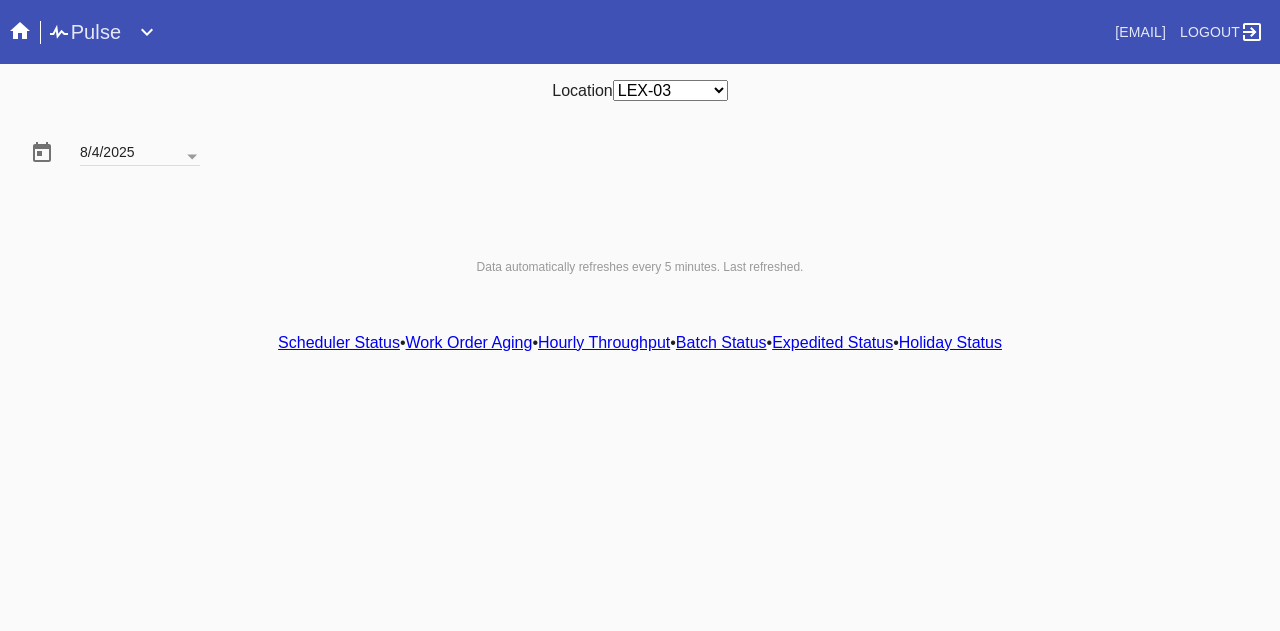 scroll, scrollTop: 0, scrollLeft: 0, axis: both 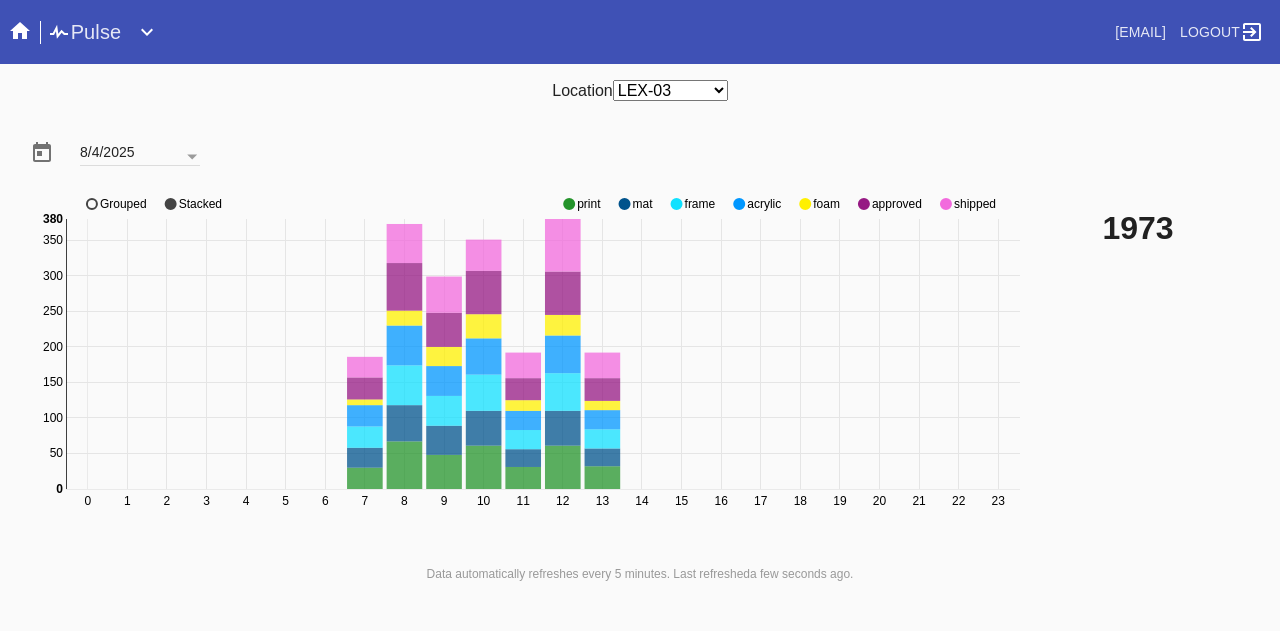 click on "shipped" 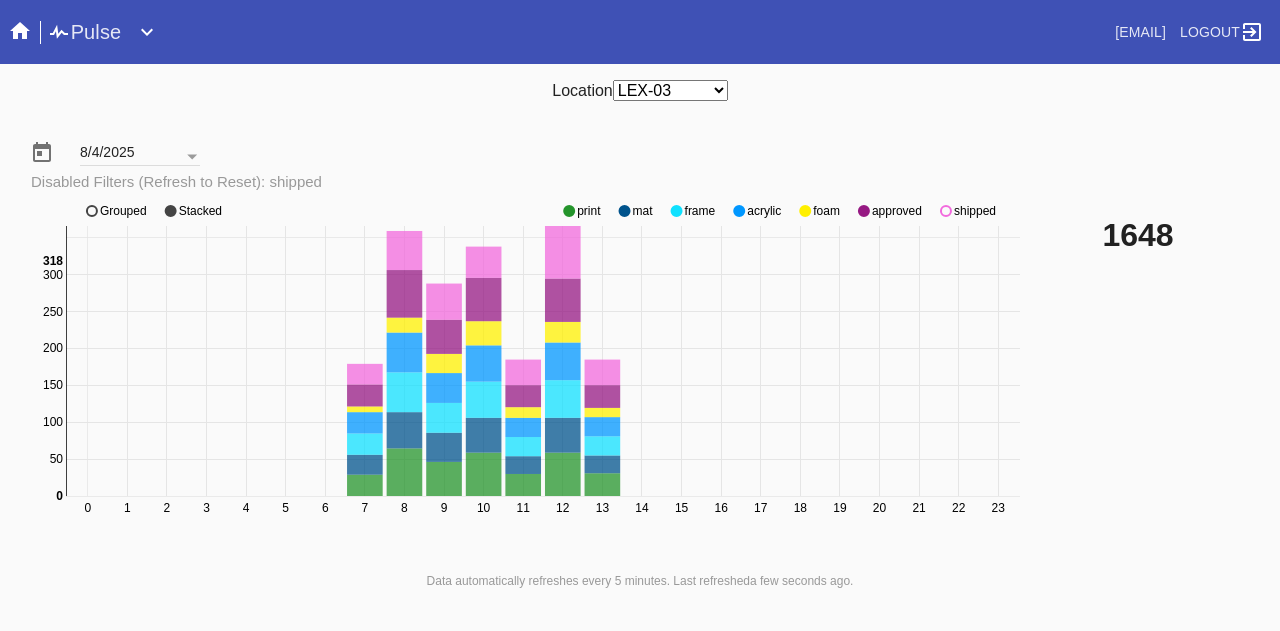 click on "shipped" 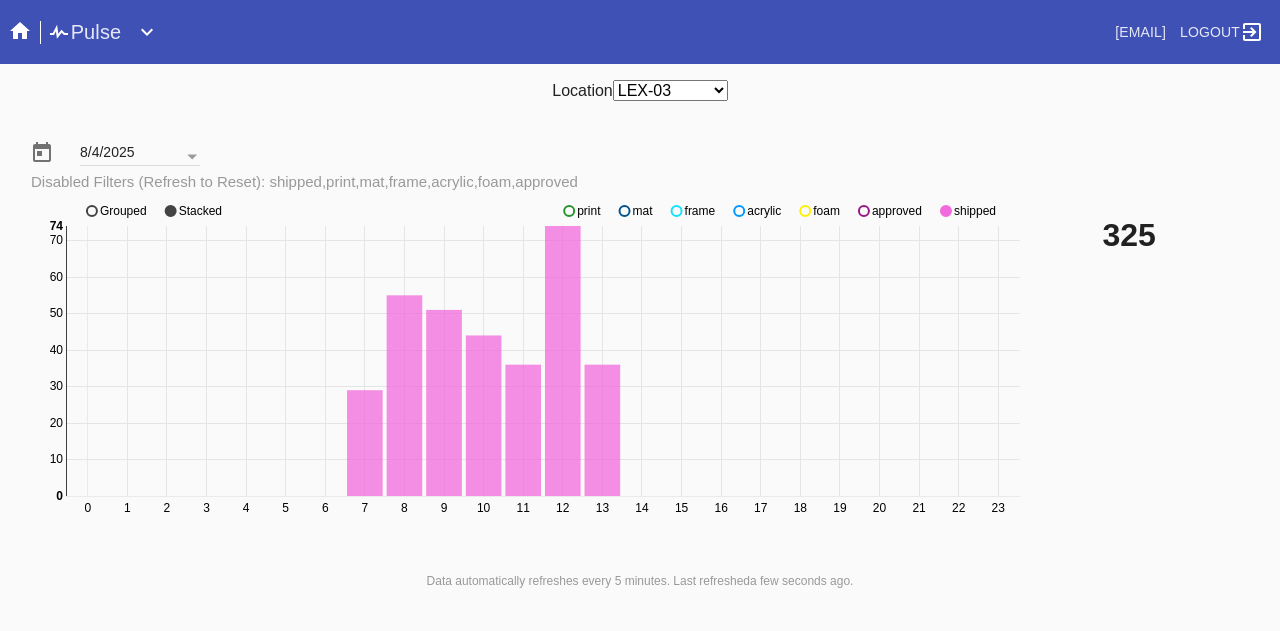 click on "approved" 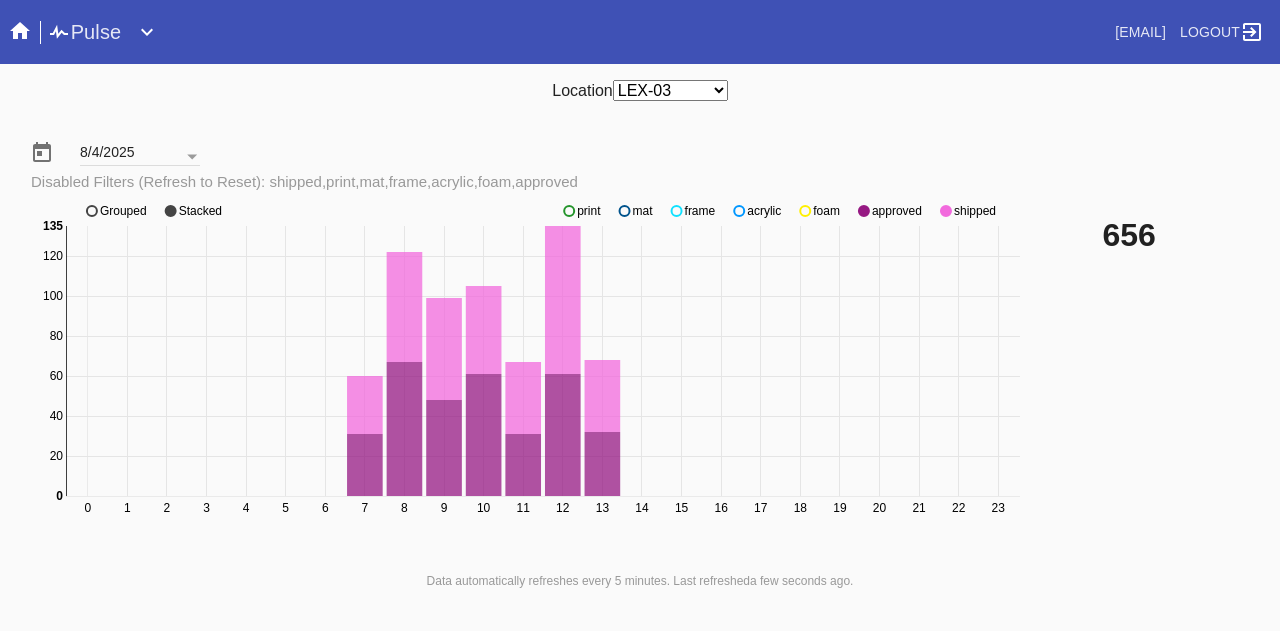 click on "approved" 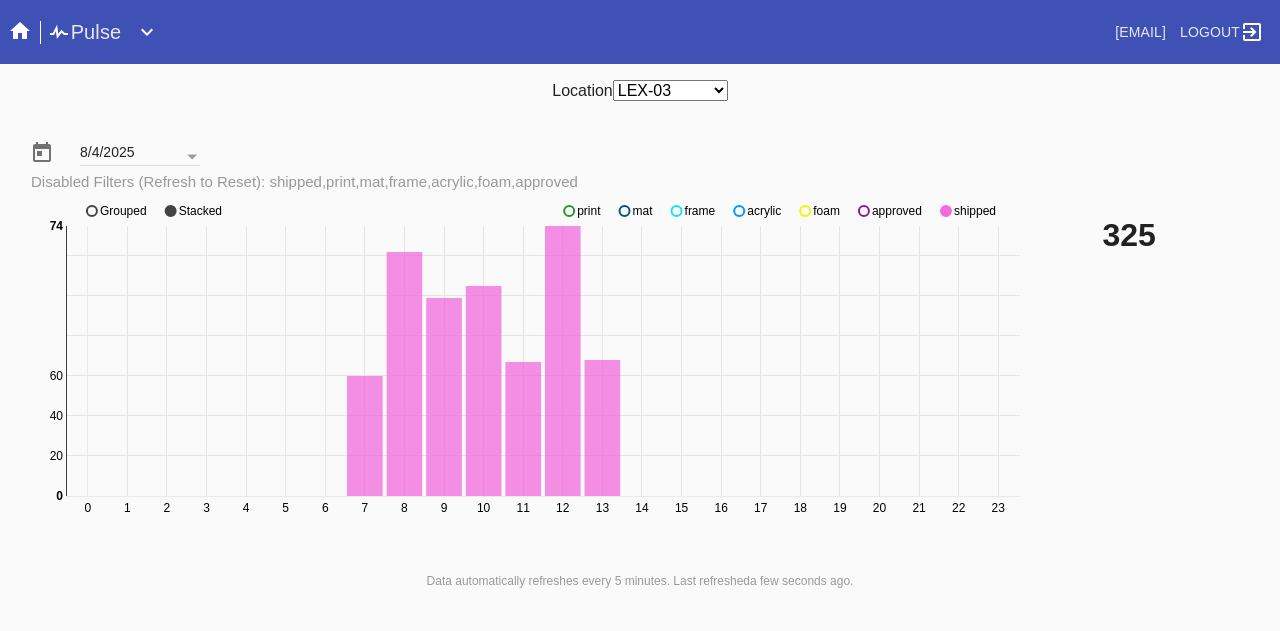 click on "approved" 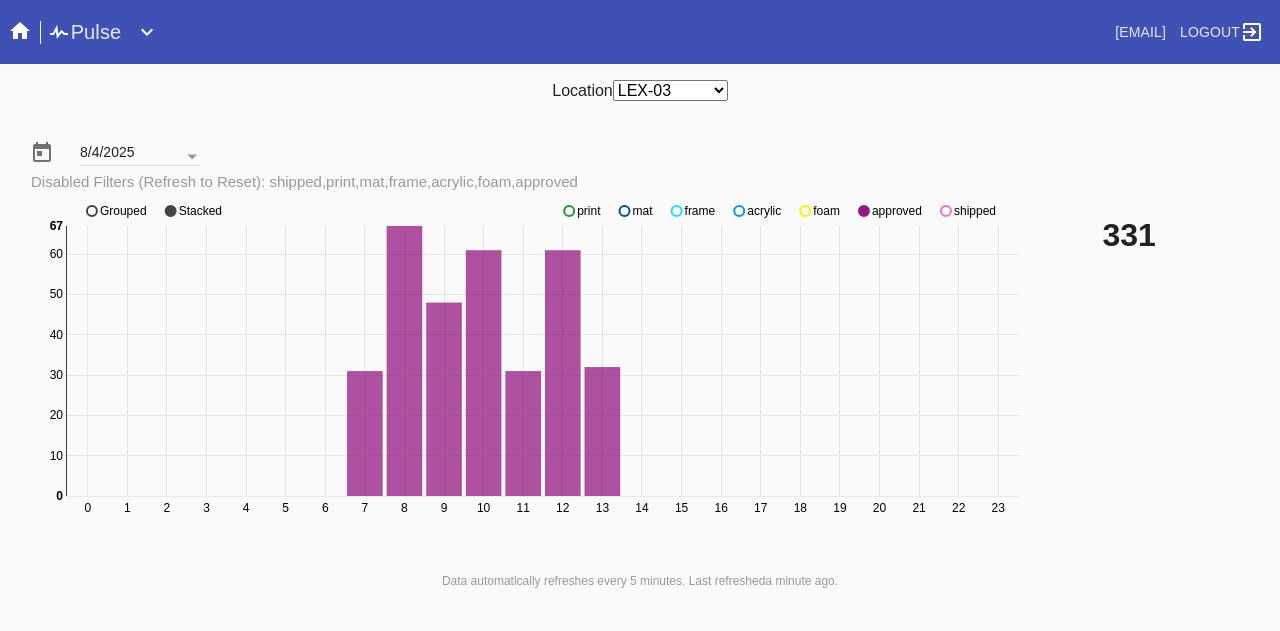 click on "shipped" 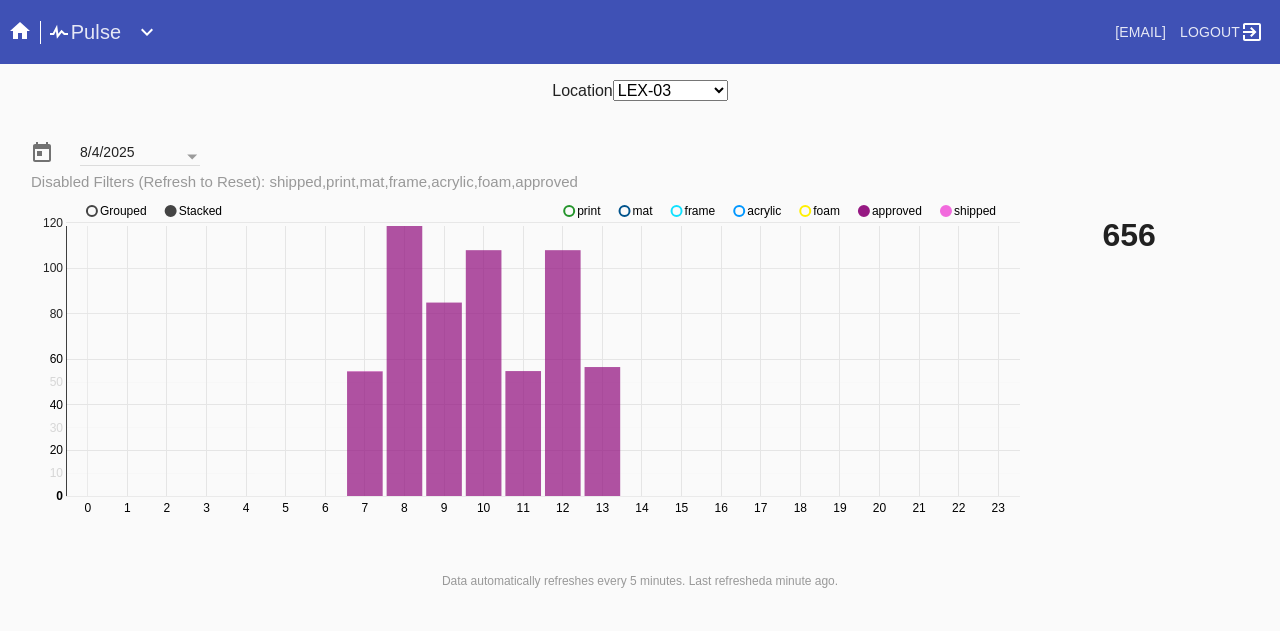 click on "shipped" 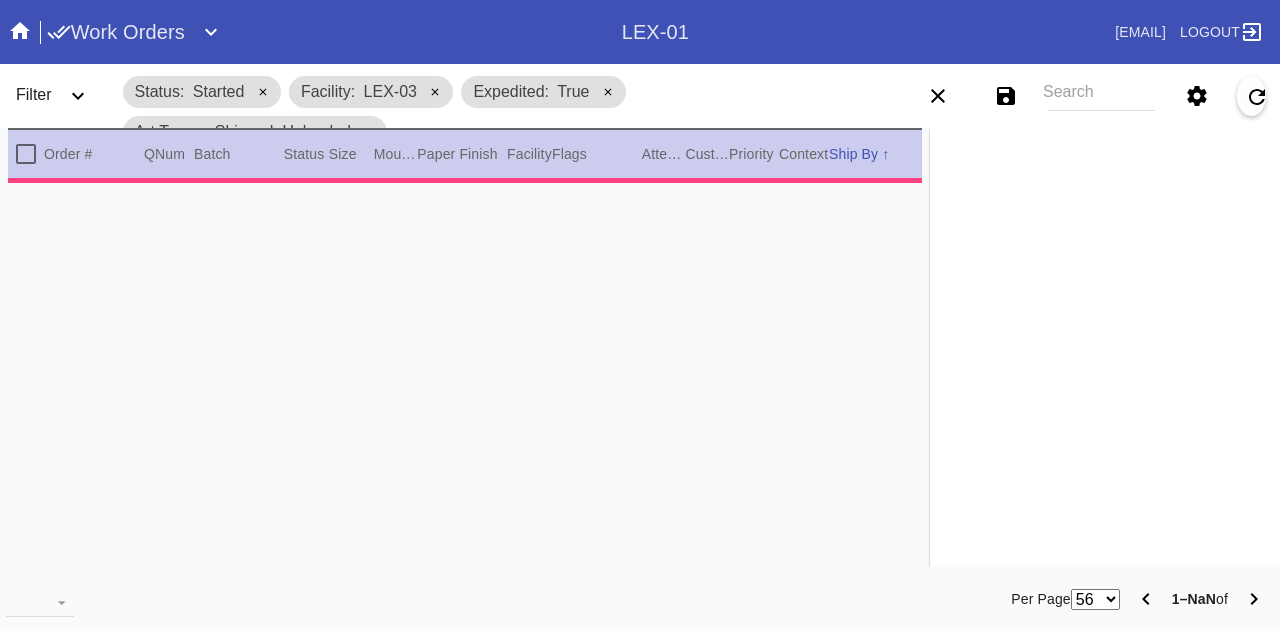 scroll, scrollTop: 0, scrollLeft: 0, axis: both 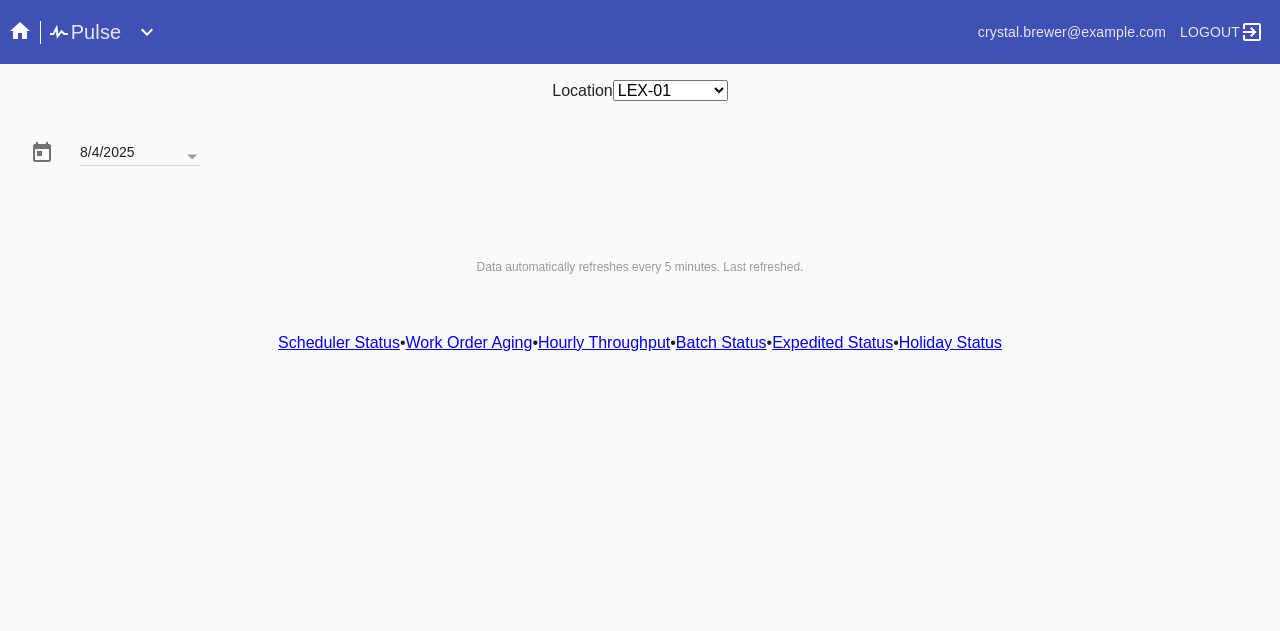 click on "Any Location DCA-05 ELP-01 LAS-01 LEX-01 LEX-03" at bounding box center (670, 90) 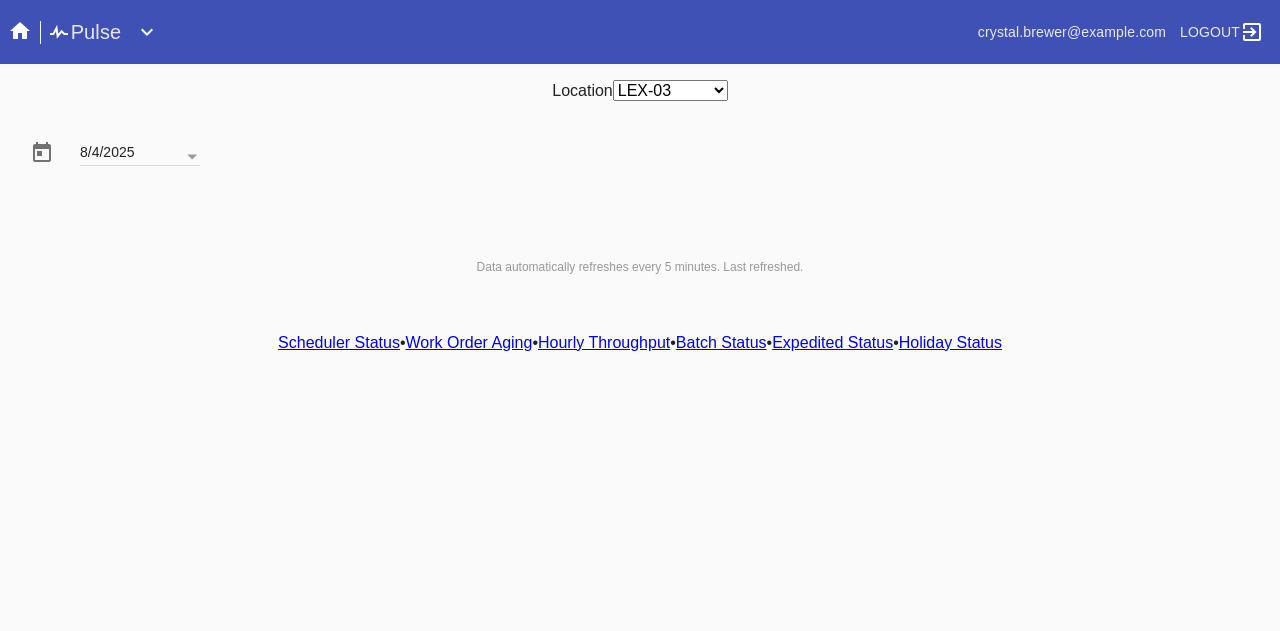 click on "Any Location DCA-05 ELP-01 LAS-01 LEX-01 LEX-03" at bounding box center [670, 90] 